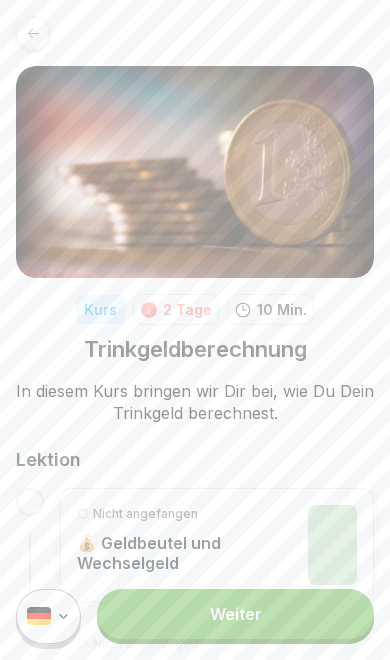 scroll, scrollTop: 0, scrollLeft: 0, axis: both 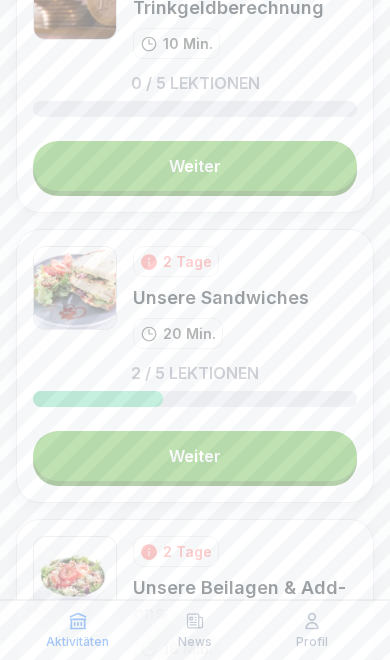 click on "Weiter" at bounding box center [195, 456] 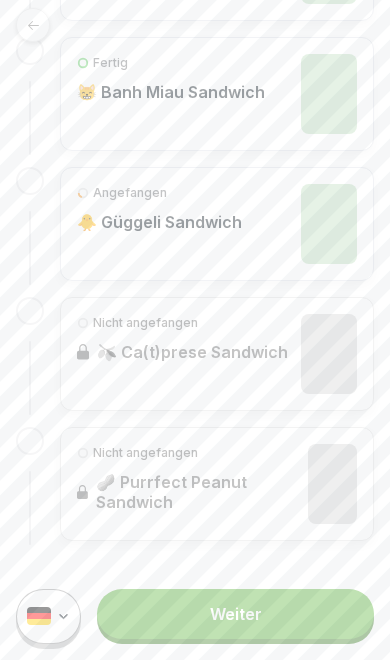 scroll, scrollTop: 0, scrollLeft: 0, axis: both 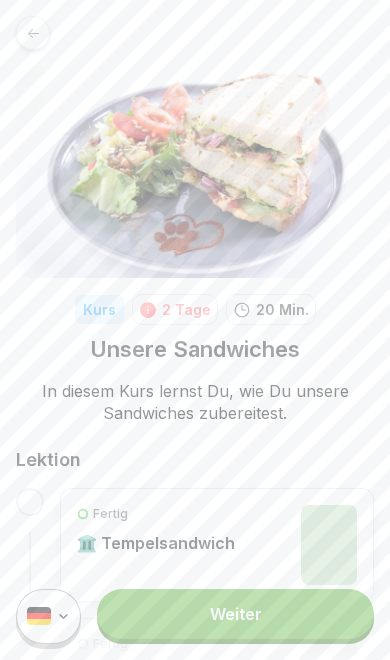 click on "Weiter" at bounding box center (235, 614) 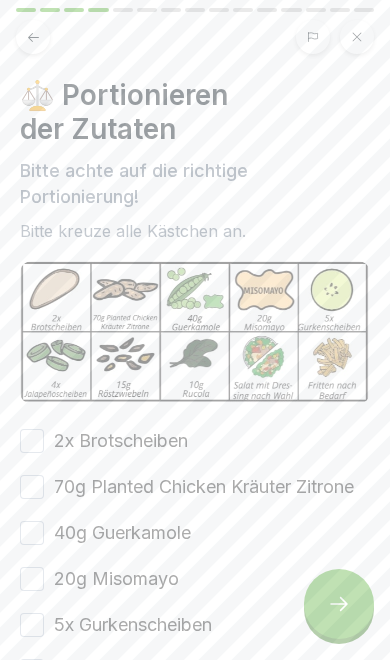 click on "2x Brotscheiben" at bounding box center [121, 441] 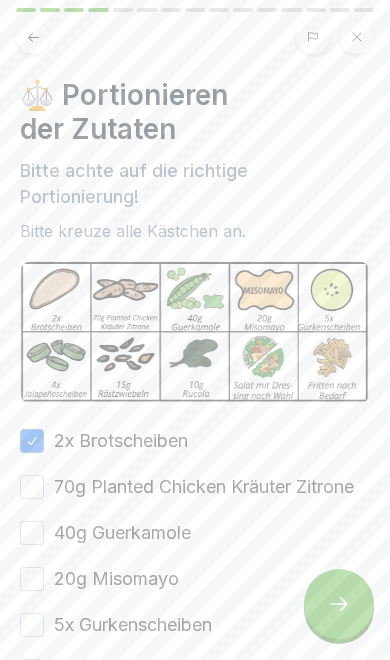 click on "70g Planted Chicken Kräuter Zitrone" at bounding box center [204, 487] 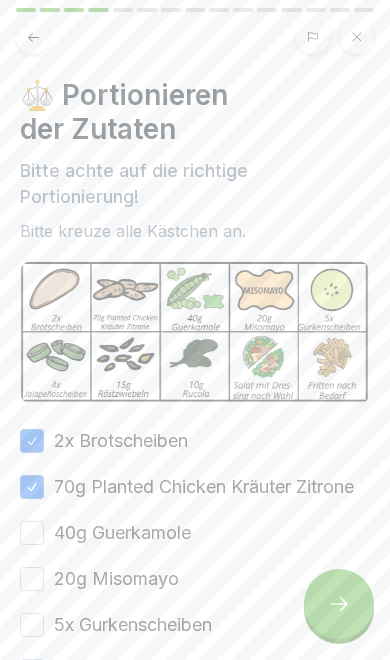 click on "40g Guerkamole" at bounding box center [122, 533] 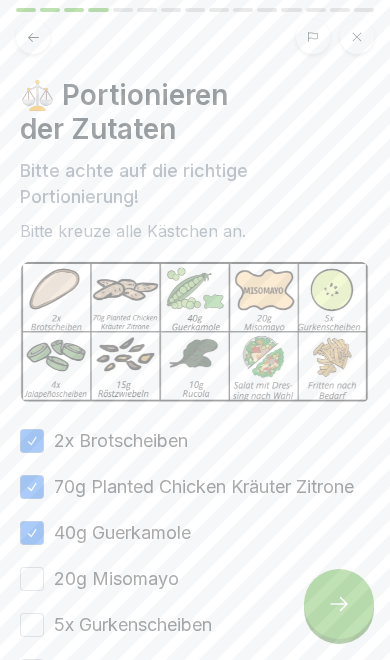 click on "20g Misomayo" at bounding box center [116, 579] 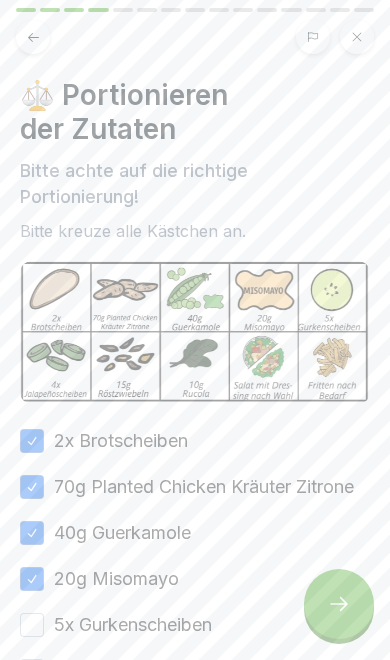 click on "5x Gurkenscheiben" at bounding box center (133, 625) 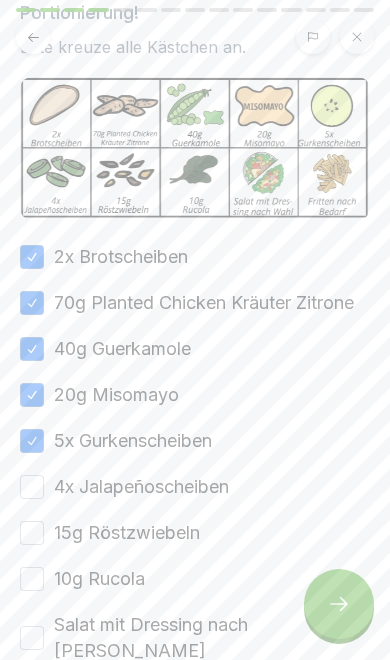 scroll, scrollTop: 190, scrollLeft: 0, axis: vertical 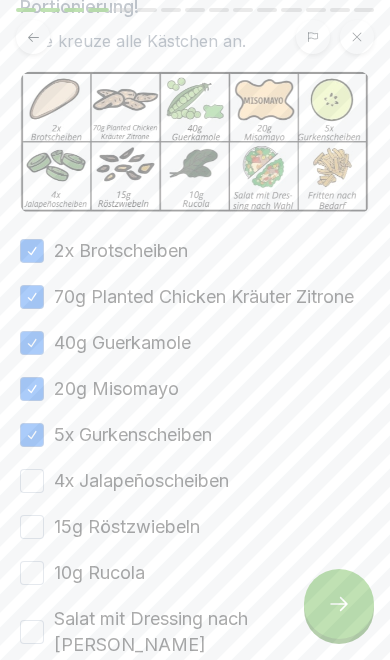 click on "4x Jalapeñoscheiben" at bounding box center (141, 481) 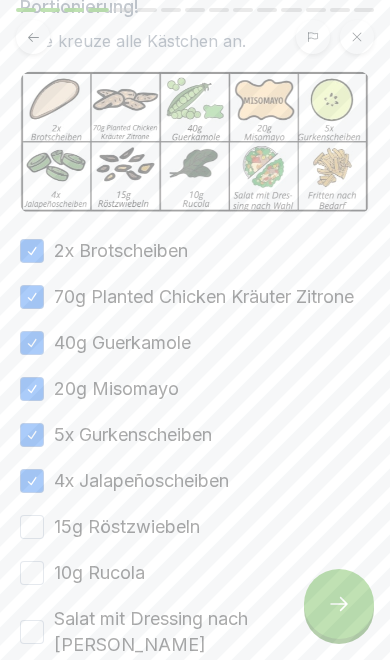 click on "15g Röstzwiebeln" at bounding box center (127, 527) 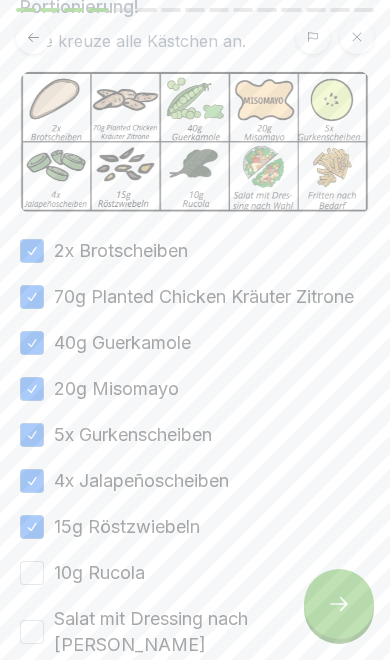 click on "10g Rucola" at bounding box center [99, 573] 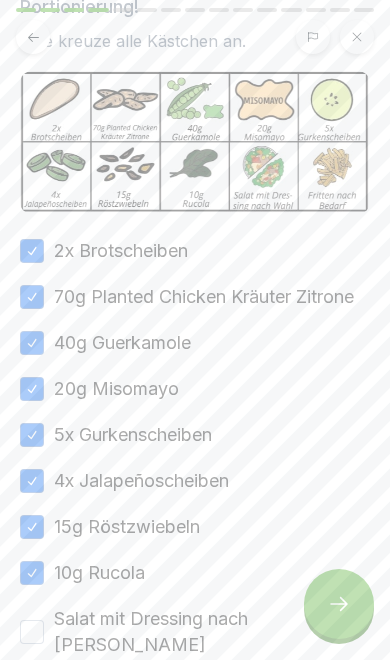click on "Salat mit Dressing nach [PERSON_NAME]" at bounding box center (212, 632) 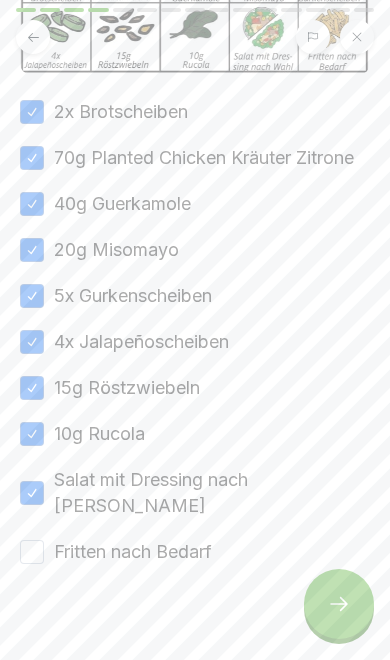 scroll, scrollTop: 328, scrollLeft: 0, axis: vertical 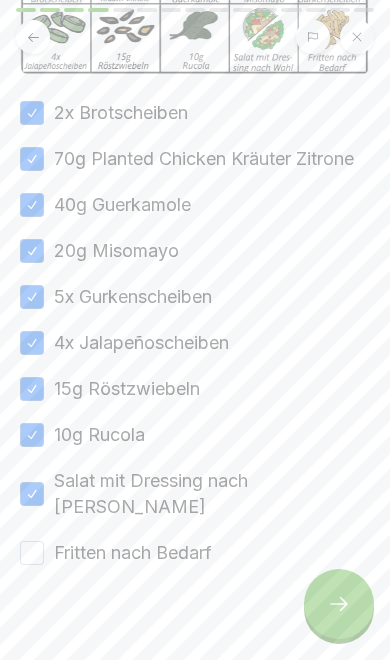 click on "Fritten nach Bedarf" at bounding box center [133, 553] 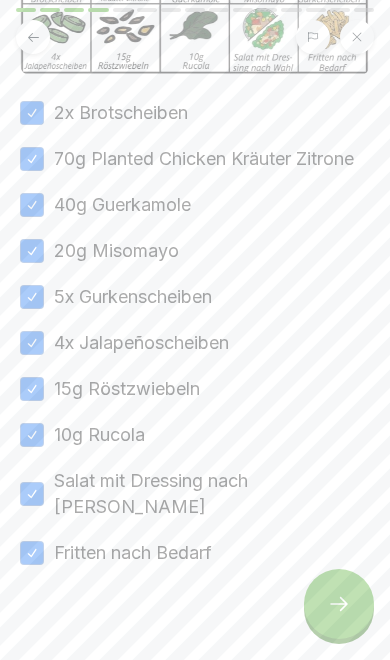 click at bounding box center (339, 604) 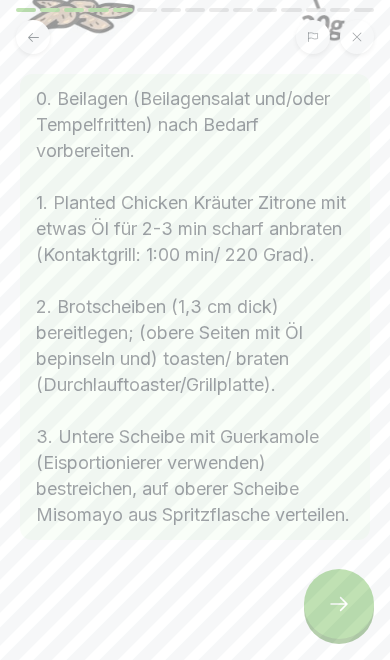 click 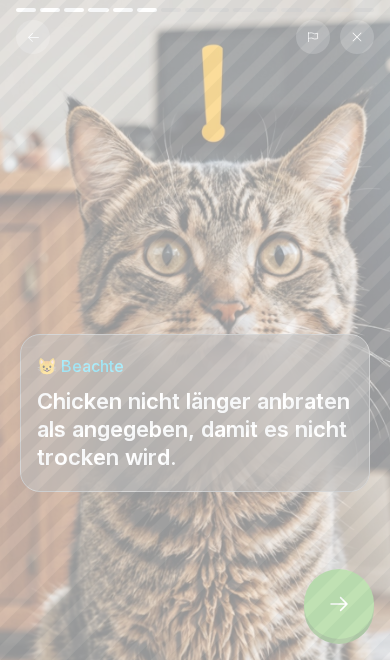 click 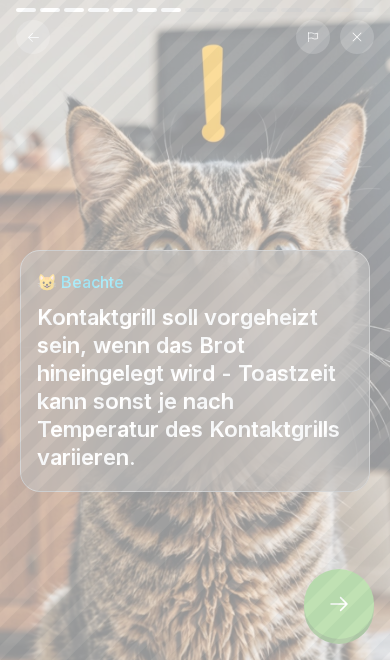 click 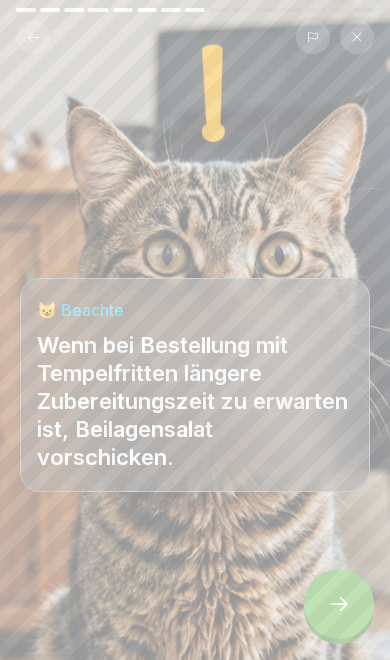 click at bounding box center [339, 604] 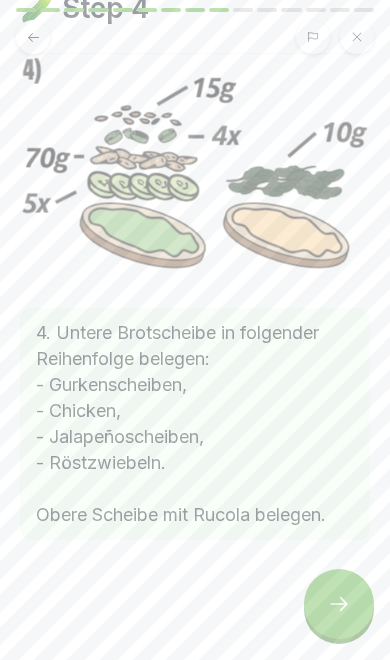 click at bounding box center [339, 604] 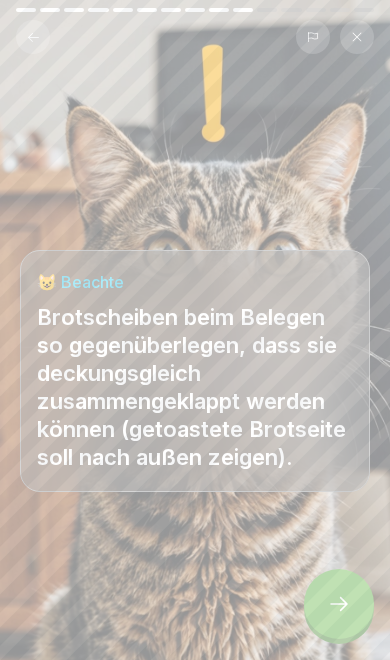 click at bounding box center [339, 604] 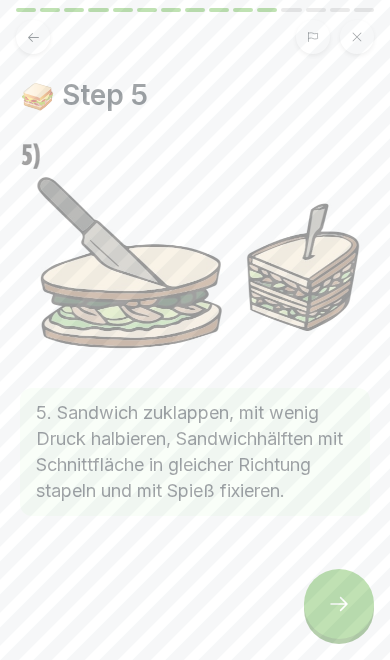 click 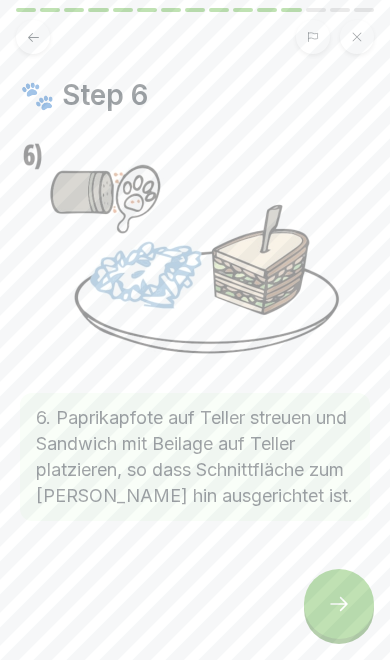 click at bounding box center (339, 604) 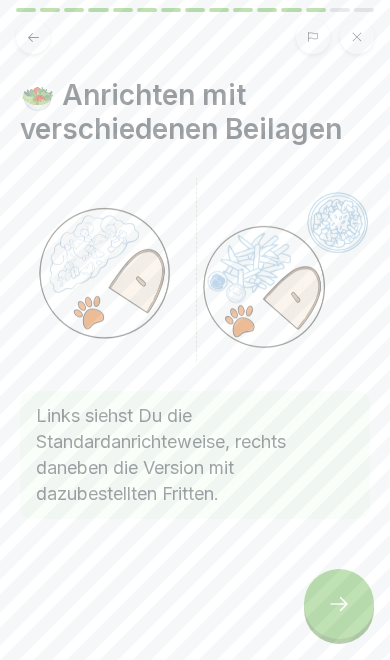 click at bounding box center [339, 604] 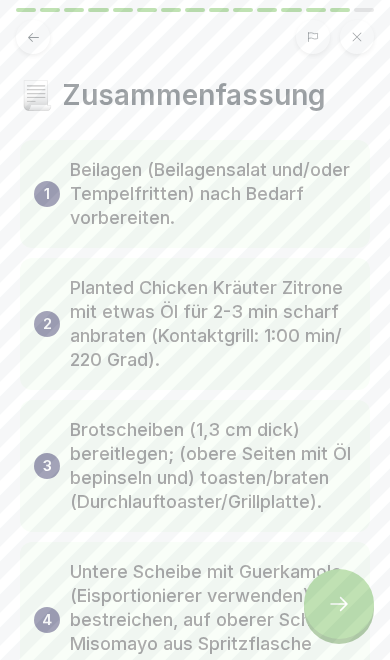 click at bounding box center [339, 604] 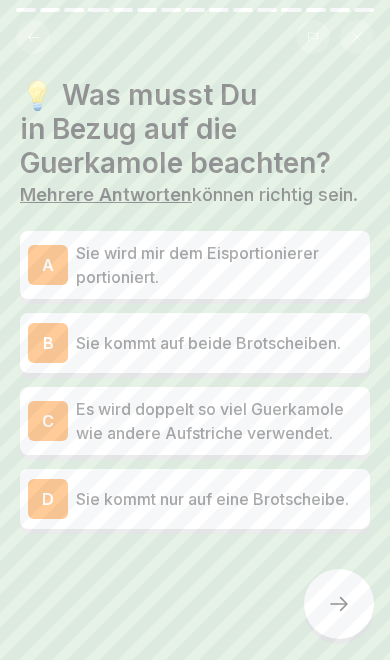 click 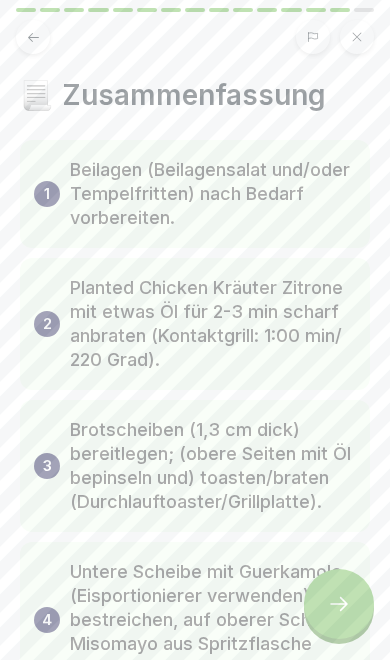 click at bounding box center [33, 37] 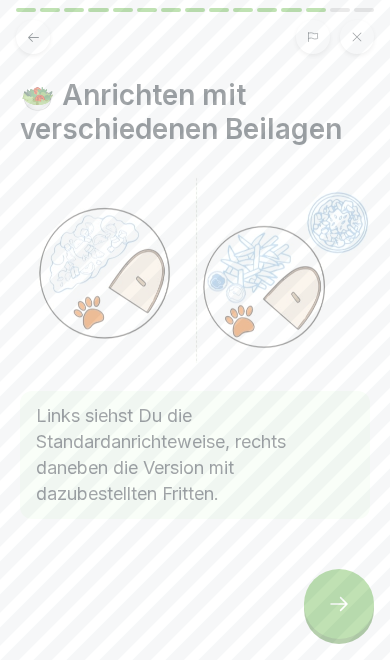 click at bounding box center (33, 37) 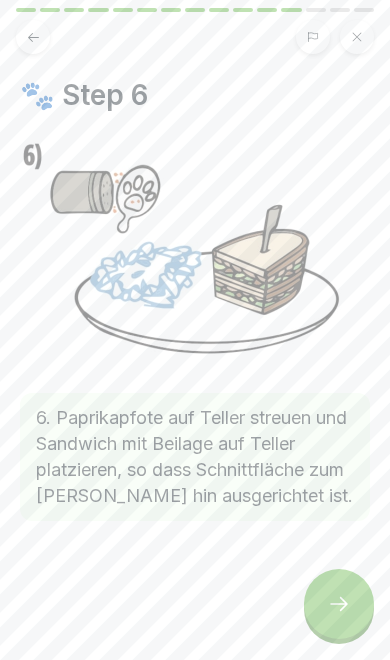 click on "🐾 Step 6 6. Paprikapfote auf Teller streuen und Sandwich mit Beilage auf Teller platzieren, so dass Schnittfläche zum [PERSON_NAME] hin ausgerichtet ist." at bounding box center [195, 330] 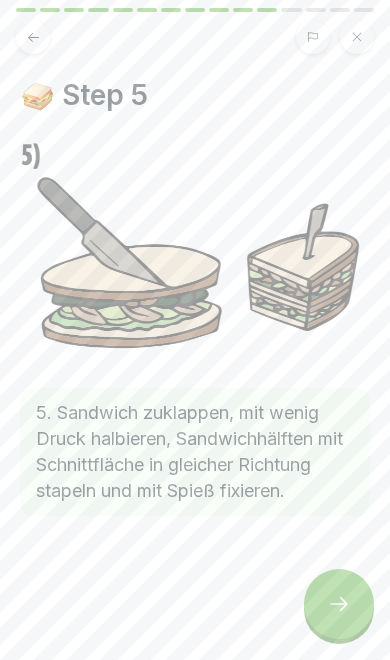 click at bounding box center [33, 37] 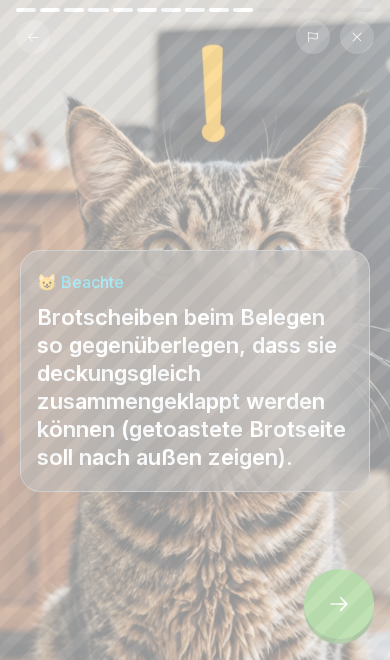 click at bounding box center [195, 37] 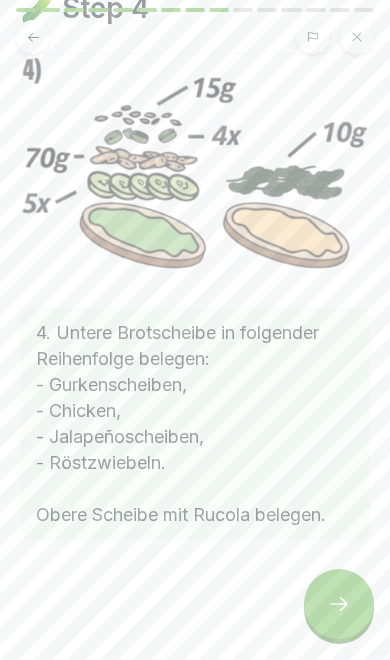 click at bounding box center [195, 166] 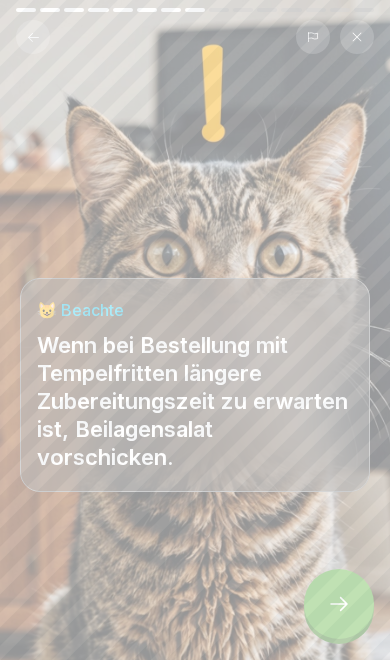 click at bounding box center (33, 37) 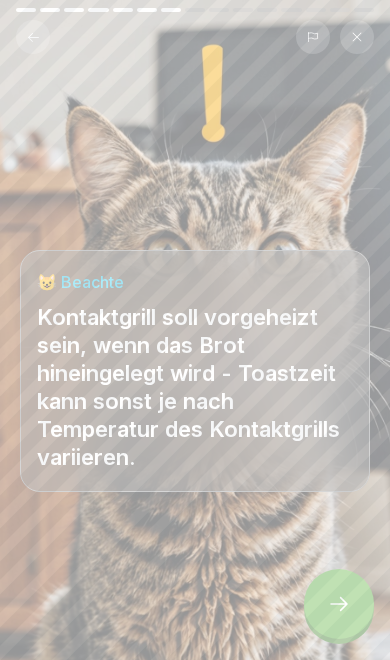 click at bounding box center [33, 37] 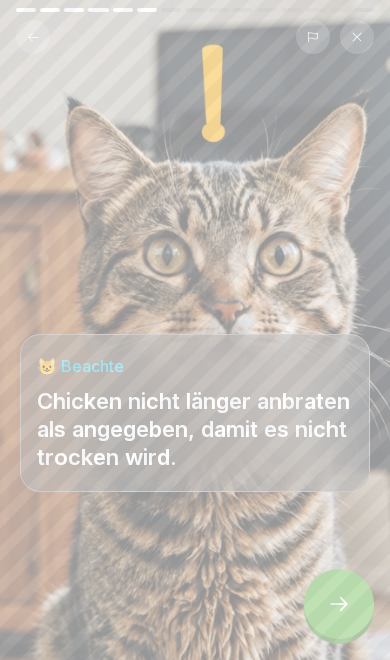 click at bounding box center (33, 37) 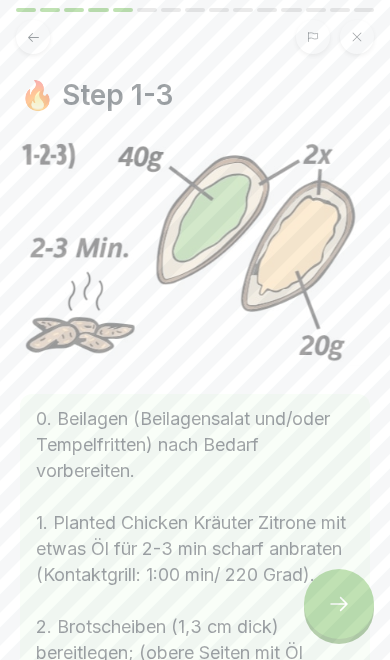 scroll, scrollTop: 0, scrollLeft: 0, axis: both 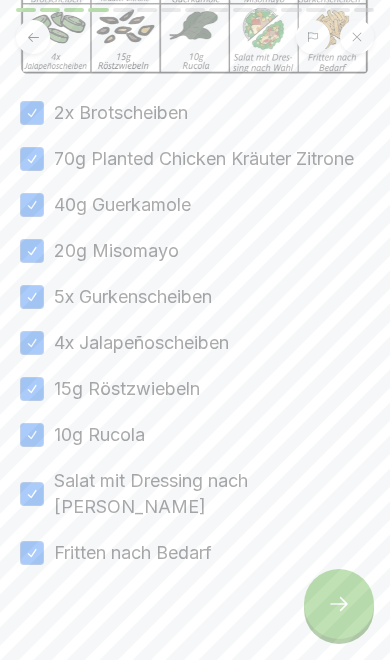 click at bounding box center [339, 604] 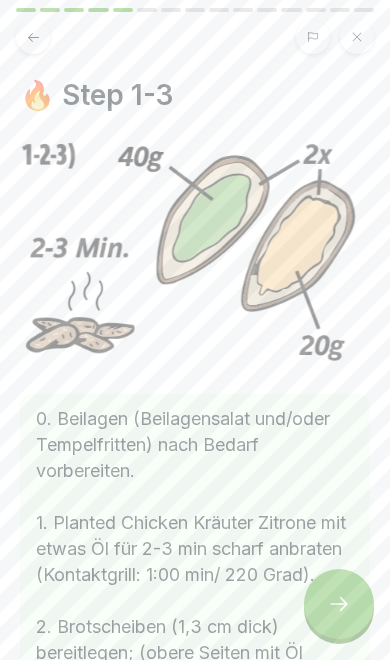 click 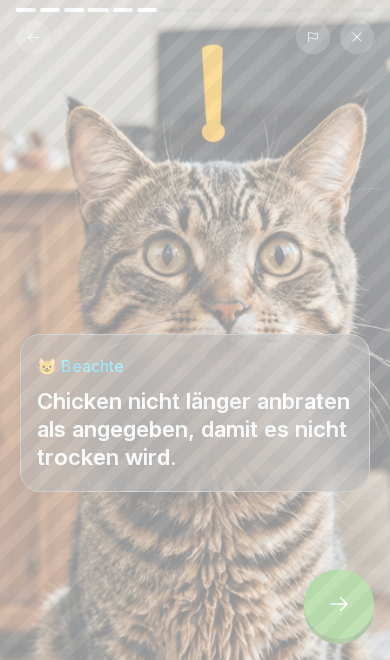 click 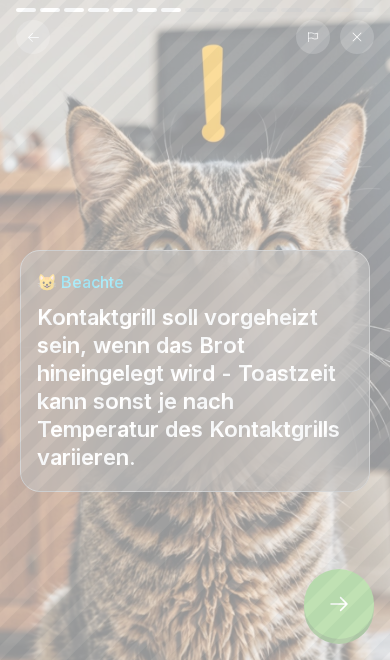 click 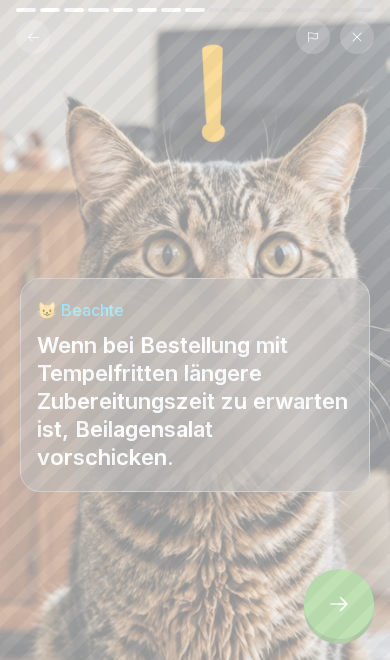 click at bounding box center [339, 604] 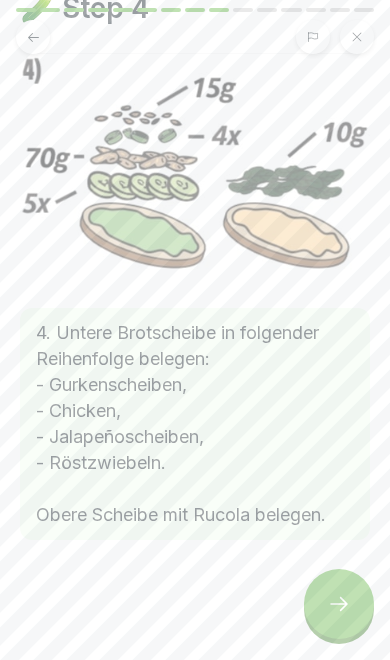 click at bounding box center (339, 604) 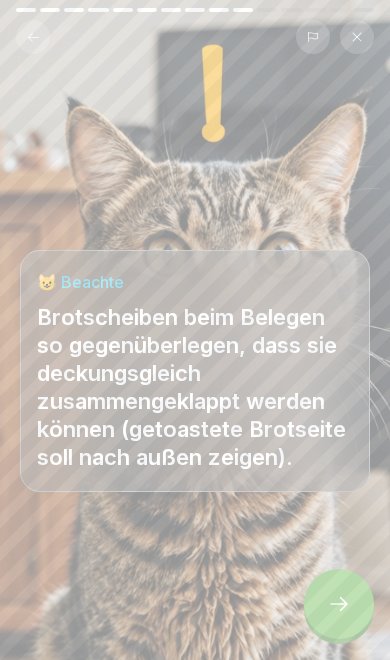 click at bounding box center [339, 604] 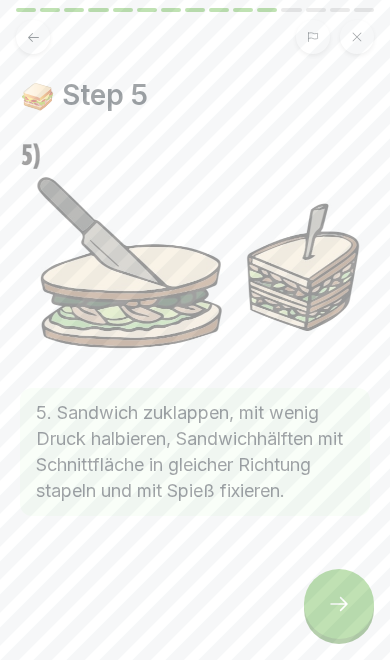 click at bounding box center (339, 604) 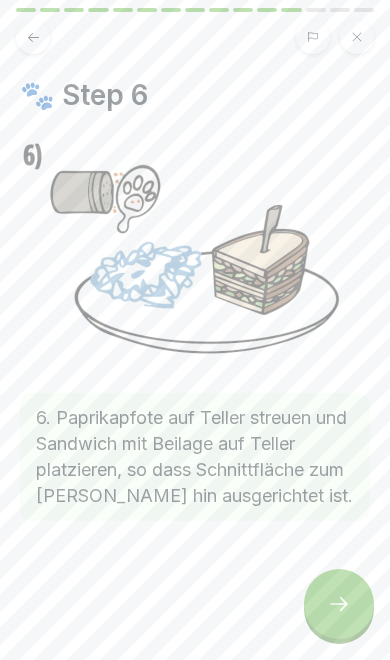 click at bounding box center (339, 604) 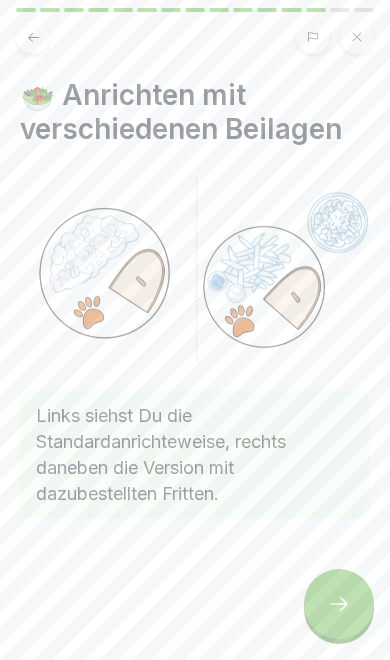 click at bounding box center (339, 604) 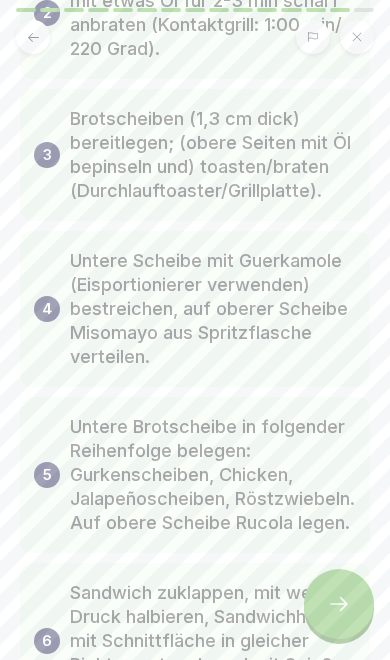 scroll, scrollTop: 306, scrollLeft: 0, axis: vertical 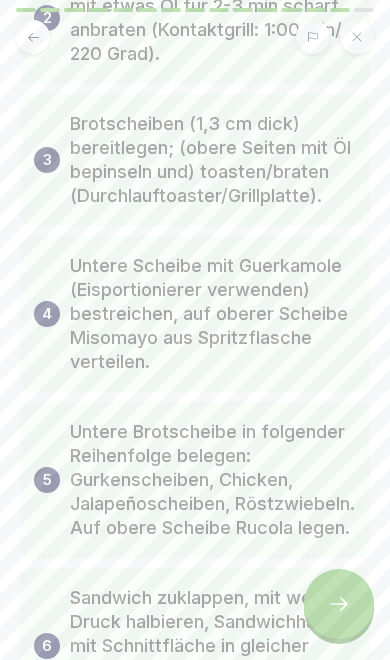 click at bounding box center (339, 604) 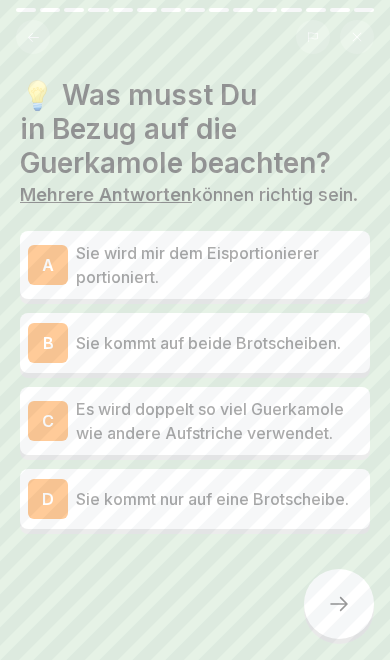 click on "D Sie kommt nur auf eine Brotscheibe." at bounding box center [195, 499] 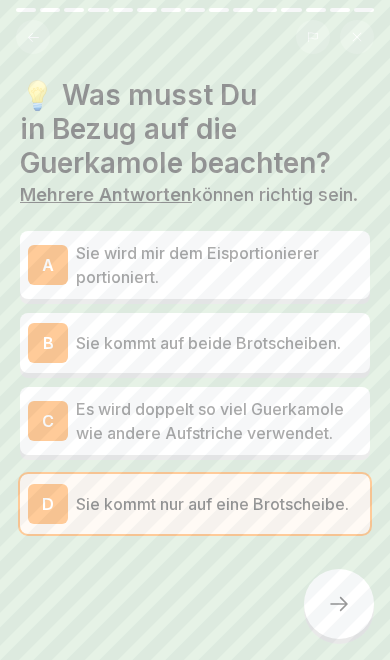 click on "Sie wird mir dem Eisportionierer portioniert." at bounding box center [219, 265] 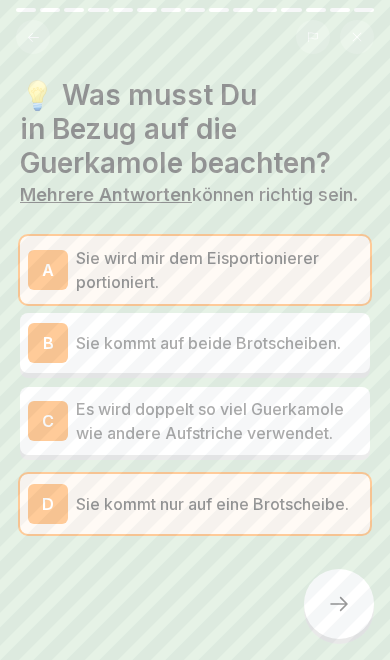 click at bounding box center [339, 604] 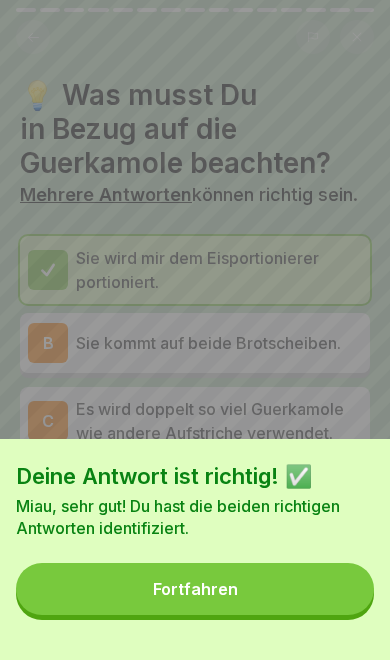 click on "Fortfahren" at bounding box center [195, 589] 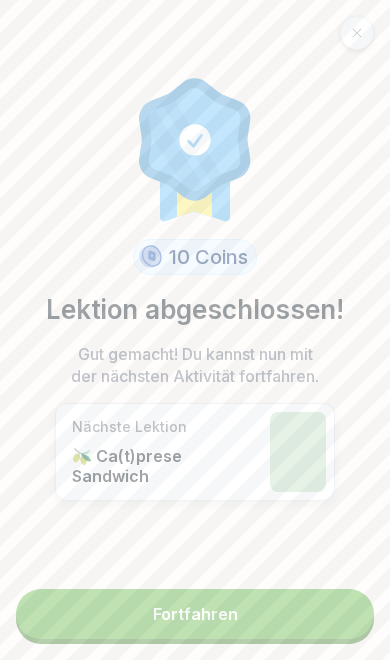 click on "Fortfahren" at bounding box center [195, 614] 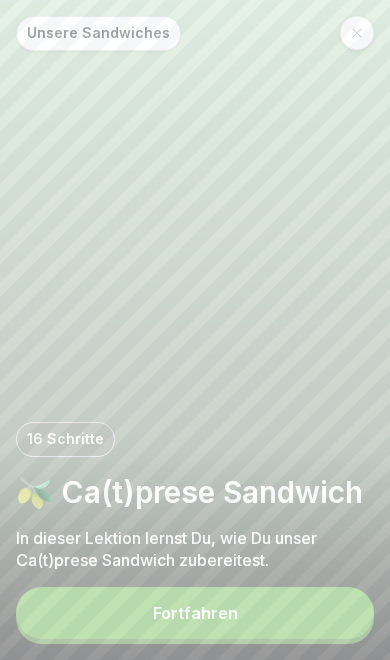 click on "Fortfahren" at bounding box center [195, 613] 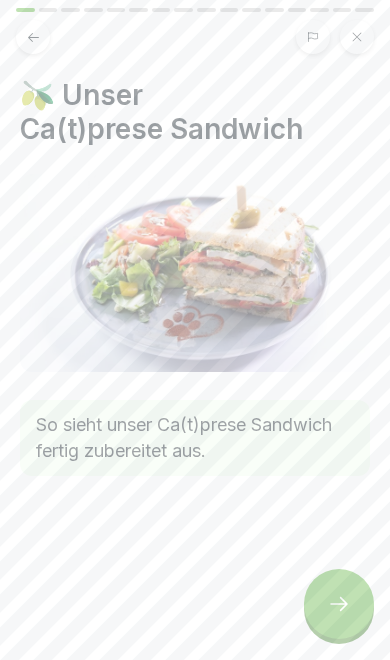 click at bounding box center (339, 604) 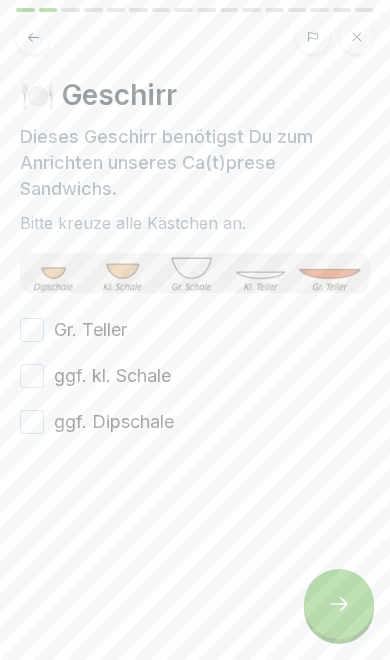 click on "Gr. Teller" at bounding box center (90, 330) 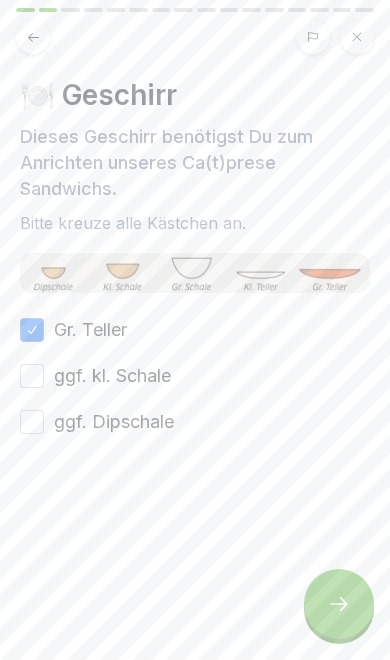 click on "ggf. kl. Schale" at bounding box center [112, 376] 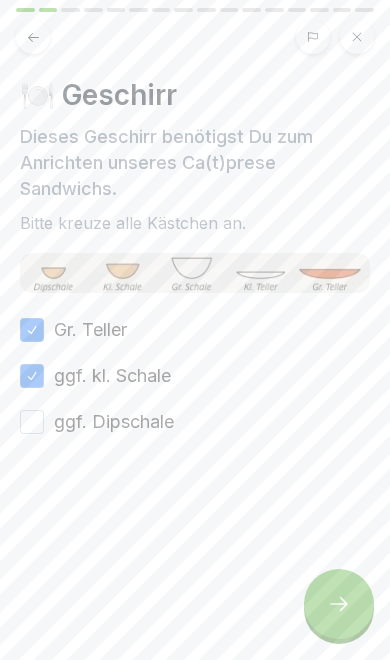 click on "ggf. Dipschale" at bounding box center (114, 422) 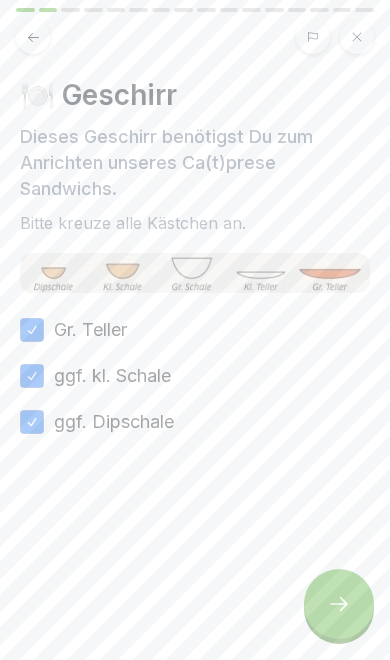 click at bounding box center (339, 604) 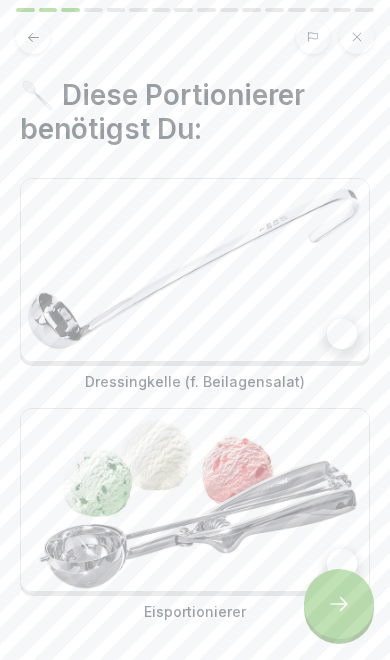 click at bounding box center [195, 270] 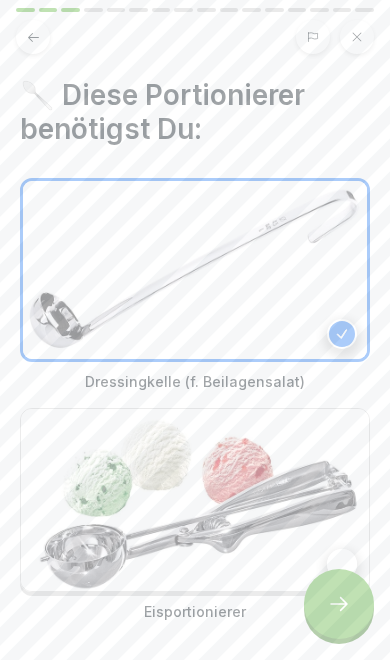 click at bounding box center (195, 500) 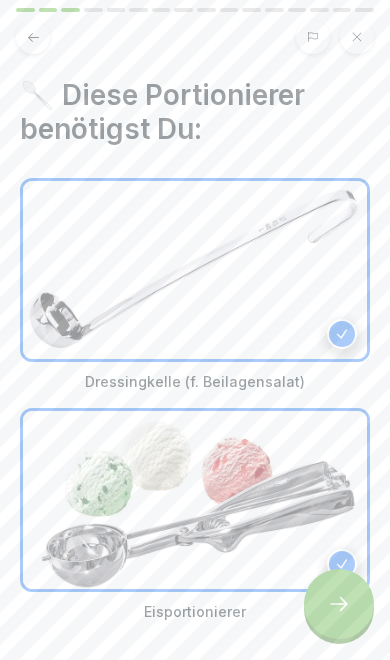 click at bounding box center [339, 604] 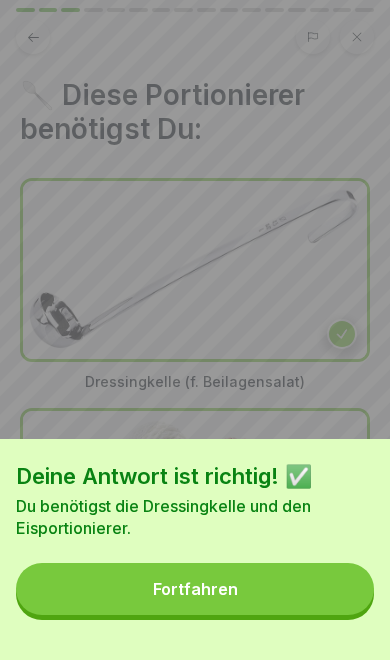 click on "Fortfahren" at bounding box center (195, 589) 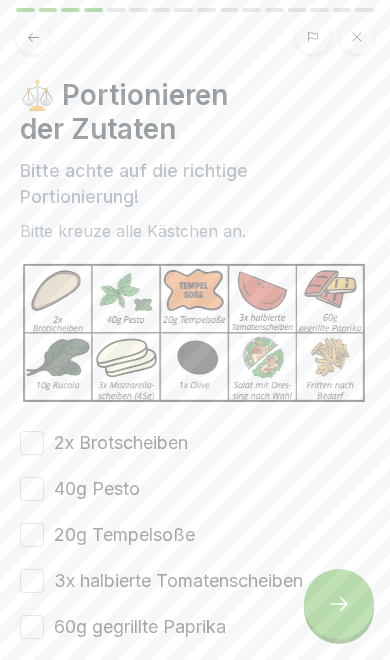click on "2x Brotscheiben" at bounding box center (121, 443) 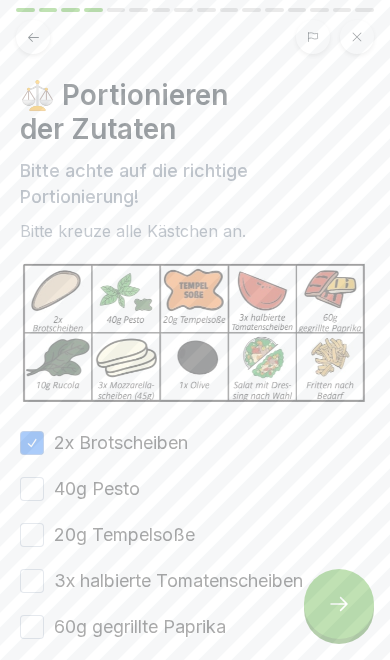 click on "40g Pesto" at bounding box center [97, 489] 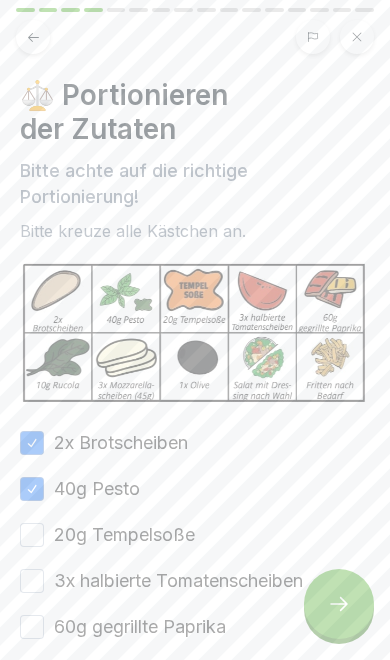 click on "40g Pesto" at bounding box center [97, 489] 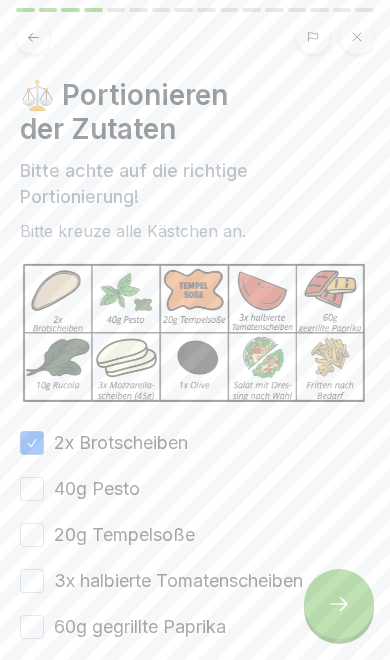 click on "40g Pesto" at bounding box center [97, 489] 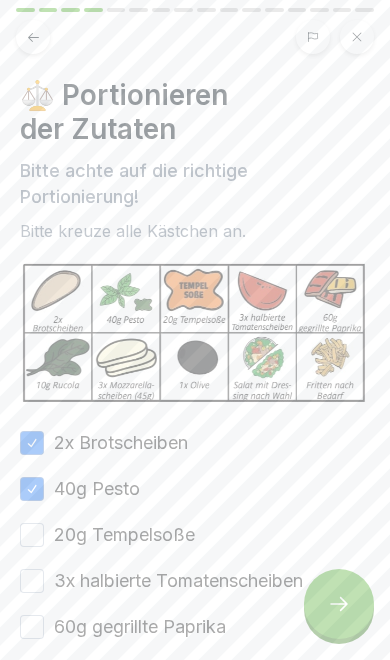 click on "20g Tempelsoße" at bounding box center [124, 535] 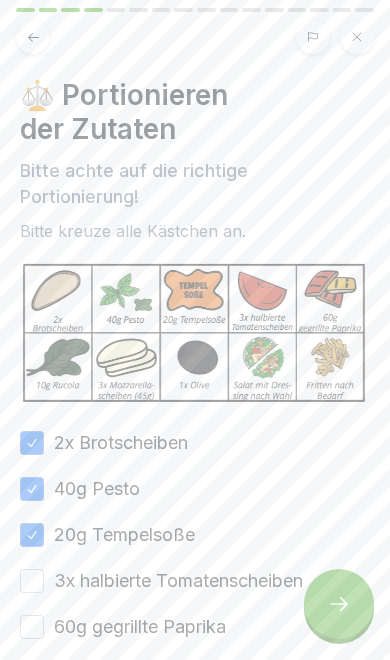click on "3x halbierte Tomatenscheiben" at bounding box center [32, 581] 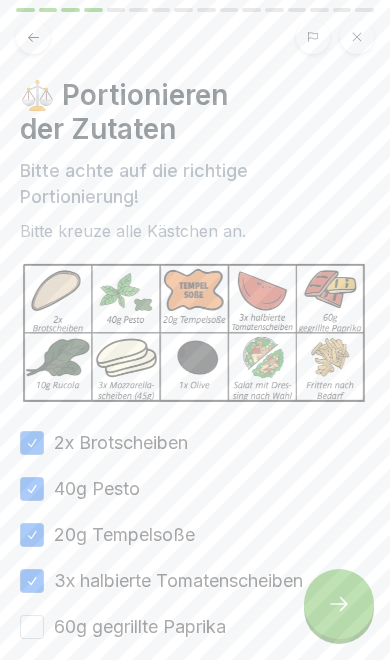 click on "60g gegrillte Paprika" at bounding box center (140, 627) 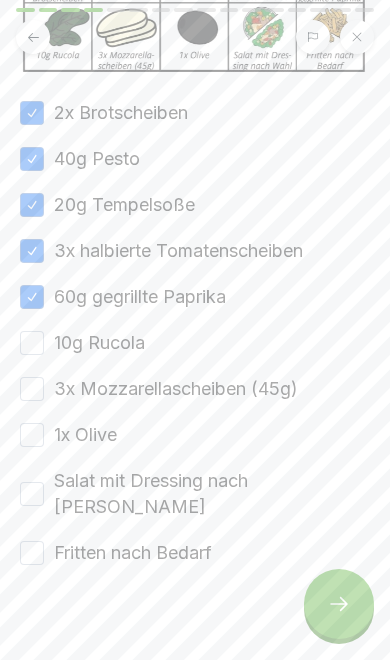 click on "10g Rucola" at bounding box center (99, 343) 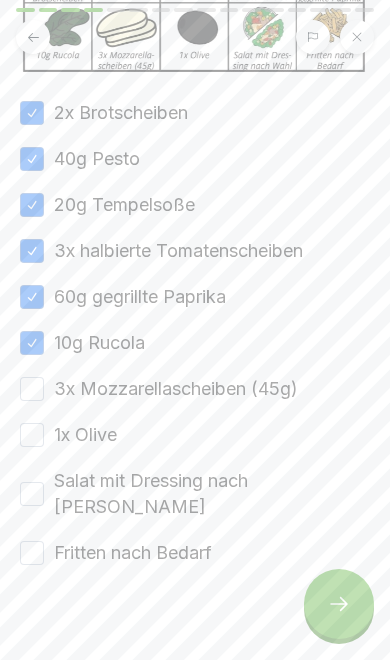 click on "3x Mozzarellascheiben (45g)" at bounding box center [176, 389] 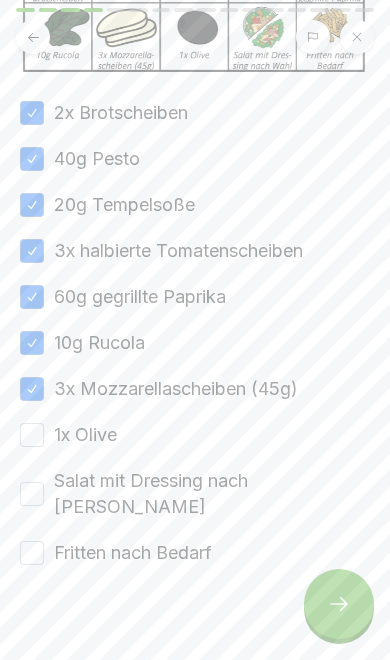click on "1x Olive" at bounding box center [85, 435] 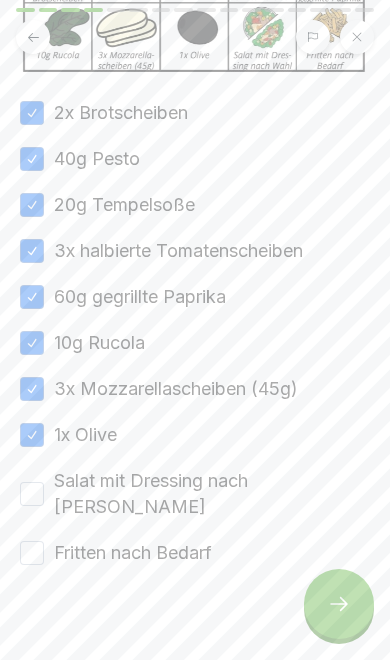 click on "Salat mit Dressing nach [PERSON_NAME]" at bounding box center [212, 494] 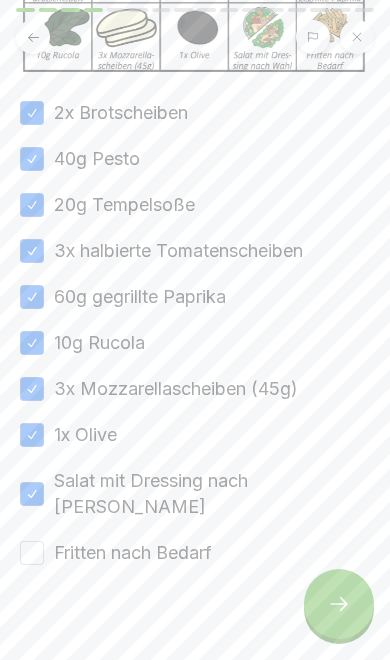 click on "Fritten nach Bedarf" at bounding box center [133, 553] 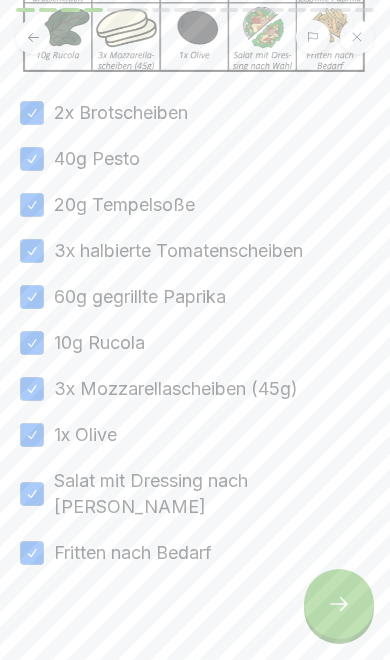 click 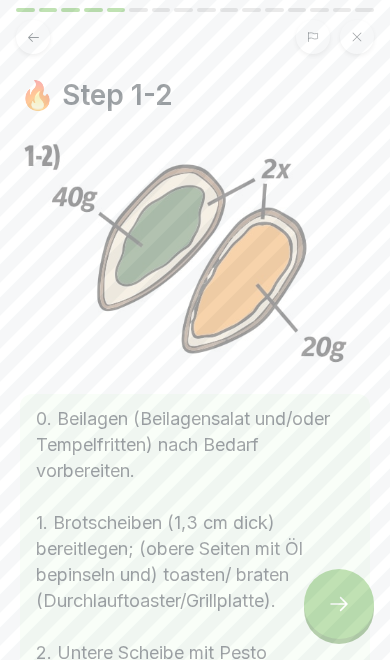 click 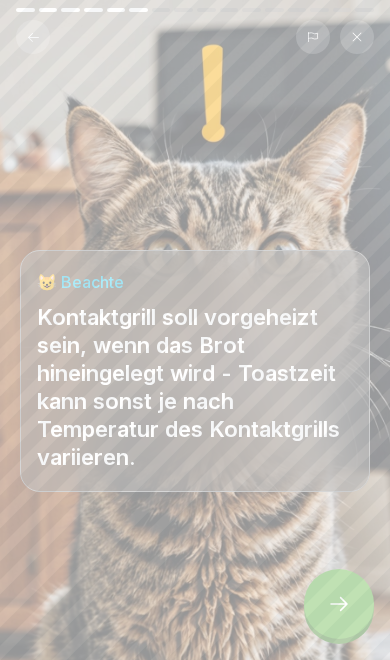 click 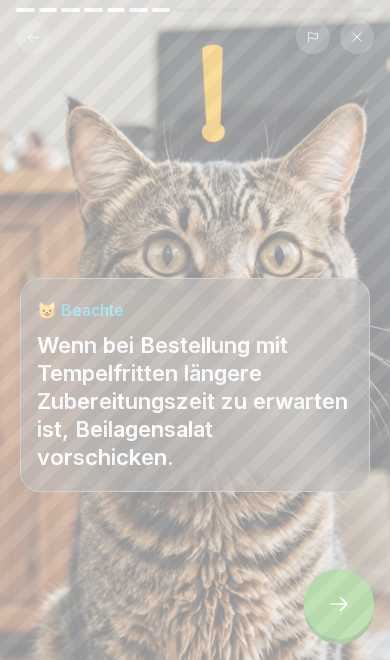 click at bounding box center [339, 604] 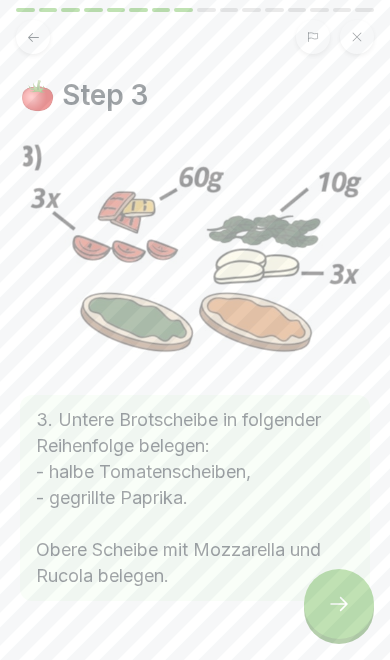 click at bounding box center [339, 604] 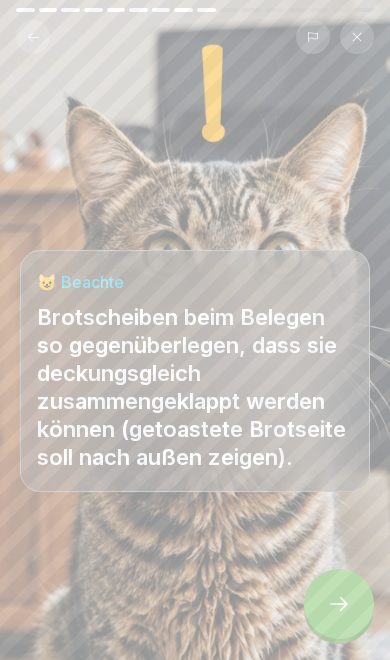 click at bounding box center (339, 604) 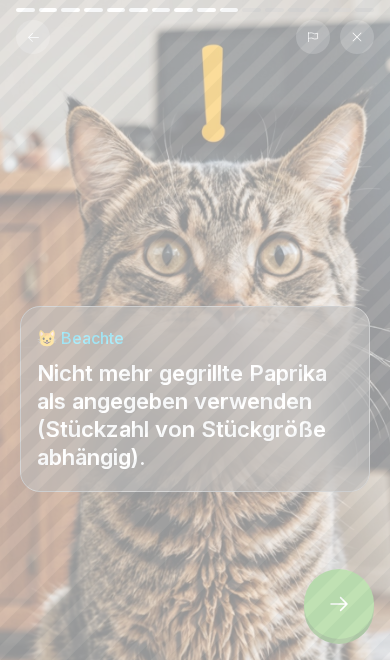 click 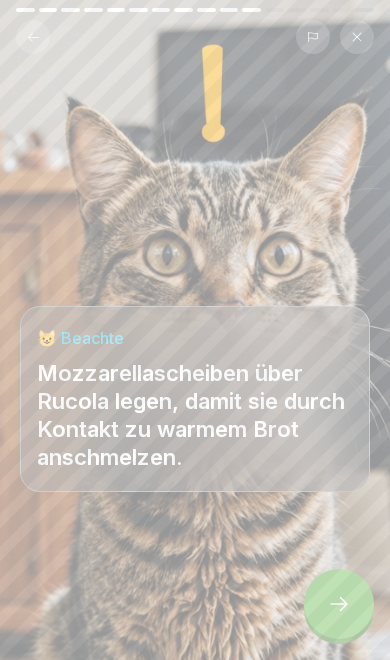 click 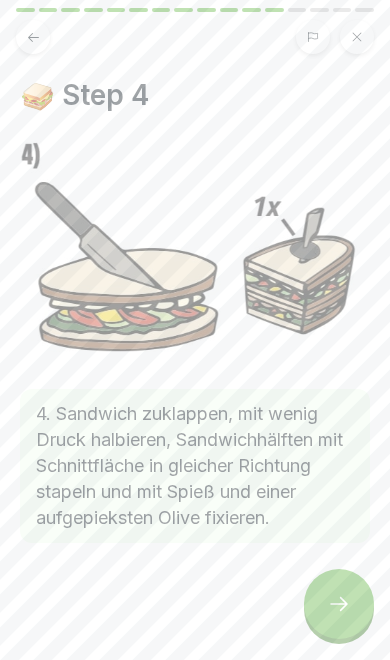 click at bounding box center (339, 604) 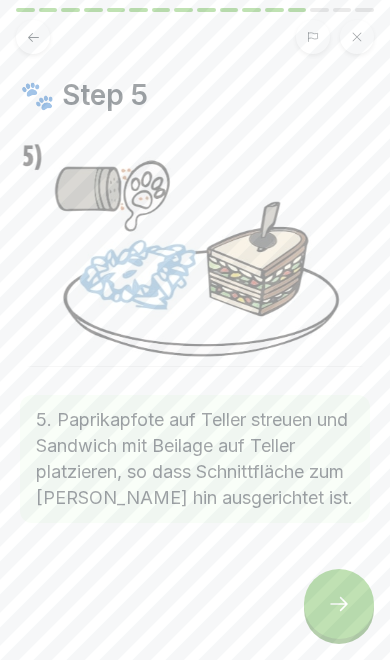 click at bounding box center (339, 604) 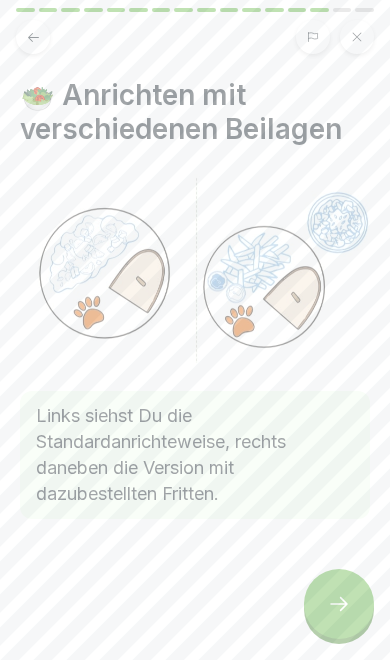 click 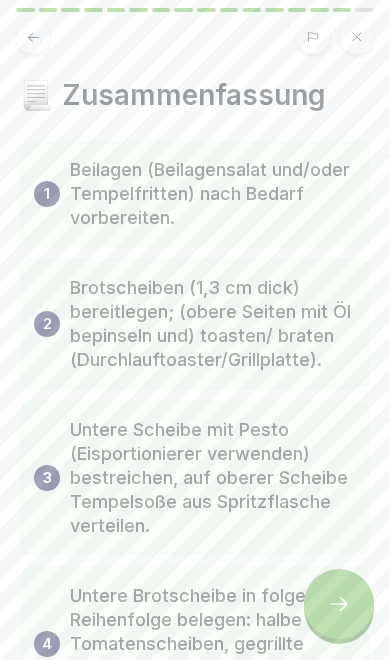 click at bounding box center (339, 604) 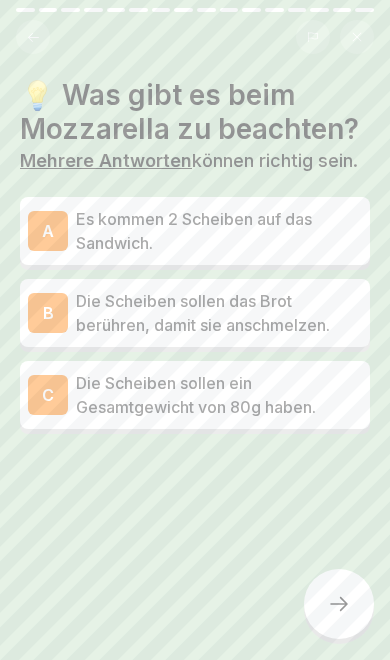click at bounding box center [33, 37] 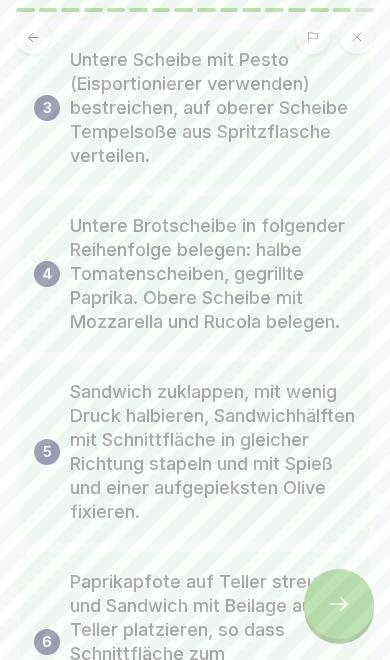 scroll, scrollTop: 371, scrollLeft: 0, axis: vertical 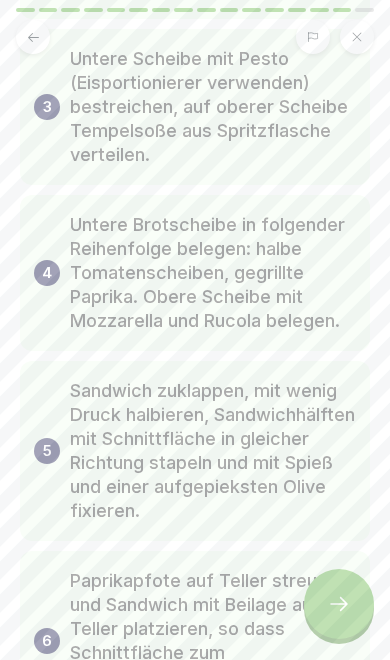 click 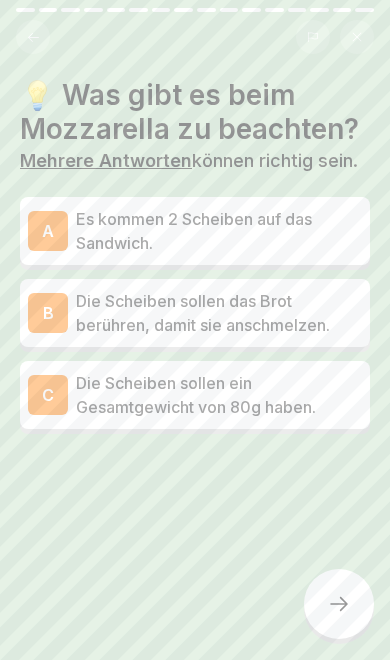 click 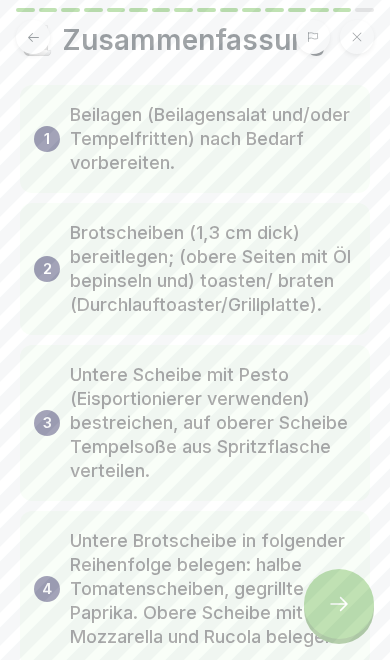click 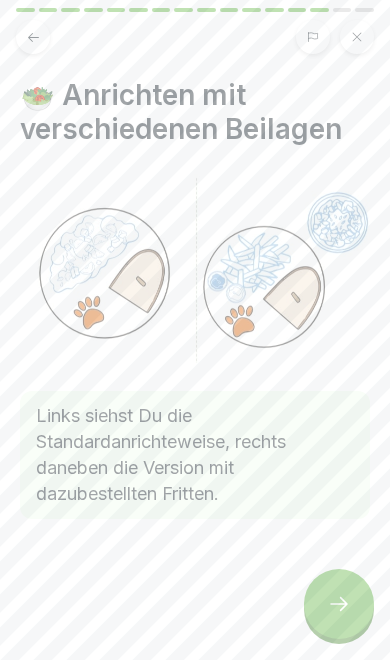 scroll, scrollTop: 0, scrollLeft: 0, axis: both 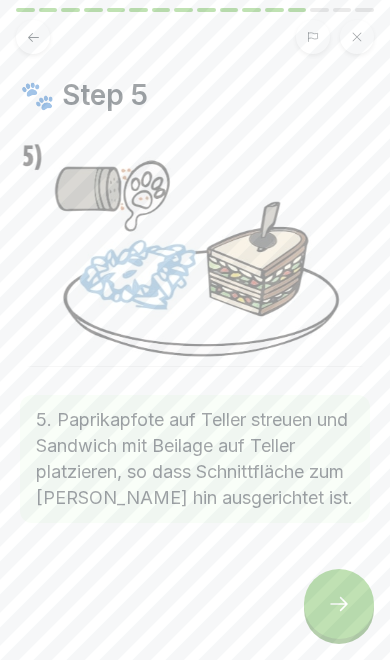 click at bounding box center (33, 37) 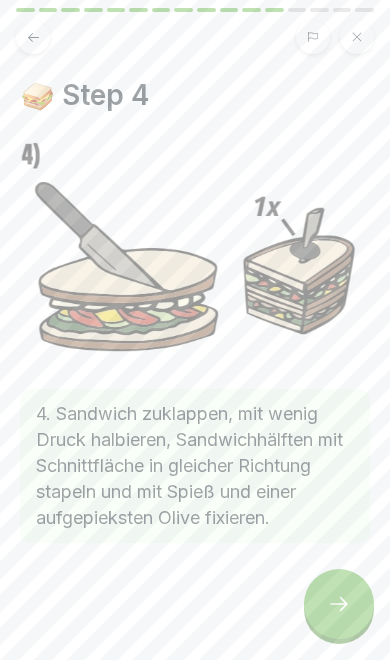 click at bounding box center [33, 37] 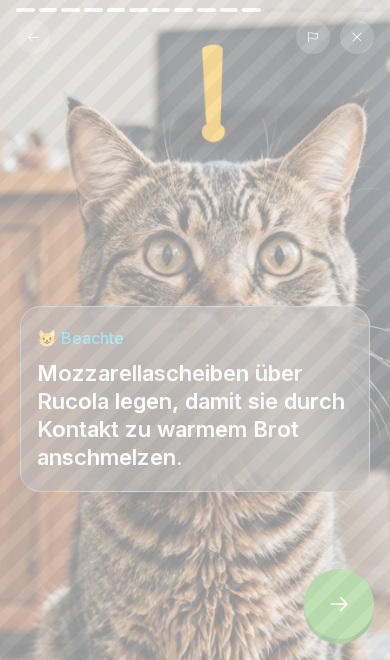 click on "😺 Beachte Mozzarellascheiben über Rucola legen, damit sie durch Kontakt zu warmem Brot anschmelzen." at bounding box center [195, 330] 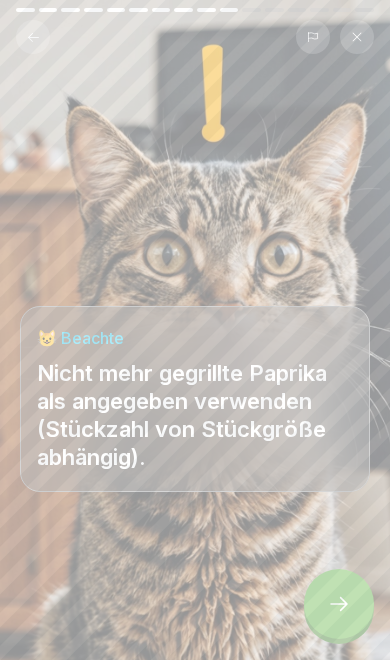 click at bounding box center [33, 37] 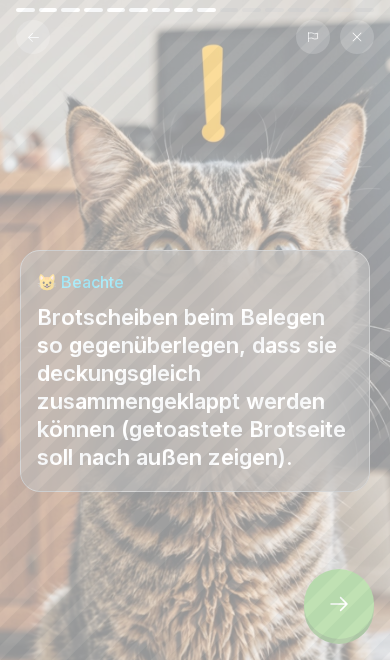 click at bounding box center [339, 604] 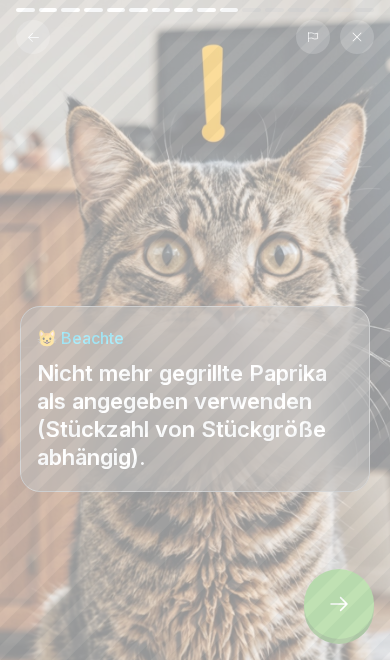click at bounding box center (339, 604) 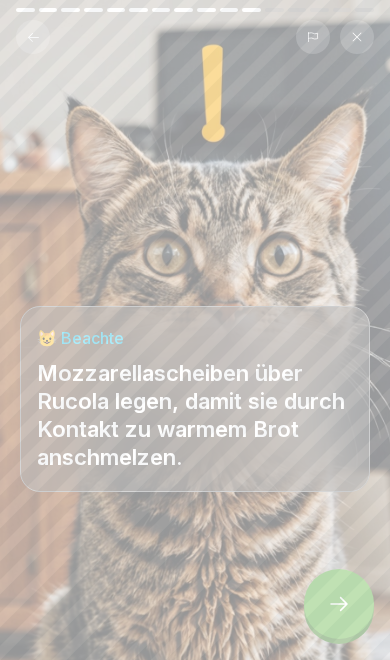 click at bounding box center [339, 604] 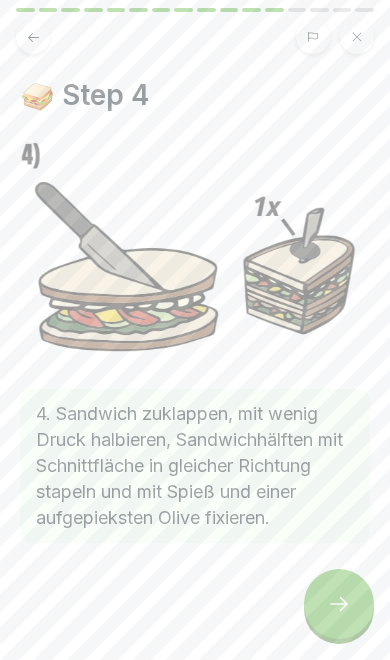 click at bounding box center (339, 604) 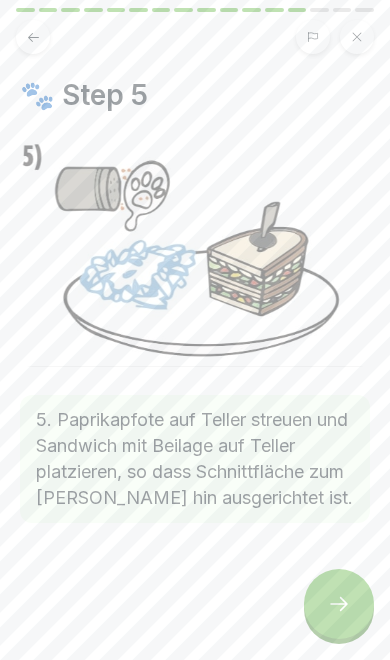 click 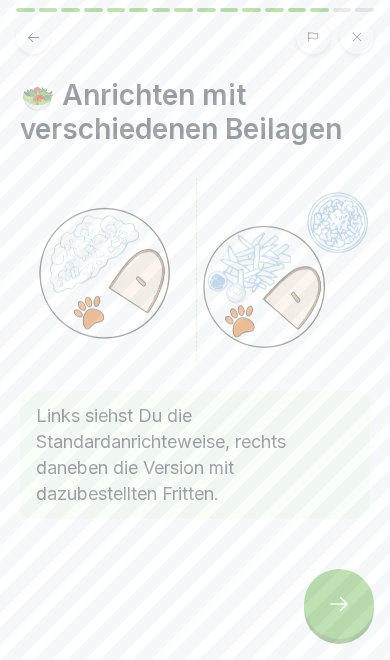 click 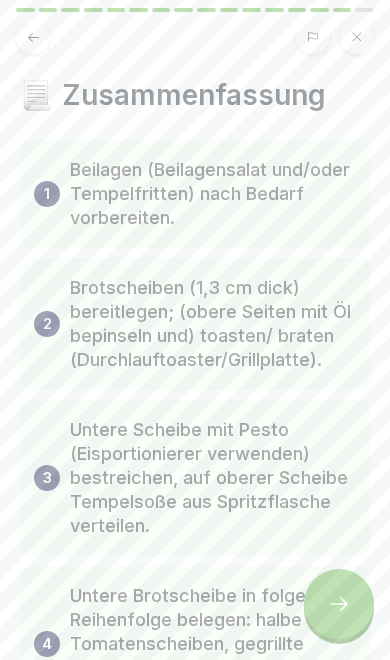 click 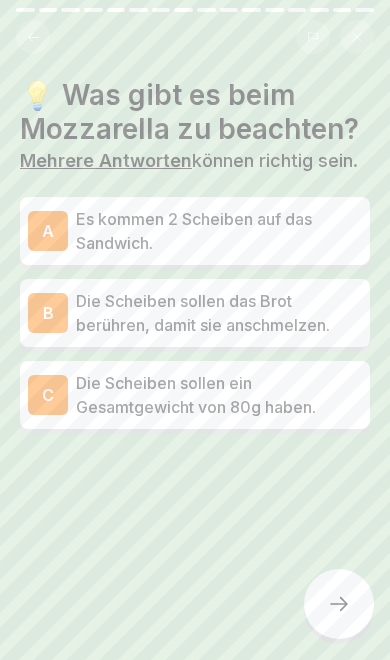 click on "B Die Scheiben sollen das Brot berühren, damit sie anschmelzen." at bounding box center (195, 313) 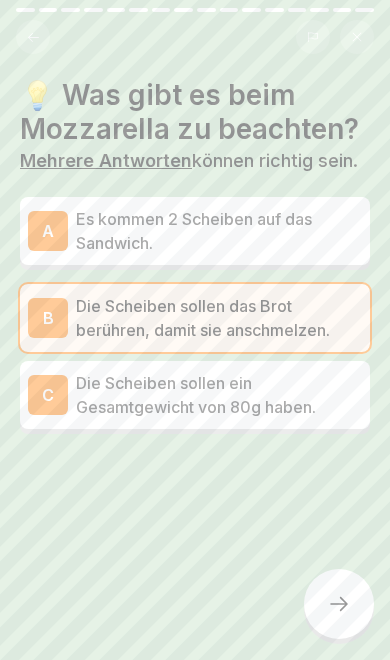 click on "Die Scheiben sollen ein Gesamtgewicht von 80g haben." at bounding box center (219, 395) 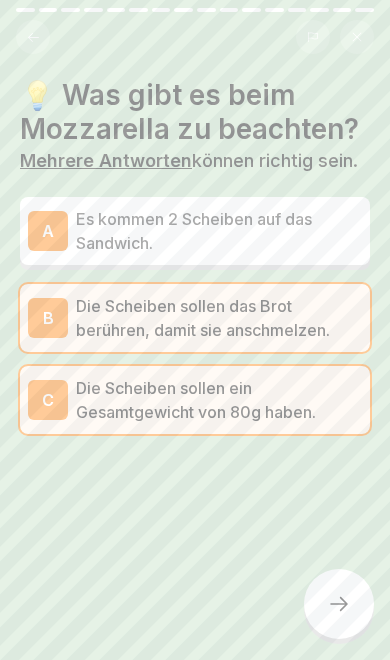 click at bounding box center [339, 604] 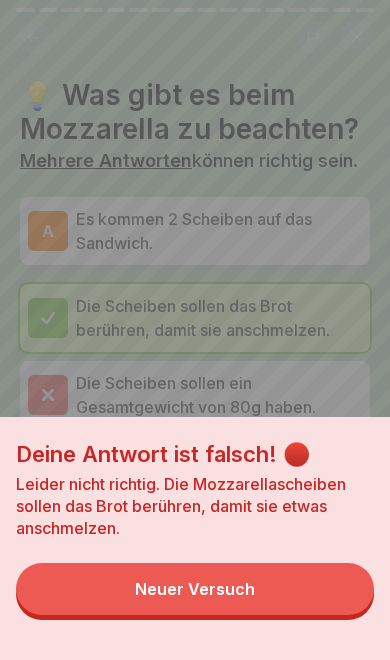 click on "Neuer Versuch" at bounding box center [195, 589] 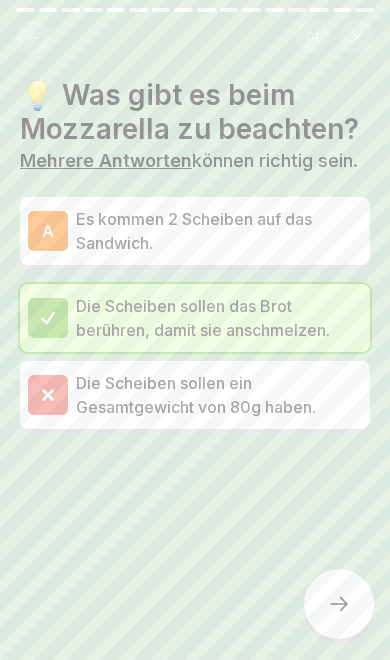 click on "Es kommen 2 Scheiben auf das Sandwich." at bounding box center (219, 231) 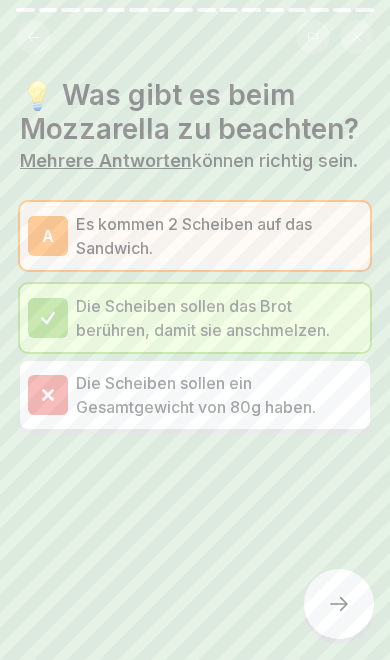 click at bounding box center (339, 604) 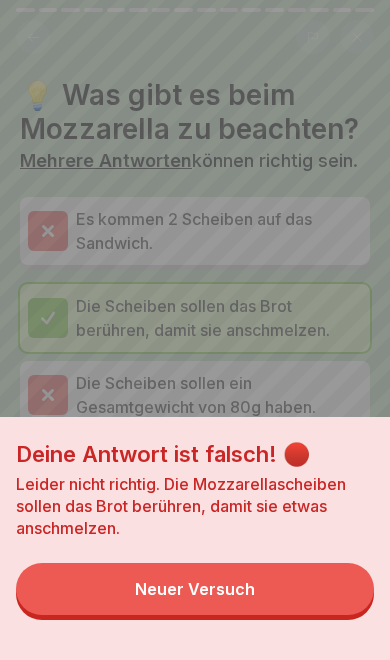 click on "Neuer Versuch" at bounding box center (195, 589) 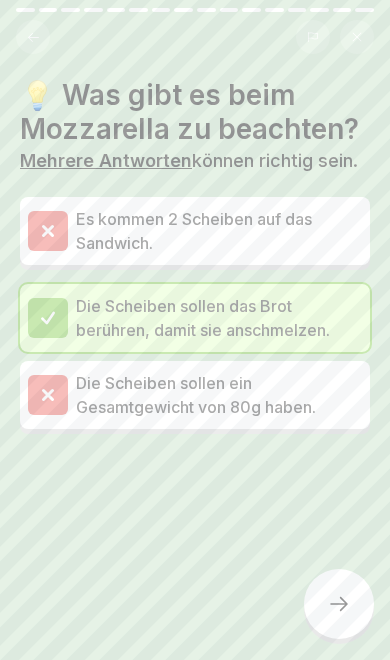 click at bounding box center [339, 604] 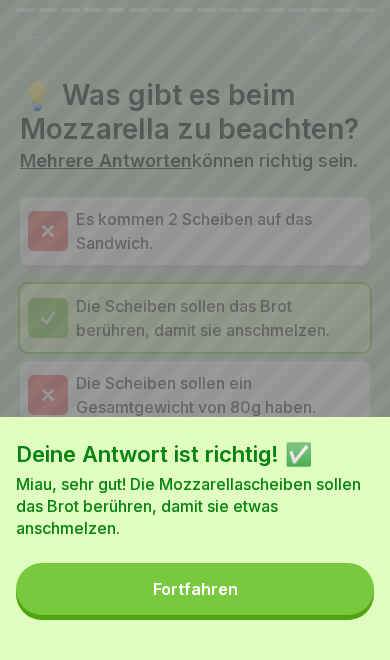 click on "Fortfahren" at bounding box center (195, 589) 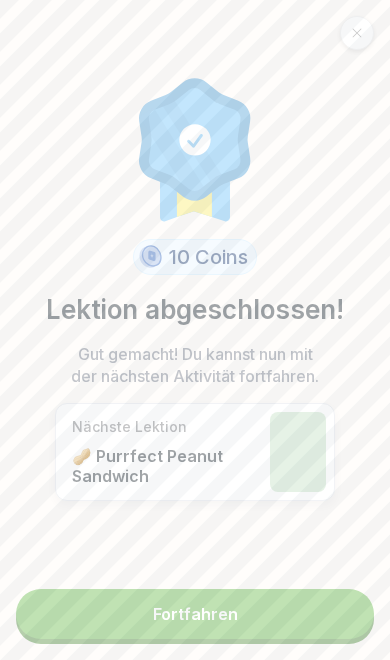 click on "Fortfahren" at bounding box center [195, 614] 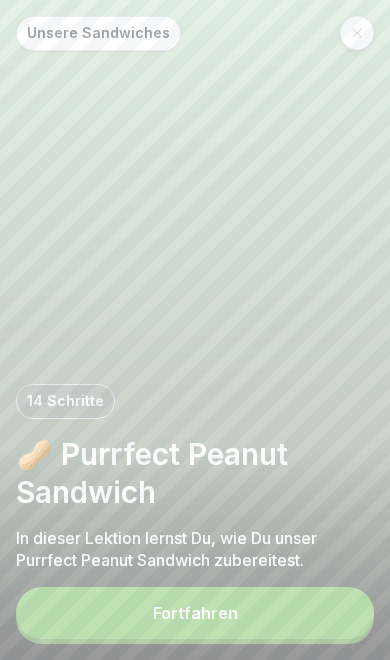 click on "Fortfahren" at bounding box center [195, 613] 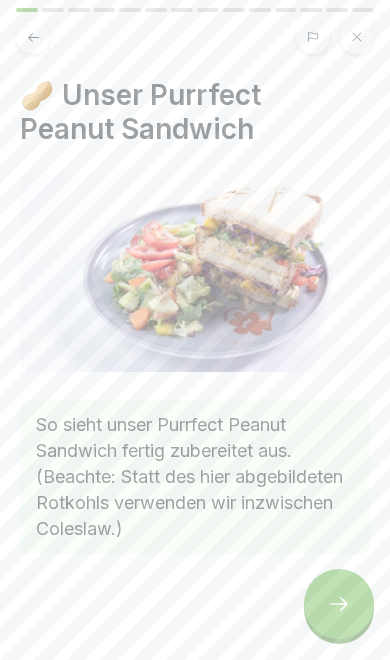 click at bounding box center (339, 604) 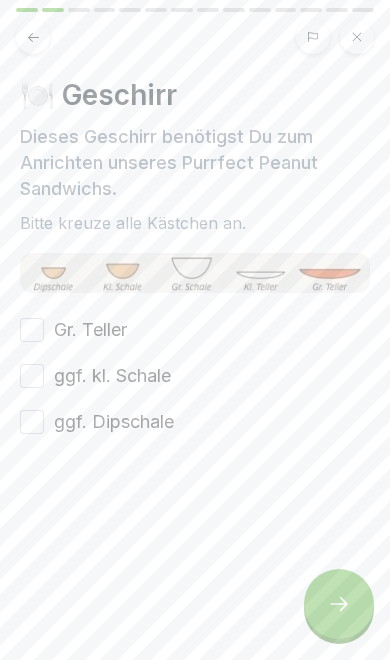 click on "Gr. Teller" at bounding box center [90, 330] 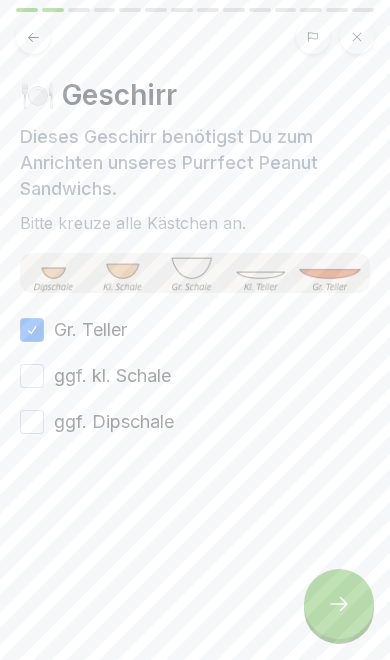 click on "ggf. kl. Schale" at bounding box center [112, 376] 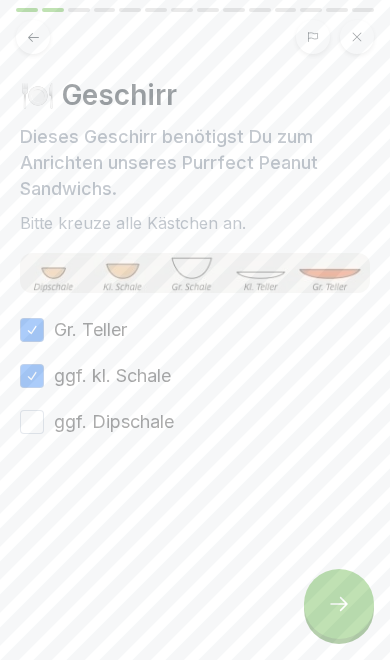 click on "ggf. Dipschale" at bounding box center (114, 422) 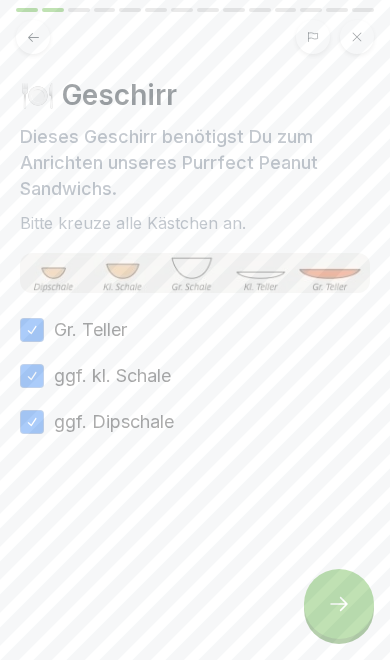 click at bounding box center [339, 604] 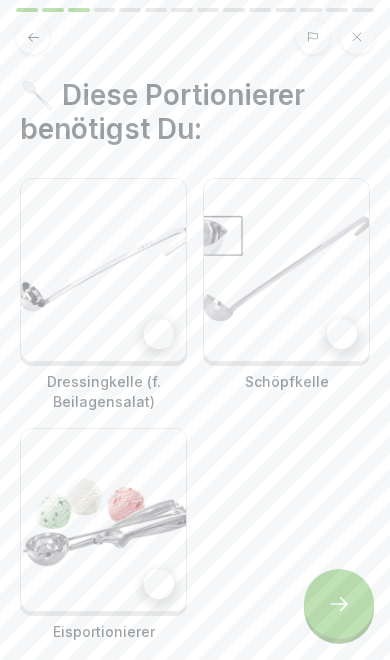click at bounding box center (103, 270) 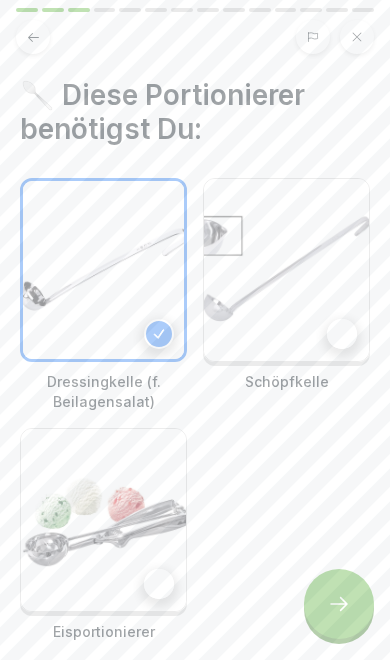click at bounding box center [286, 270] 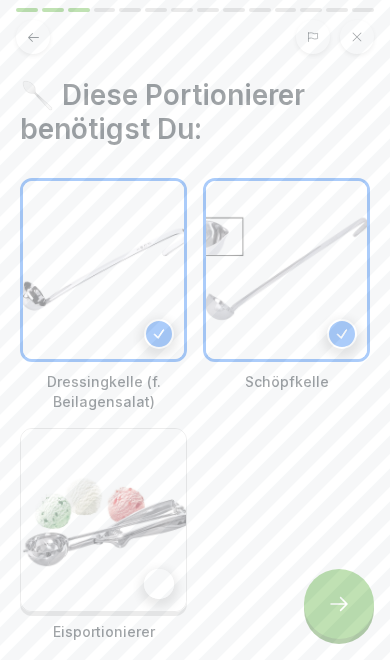 click at bounding box center [103, 520] 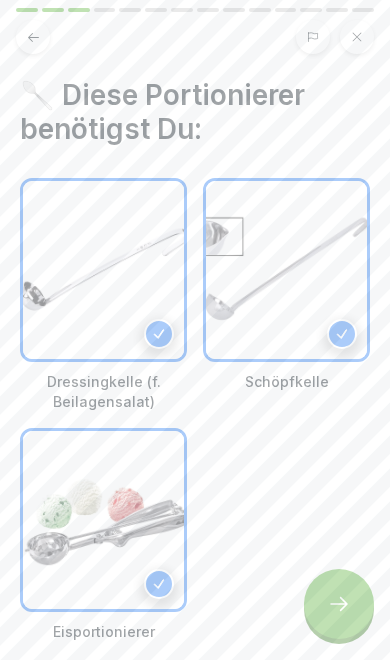 click at bounding box center (339, 604) 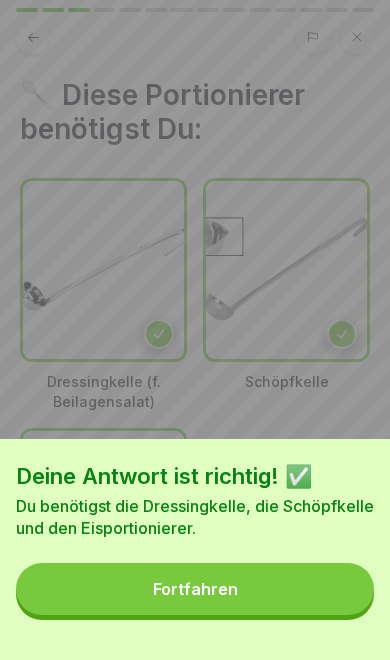 click on "Fortfahren" at bounding box center (195, 589) 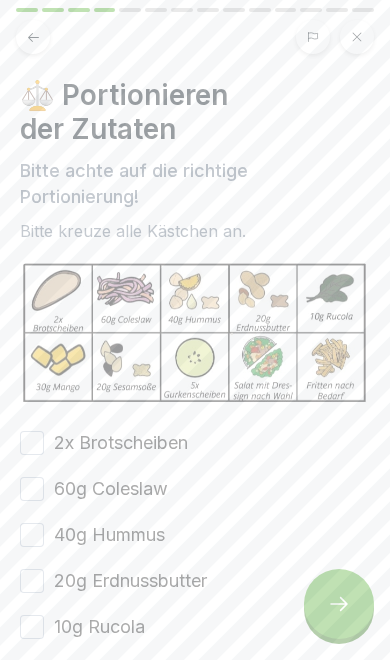 click on "2x Brotscheiben" at bounding box center (121, 443) 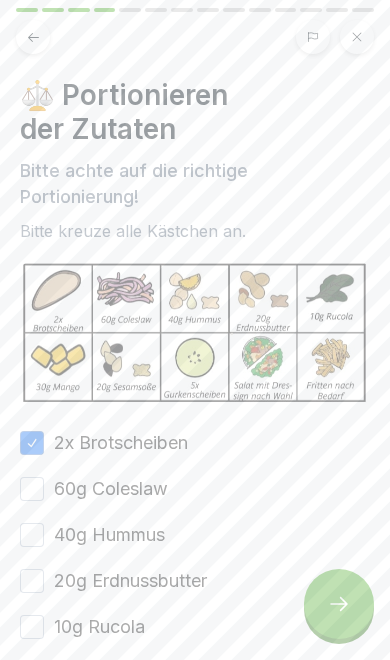 click on "60g Coleslaw" at bounding box center (111, 489) 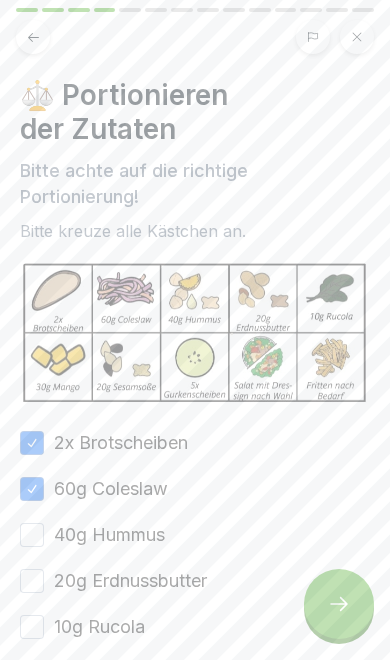 click on "40g Hummus" at bounding box center [109, 535] 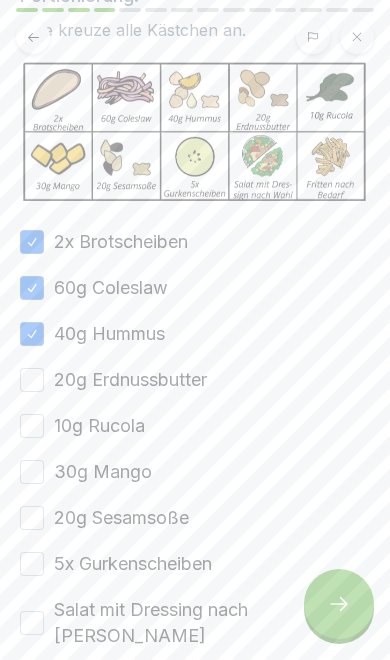scroll, scrollTop: 202, scrollLeft: 0, axis: vertical 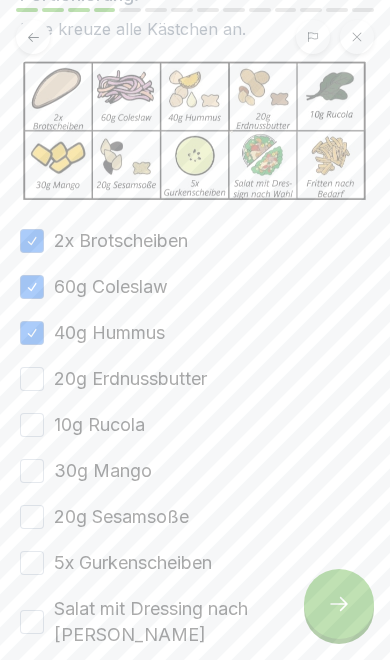 click on "20g Erdnussbutter" at bounding box center [130, 379] 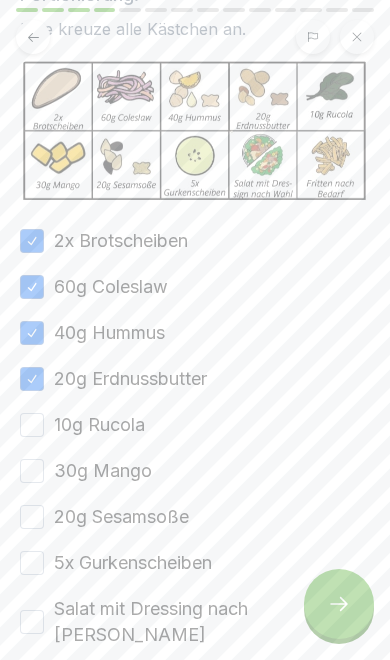 click on "10g Rucola" at bounding box center [99, 425] 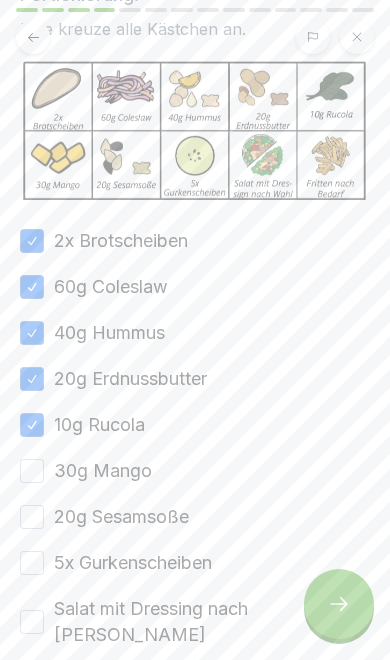 click on "30g Mango" at bounding box center (103, 471) 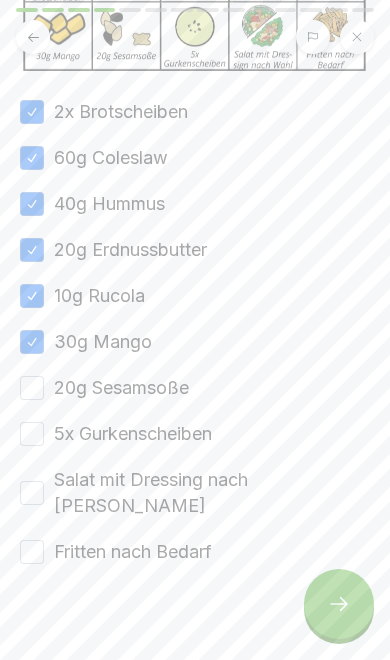scroll, scrollTop: 329, scrollLeft: 0, axis: vertical 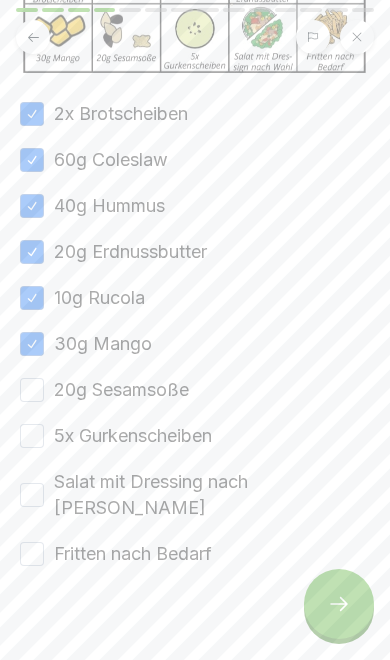 click on "5x Gurkenscheiben" at bounding box center (133, 436) 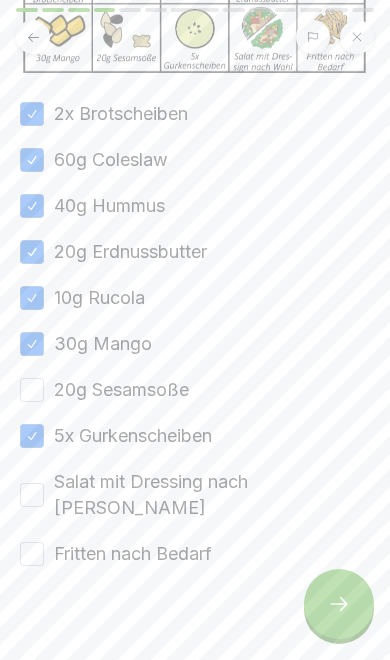 click on "20g Sesamsoße" at bounding box center (121, 390) 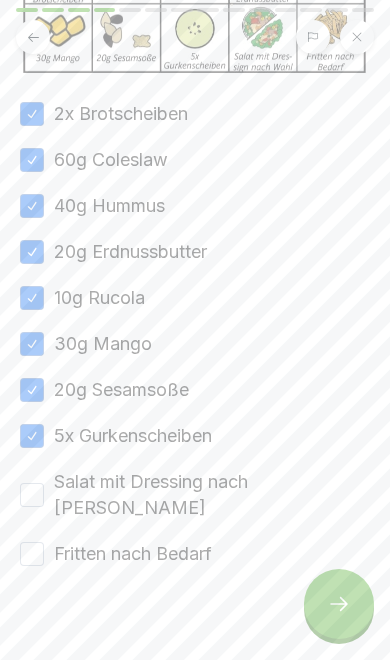 click on "Salat mit Dressing nach [PERSON_NAME]" at bounding box center (212, 495) 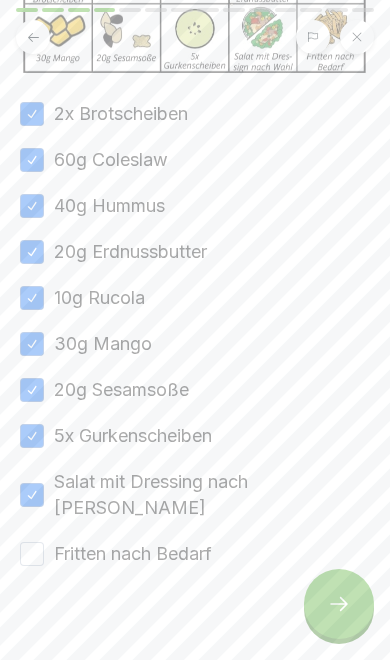 click on "Fritten nach Bedarf" at bounding box center [133, 554] 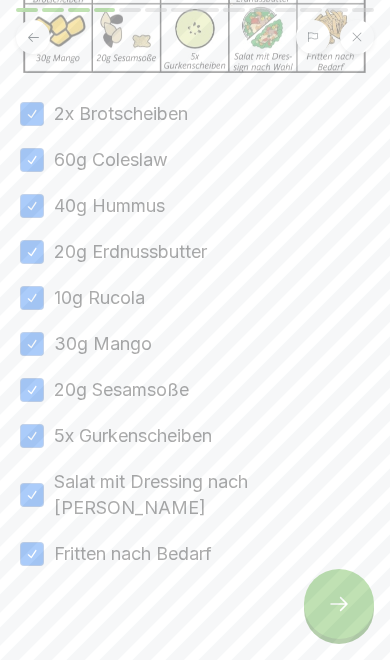 click at bounding box center (339, 604) 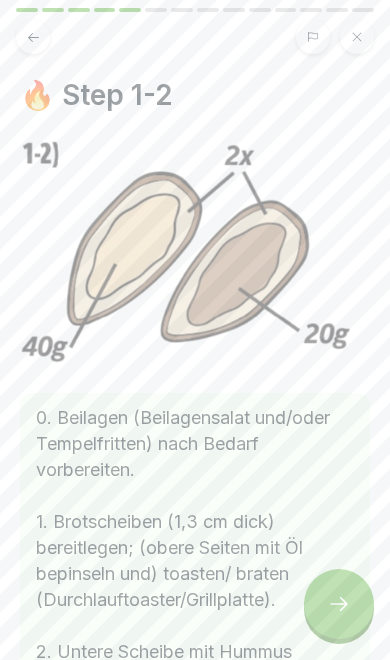 click 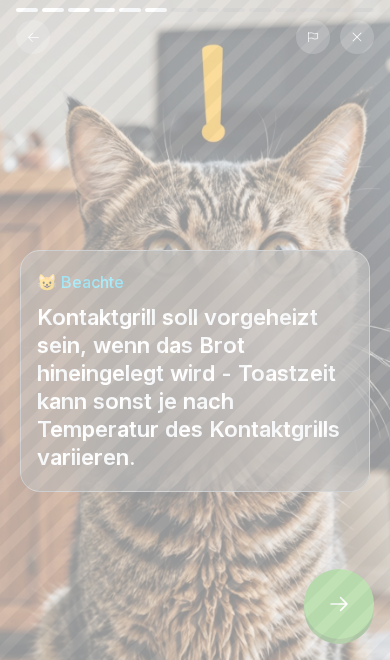 click at bounding box center (339, 604) 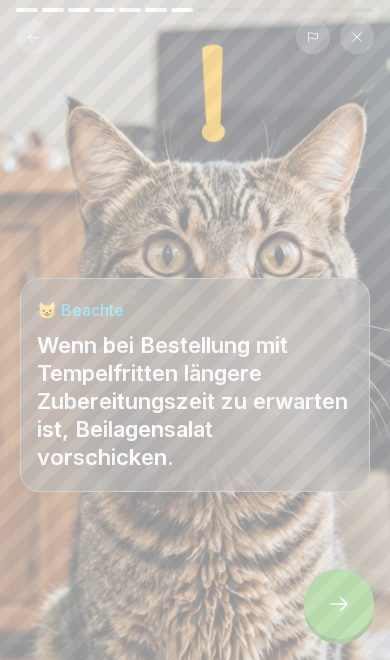 click at bounding box center [339, 604] 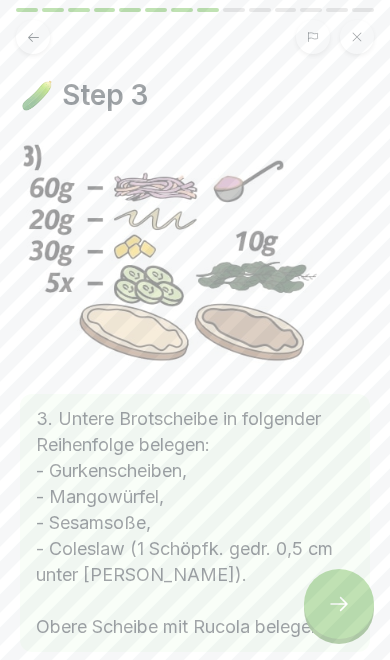 click 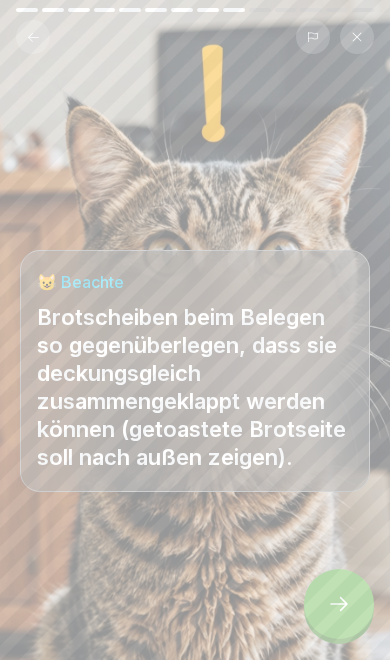 click 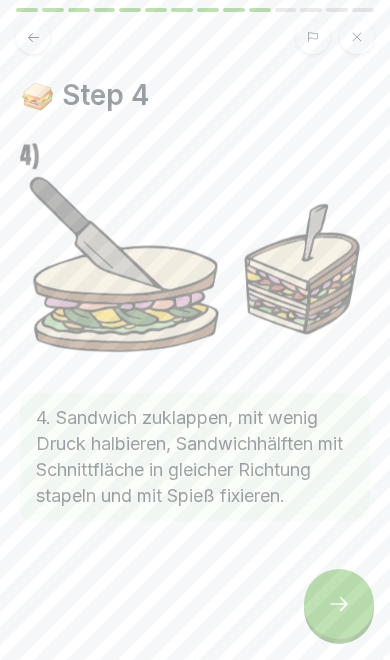 click 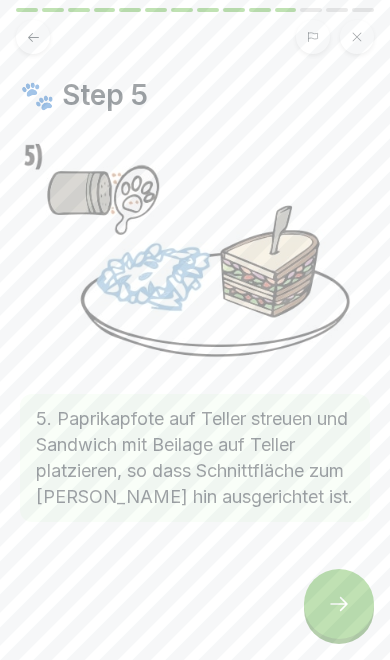 click at bounding box center [339, 604] 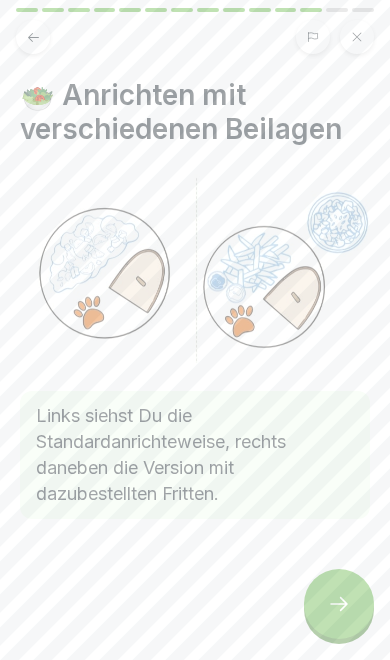 click at bounding box center [339, 604] 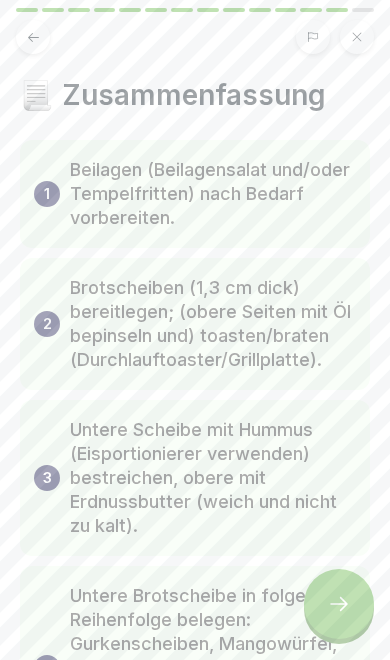 click 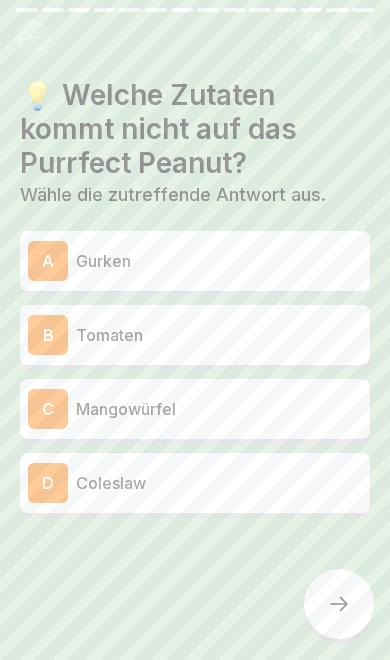 click 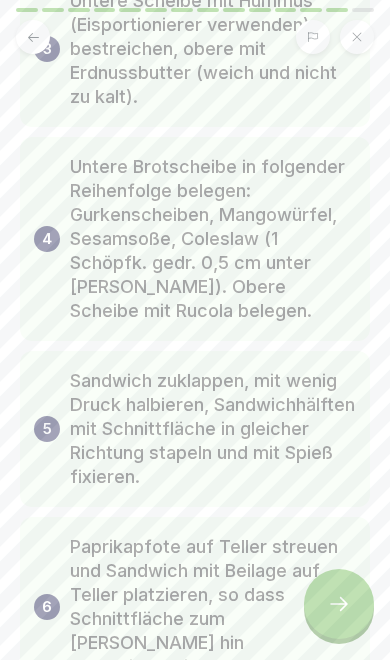 click at bounding box center (339, 604) 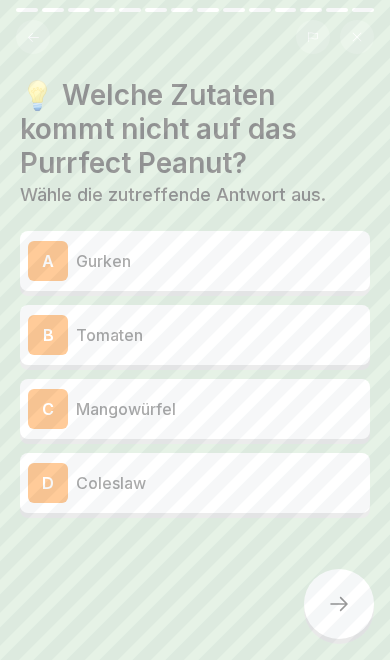 click on "Tomaten" at bounding box center [219, 335] 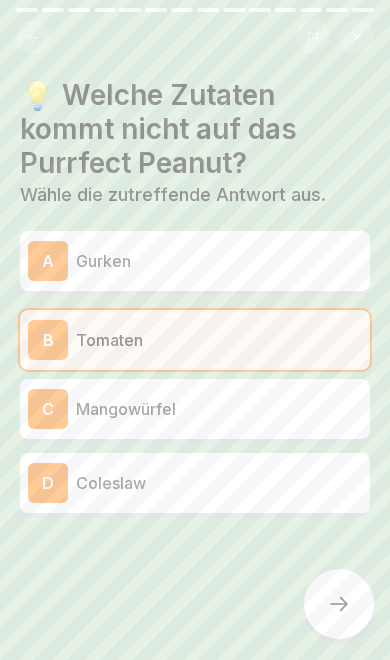 click 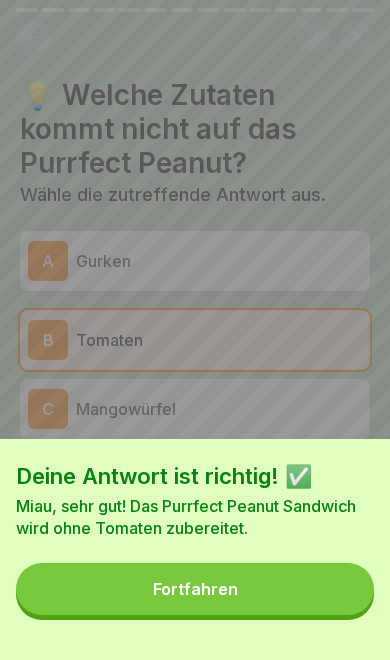 click on "Fortfahren" at bounding box center [195, 589] 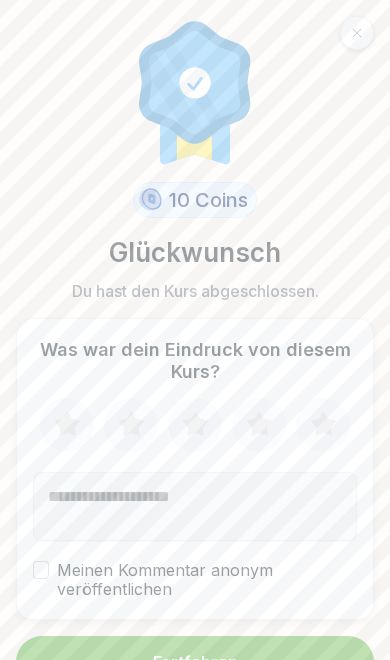 click on "Fortfahren" at bounding box center (195, 662) 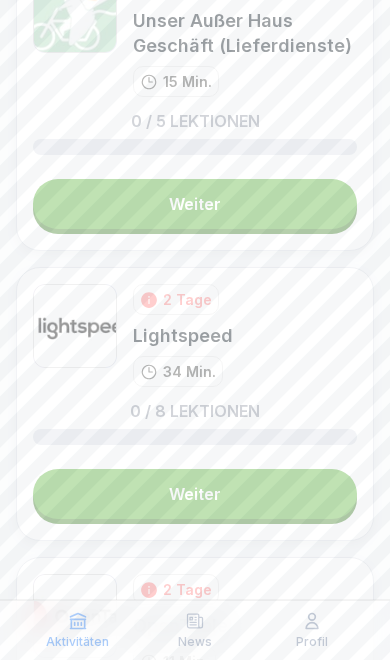 scroll, scrollTop: 1243, scrollLeft: 0, axis: vertical 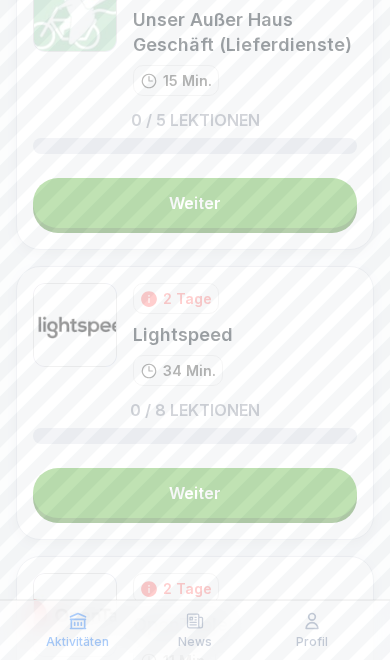 click on "Weiter" at bounding box center [195, 203] 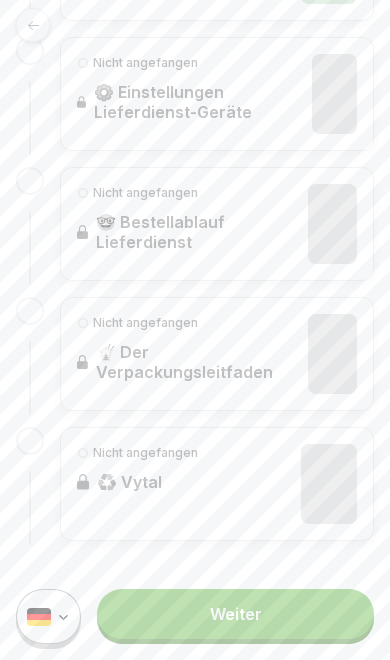 scroll, scrollTop: 0, scrollLeft: 0, axis: both 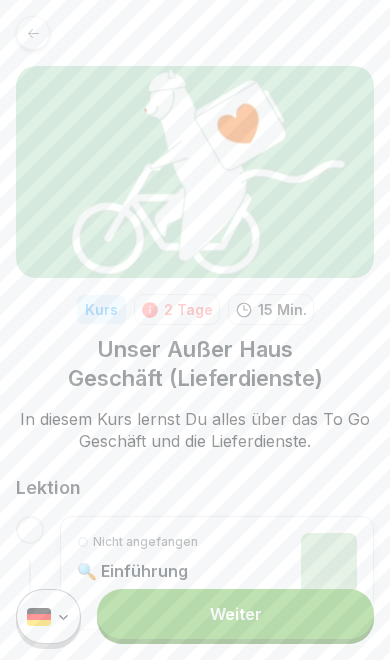 click on "Weiter" at bounding box center (235, 614) 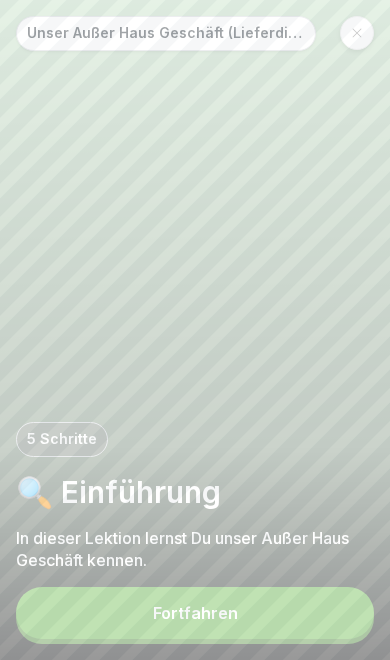click on "Fortfahren" at bounding box center (195, 613) 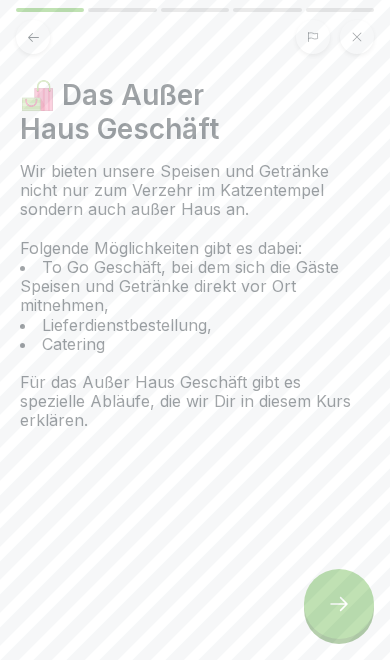 click at bounding box center [339, 604] 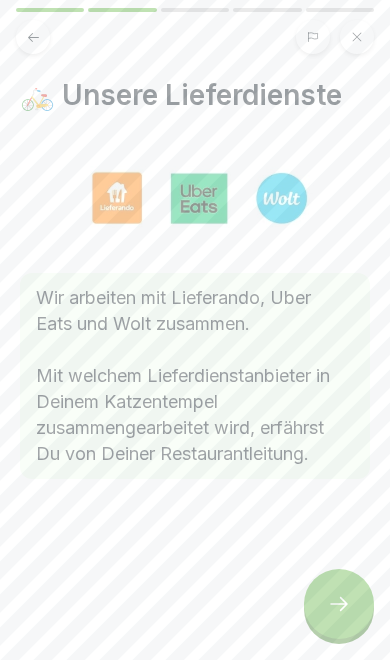 click 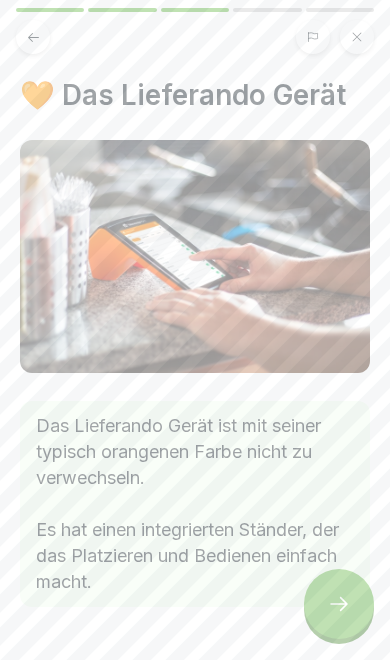 click at bounding box center (339, 604) 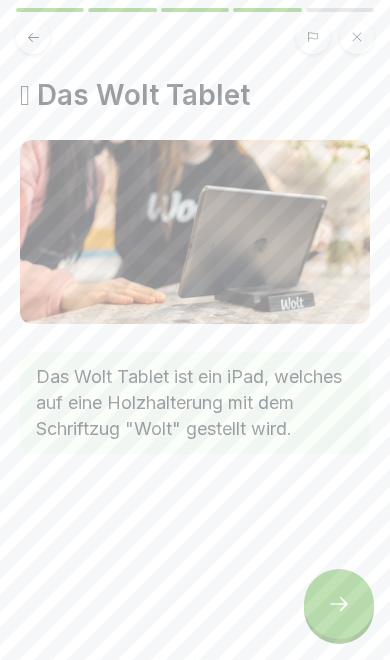 click 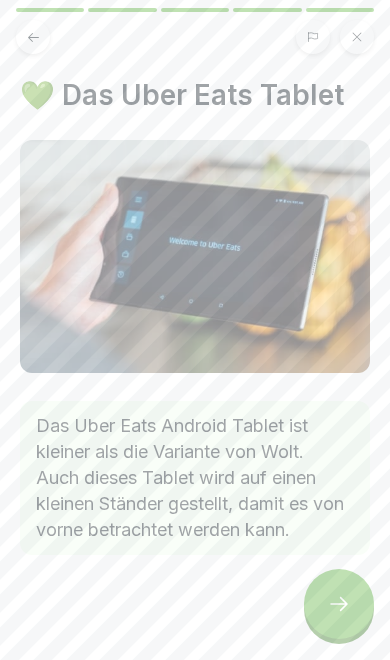 click 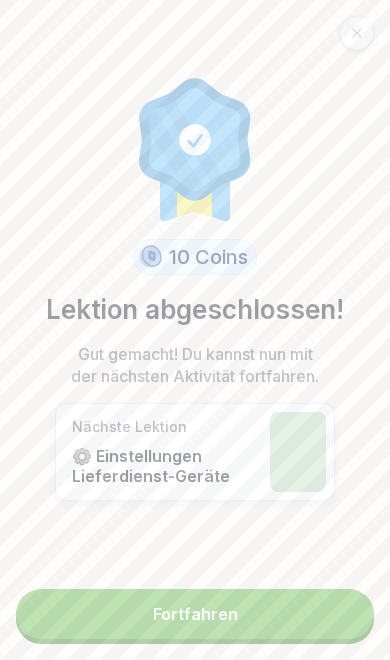 click on "Fortfahren" at bounding box center (195, 614) 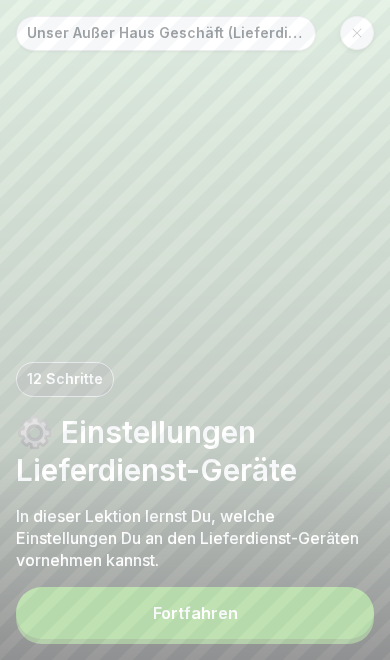 click on "Fortfahren" at bounding box center (195, 613) 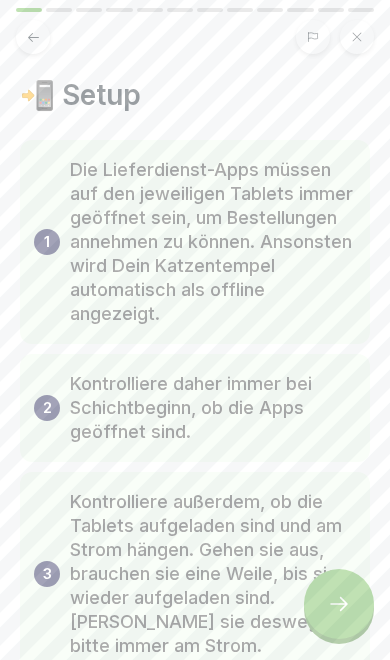 click 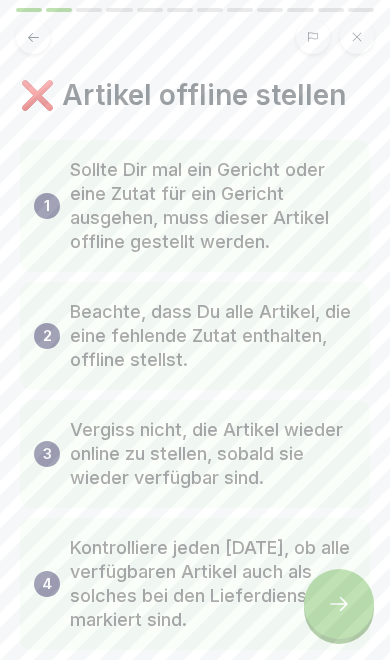 click 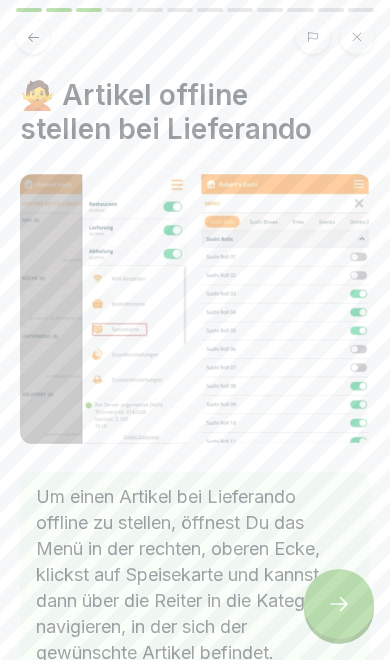 click 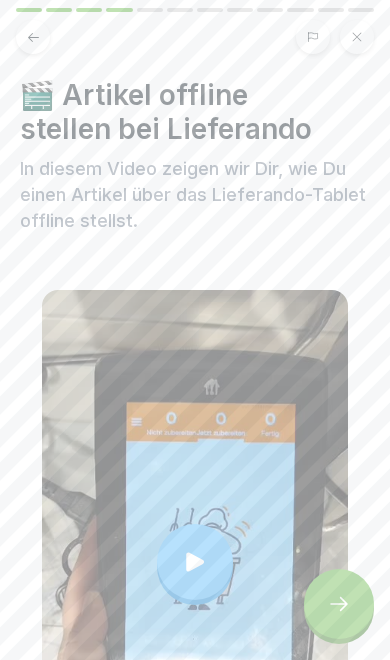 click 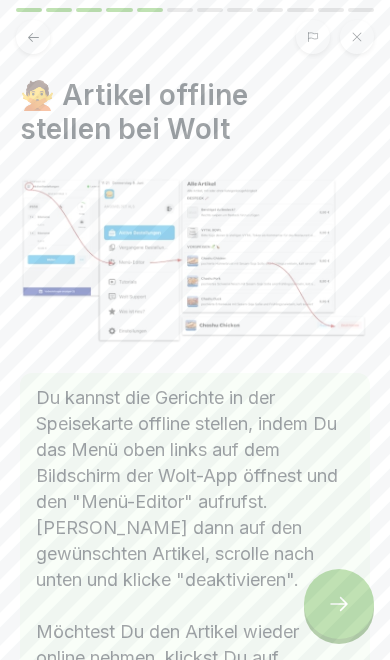 click 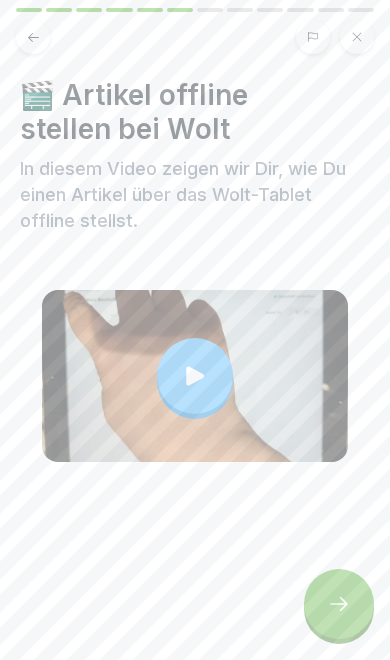 click at bounding box center [339, 604] 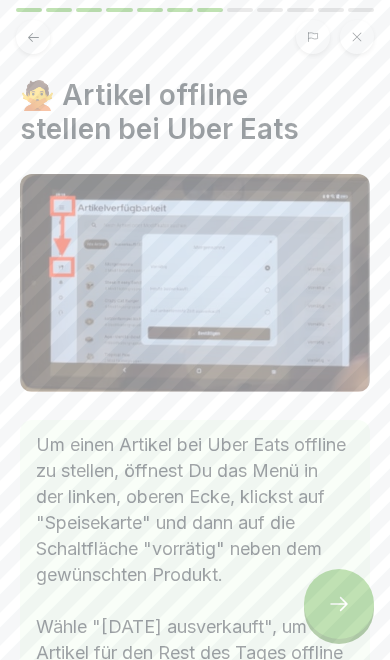 click 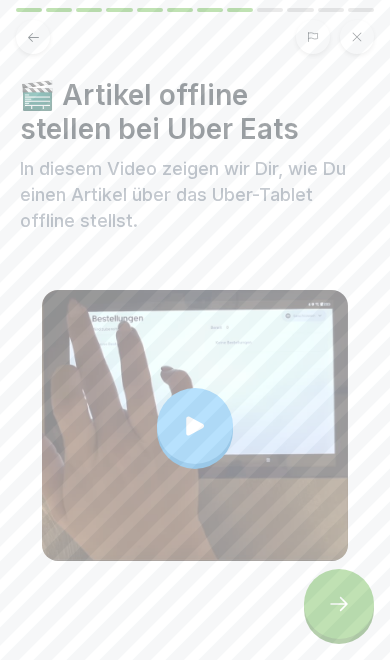 click 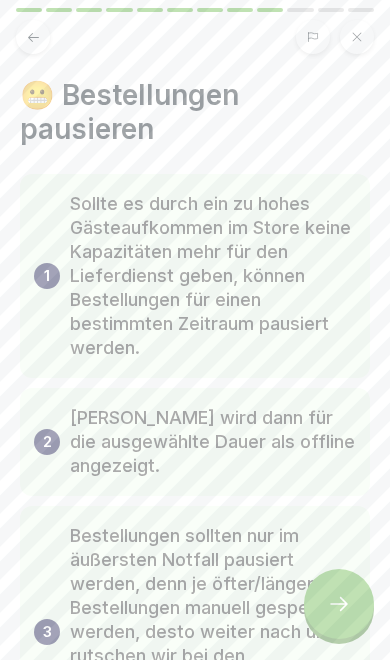 click 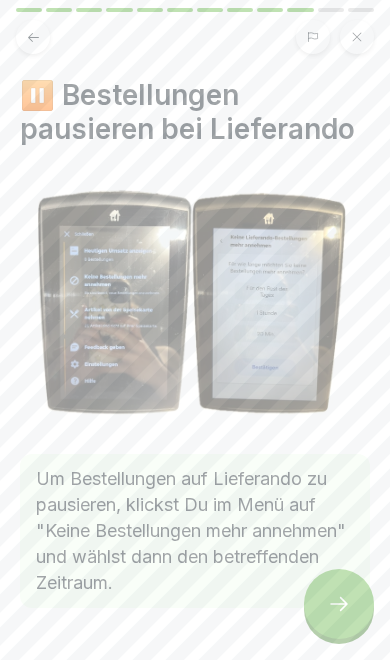 click at bounding box center [339, 604] 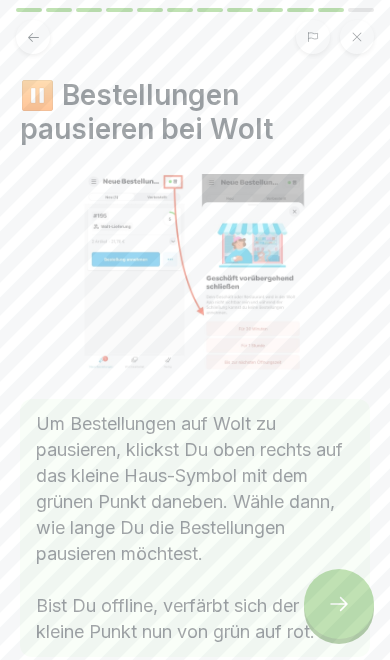 click 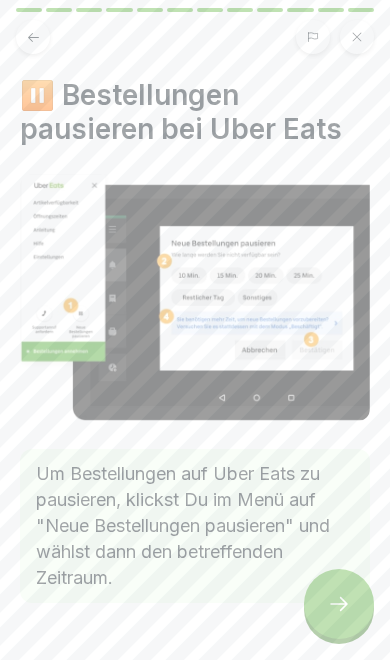 click at bounding box center (339, 604) 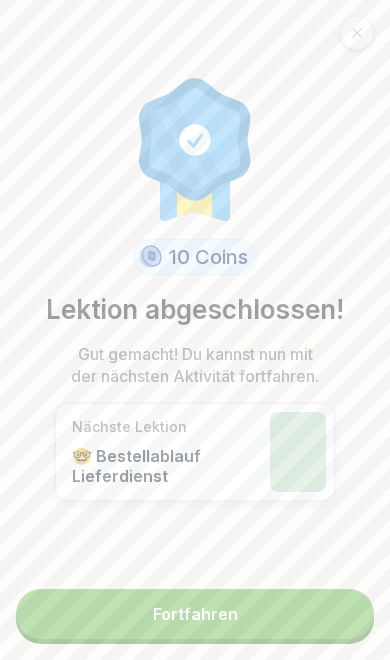 click on "Fortfahren" at bounding box center [195, 614] 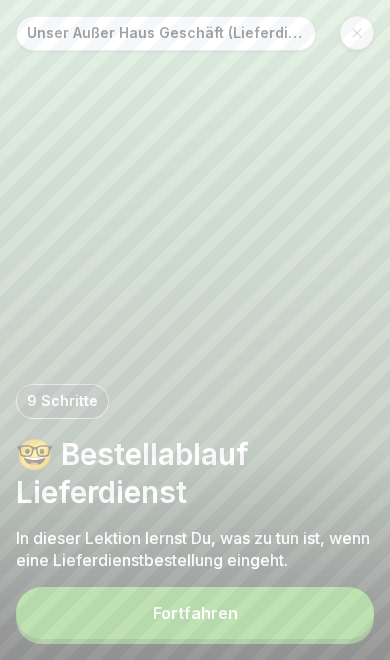 click on "Fortfahren" at bounding box center [195, 613] 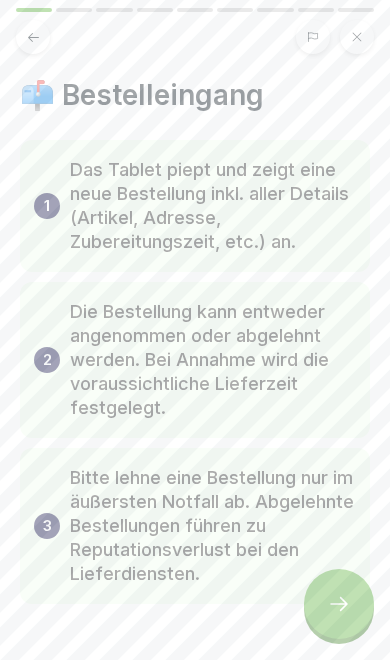click 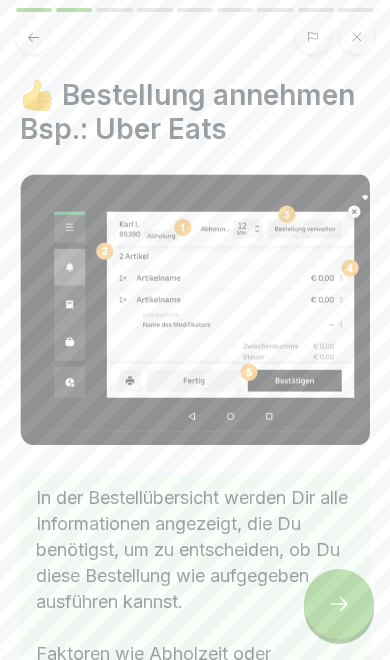 click 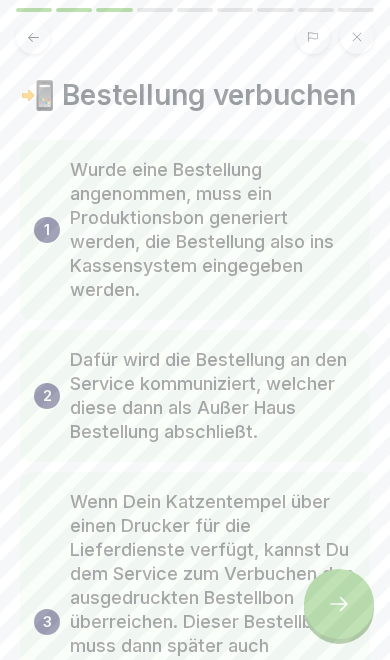 click 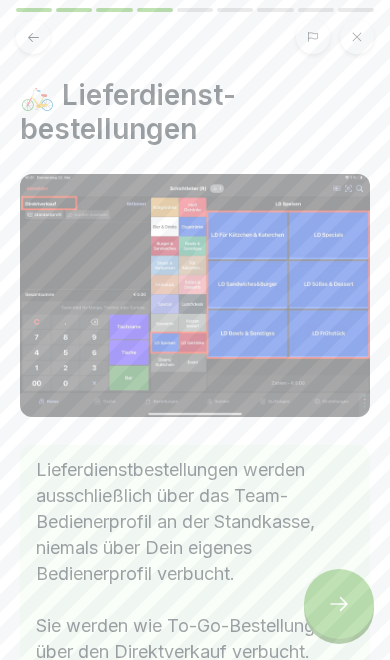 click 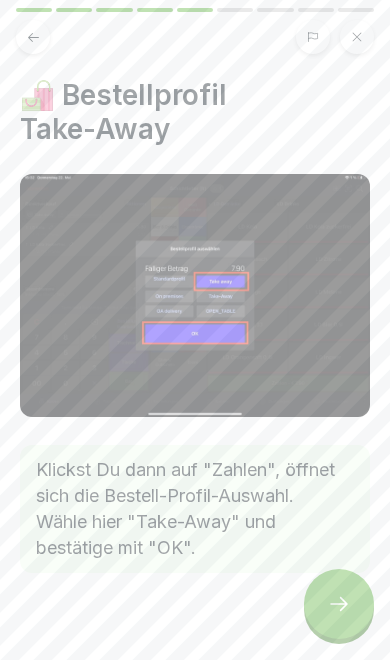 click 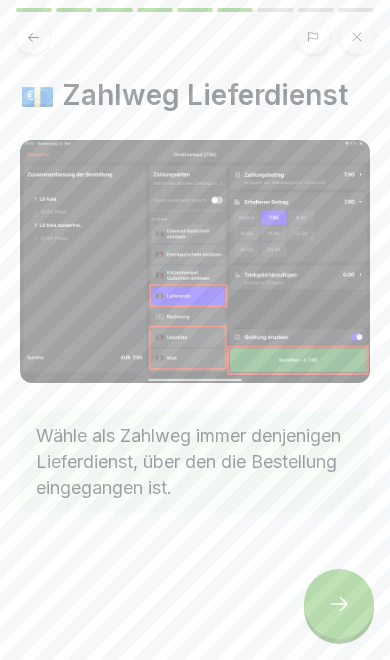 click at bounding box center [339, 604] 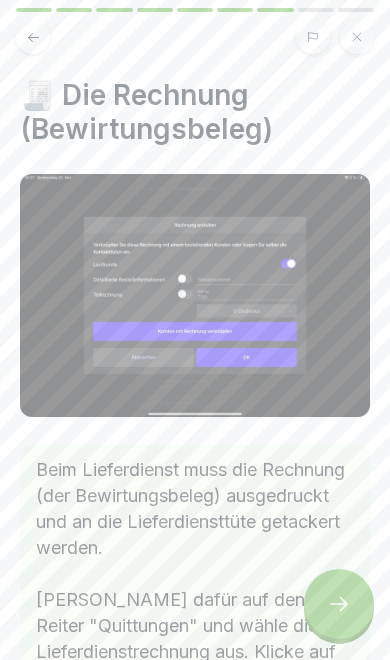 click 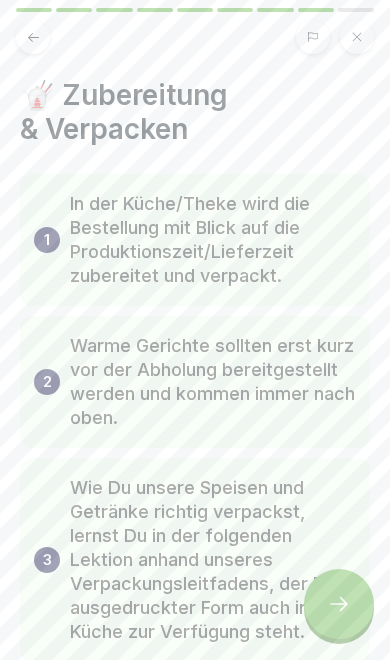 click 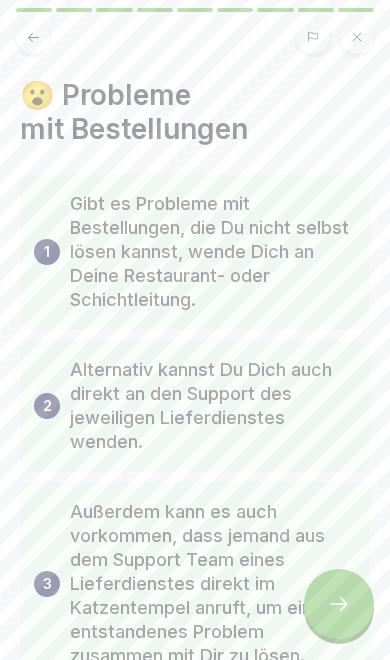 click at bounding box center [339, 604] 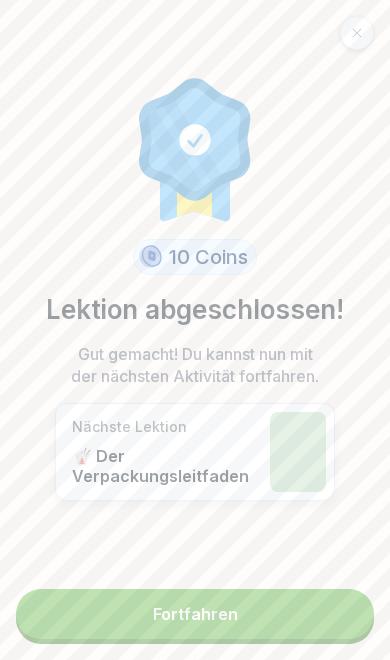 click on "Fortfahren" at bounding box center (195, 614) 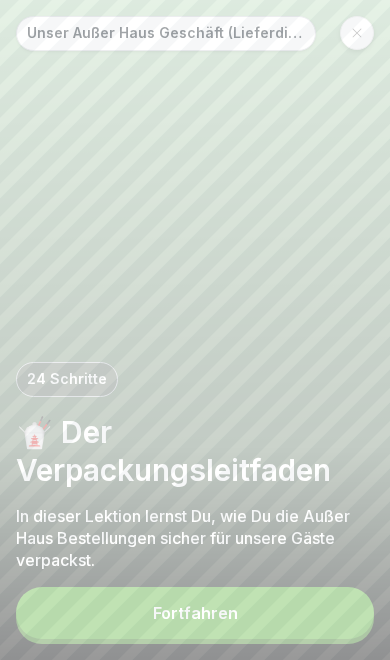click on "Fortfahren" at bounding box center (195, 613) 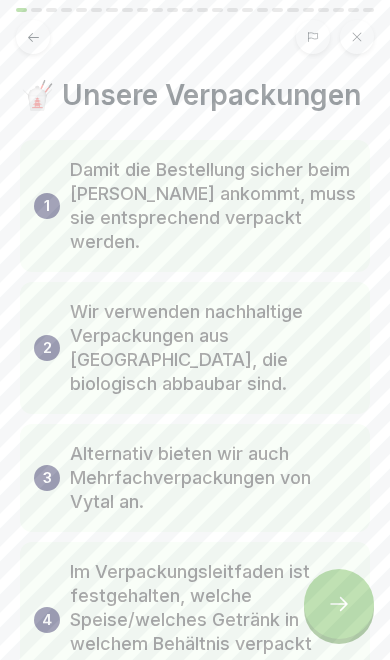 click 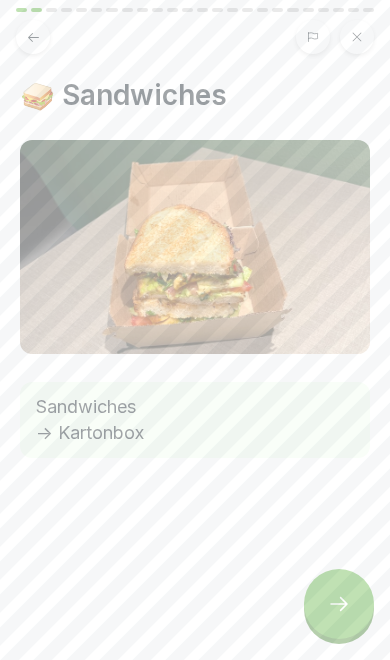 click 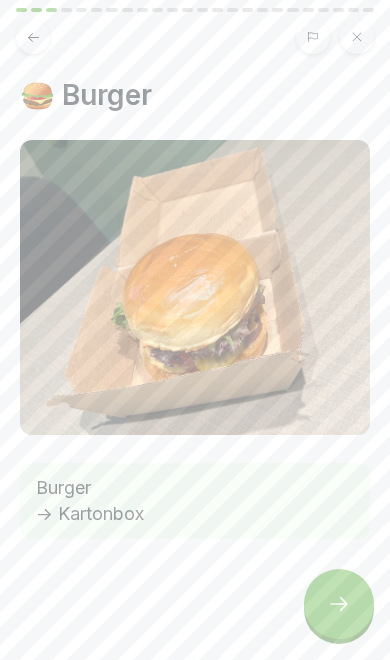 click 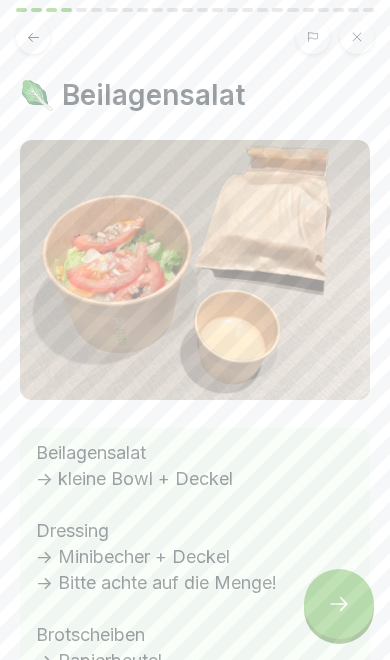 click 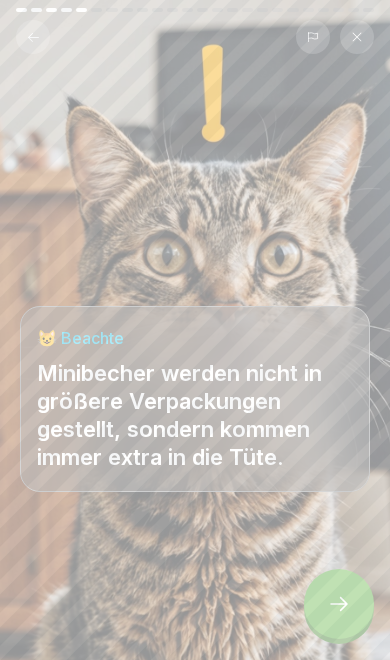 click 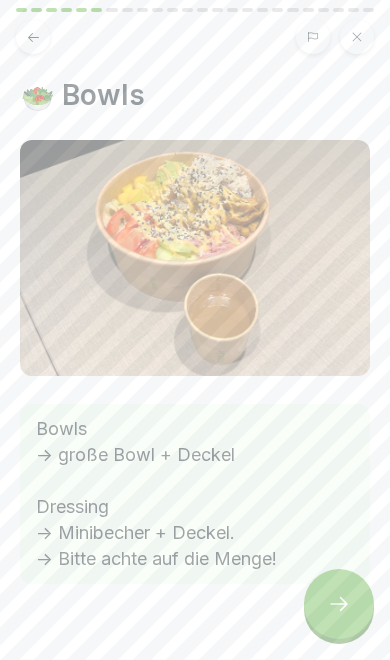 click at bounding box center [339, 604] 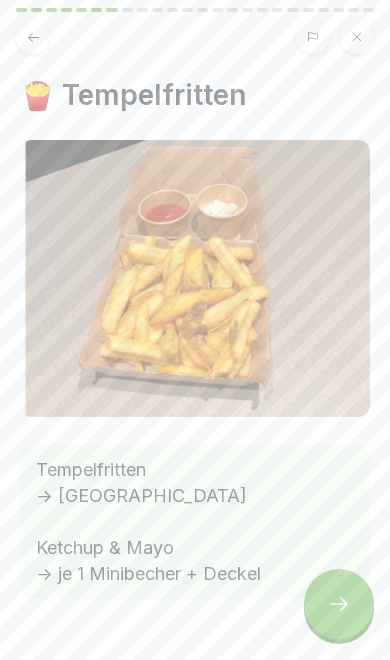click at bounding box center [339, 604] 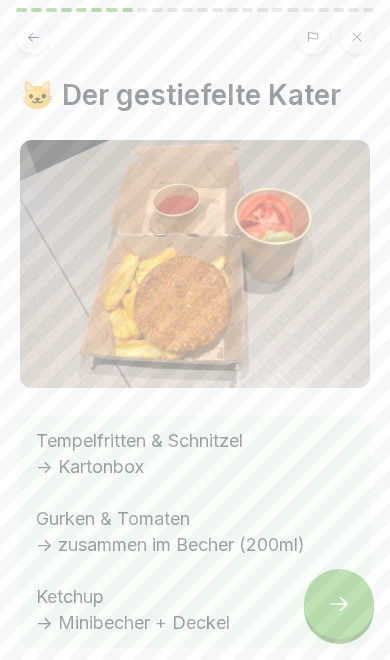 click at bounding box center [339, 604] 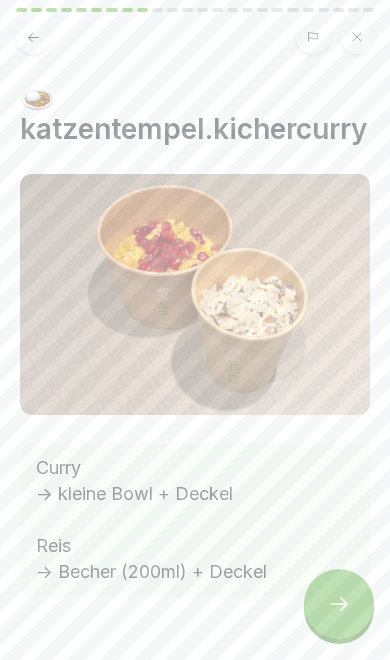 click at bounding box center [339, 604] 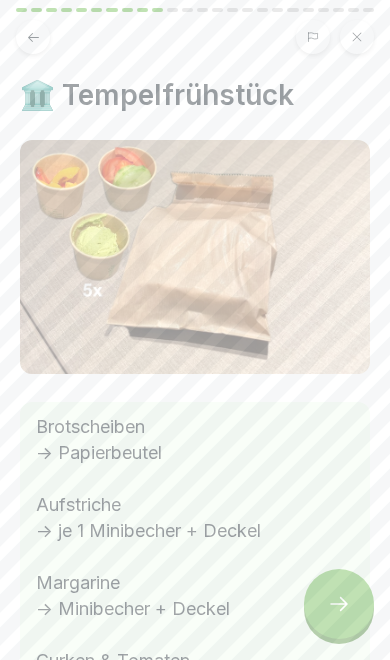 click at bounding box center (339, 604) 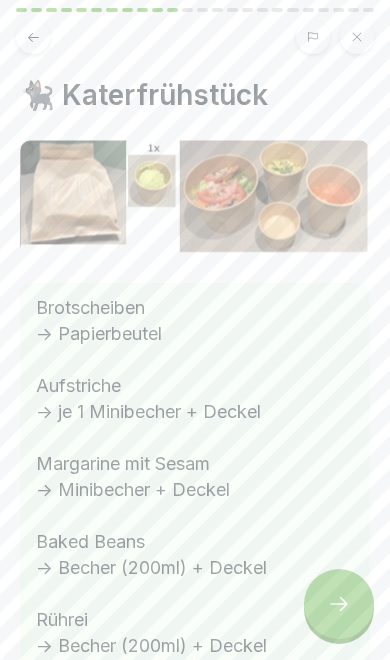 click at bounding box center (339, 604) 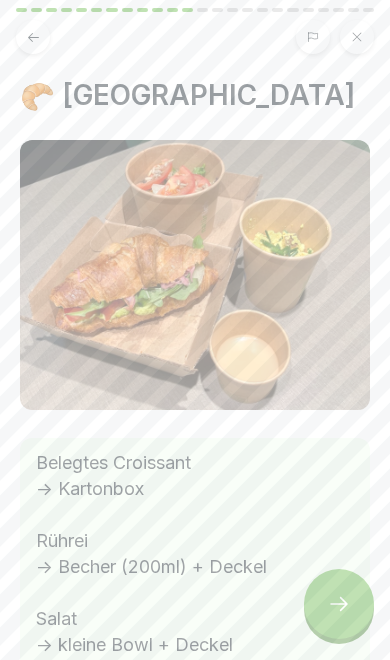 click at bounding box center (339, 604) 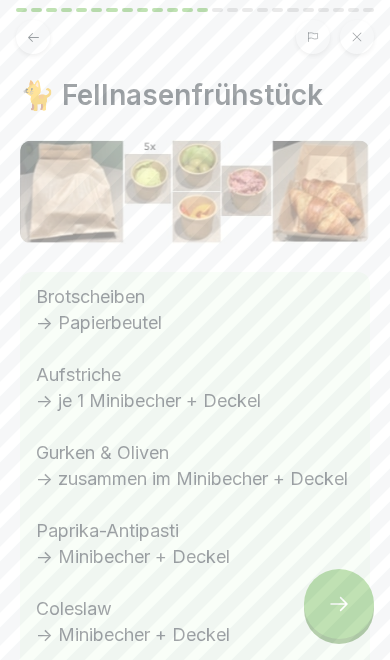 click at bounding box center (339, 604) 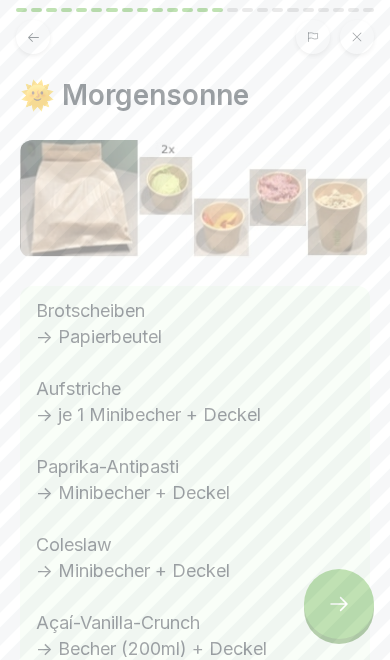 click at bounding box center (339, 604) 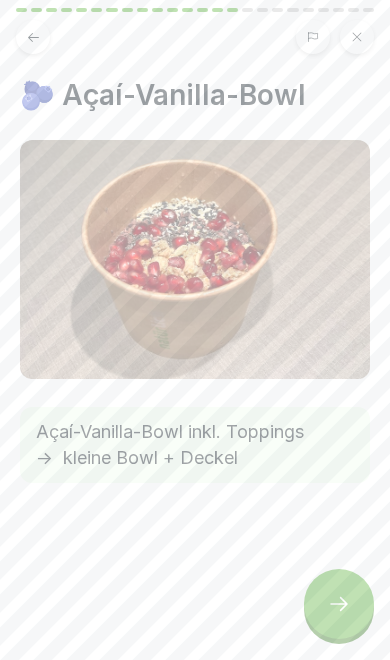 click 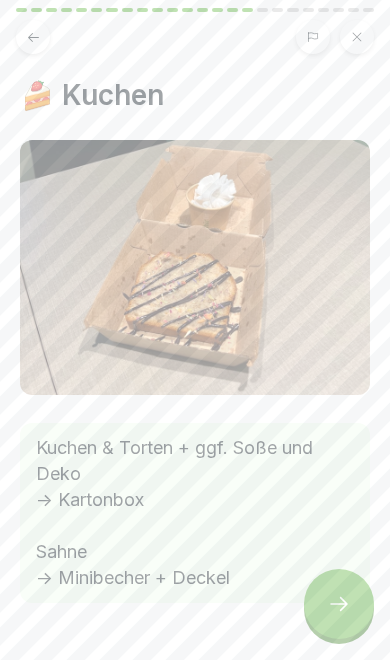 click at bounding box center [339, 604] 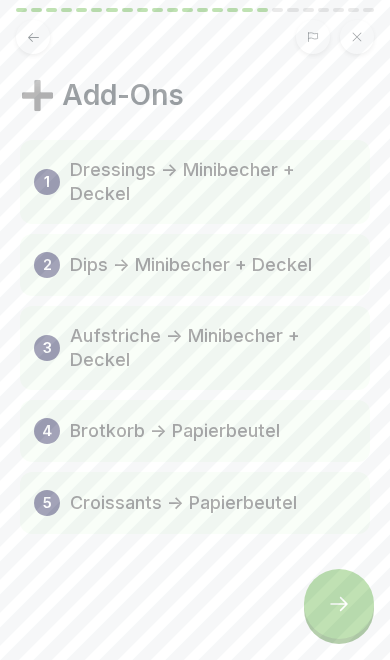 click at bounding box center [339, 604] 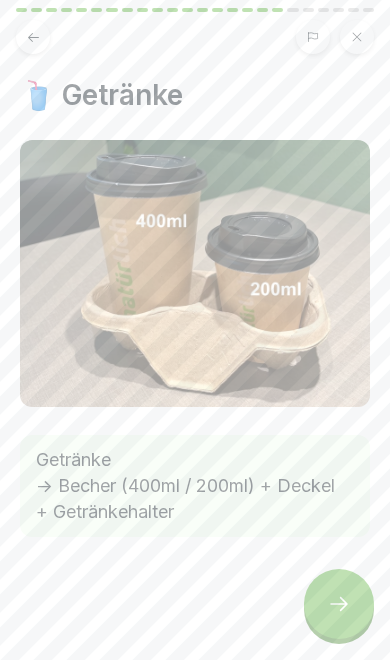 click 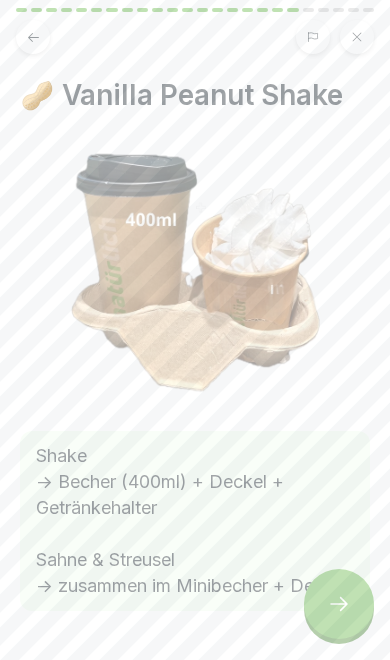 click 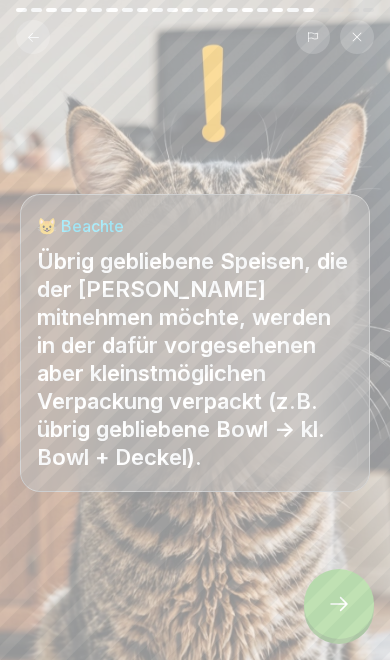 click at bounding box center [339, 604] 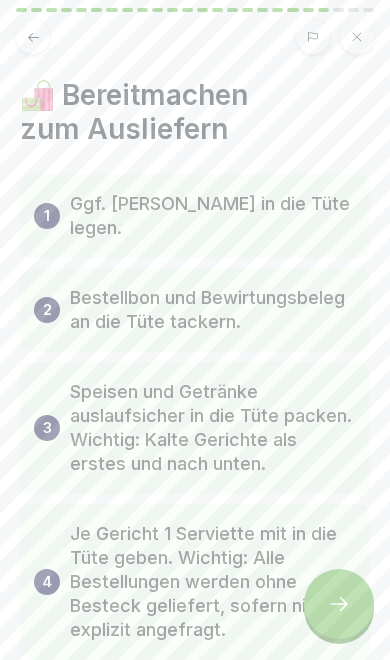 click at bounding box center (339, 604) 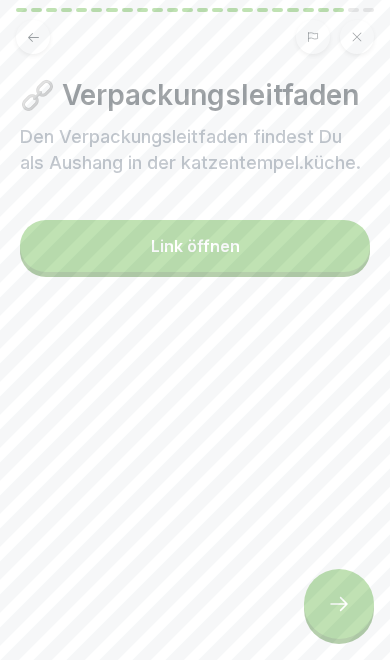click 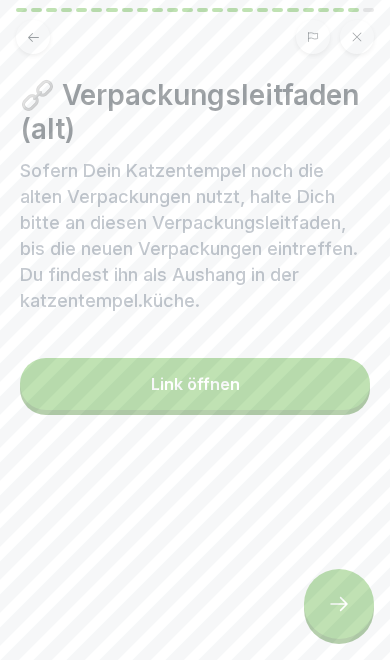 click at bounding box center (339, 604) 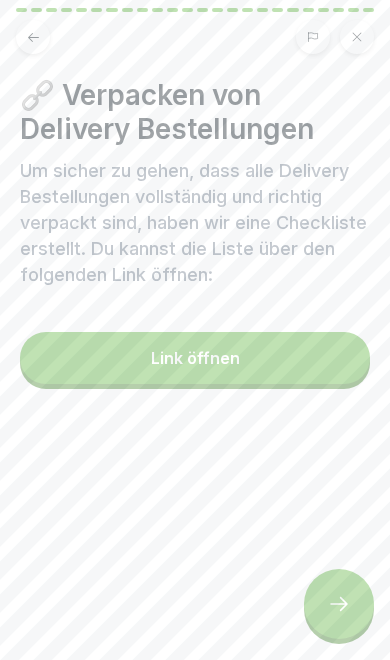 click 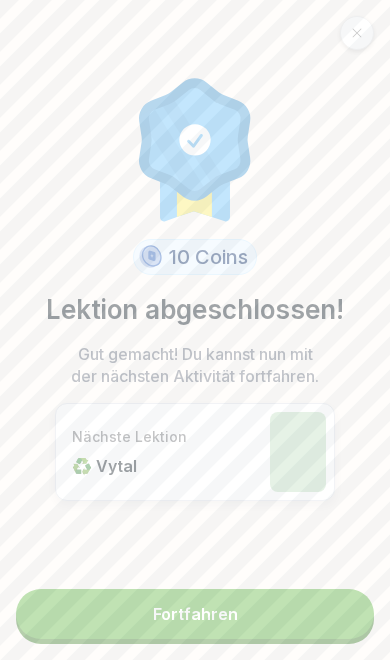 click on "Fortfahren" at bounding box center [195, 614] 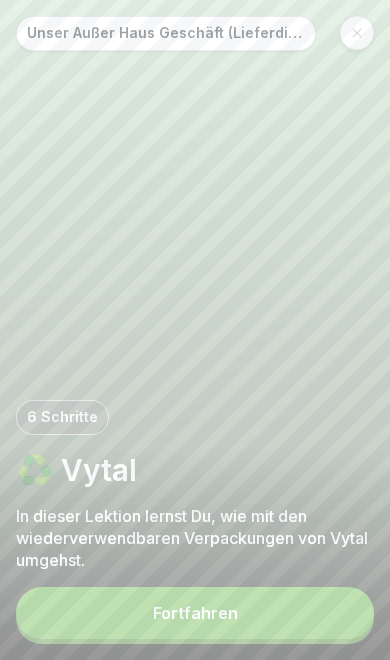 click on "Fortfahren" at bounding box center [195, 613] 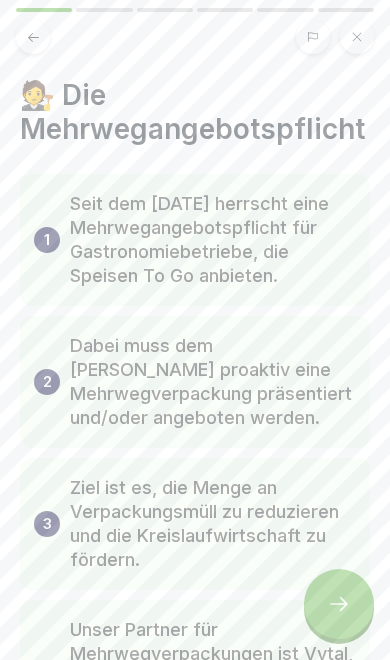 click at bounding box center [339, 604] 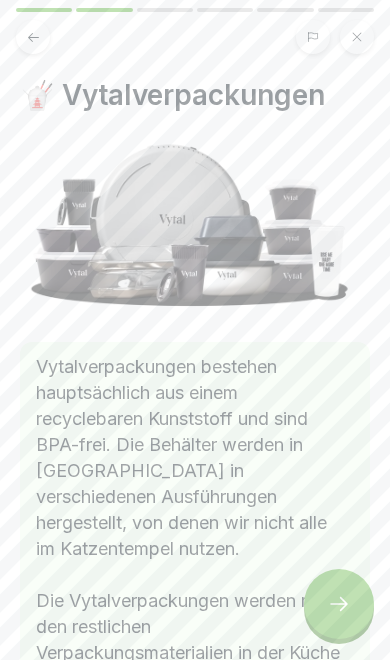 click 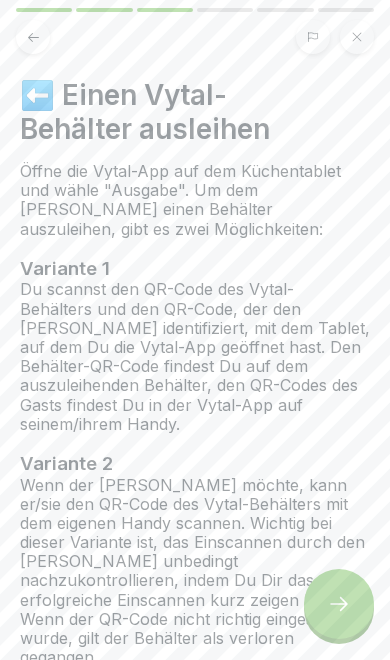 click 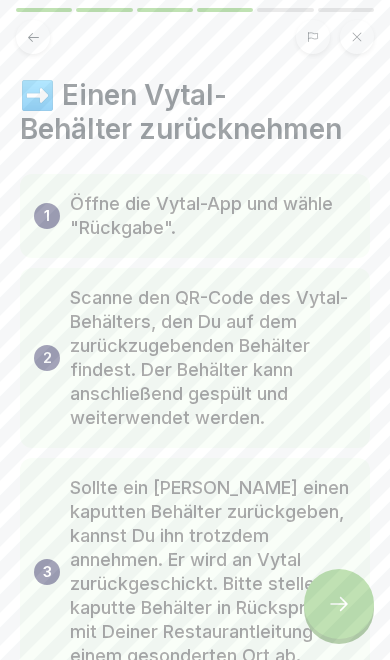 click 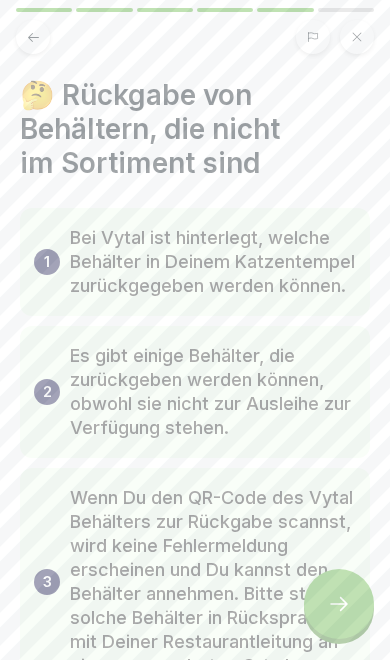 click at bounding box center [339, 604] 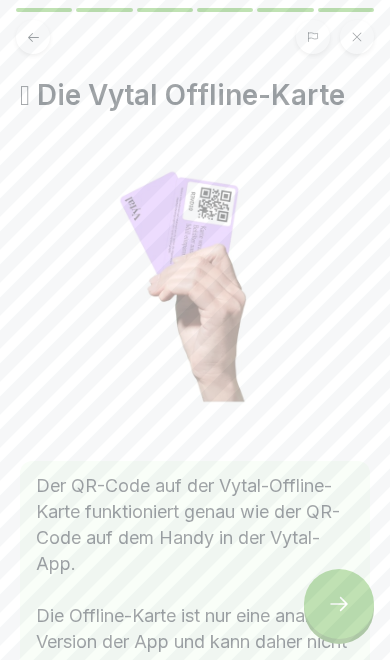 click 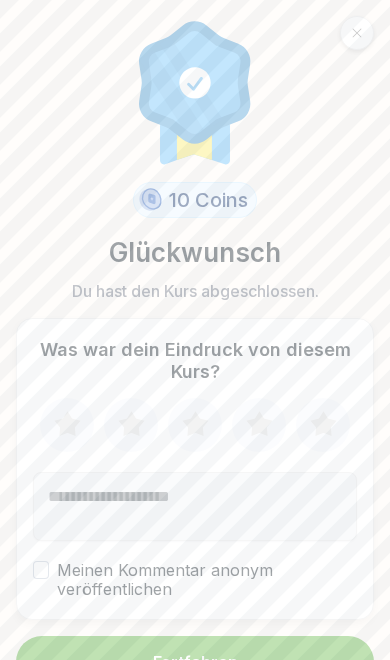 click on "Fortfahren" at bounding box center [195, 662] 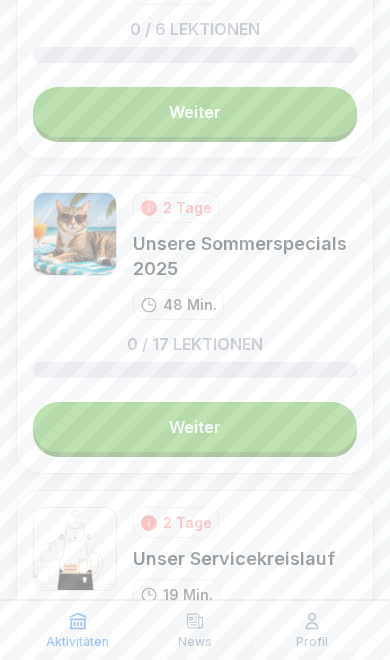 scroll, scrollTop: 1887, scrollLeft: 0, axis: vertical 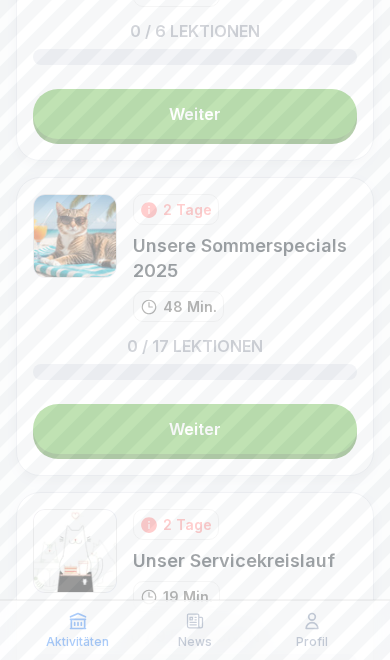 click on "Weiter" at bounding box center [195, 429] 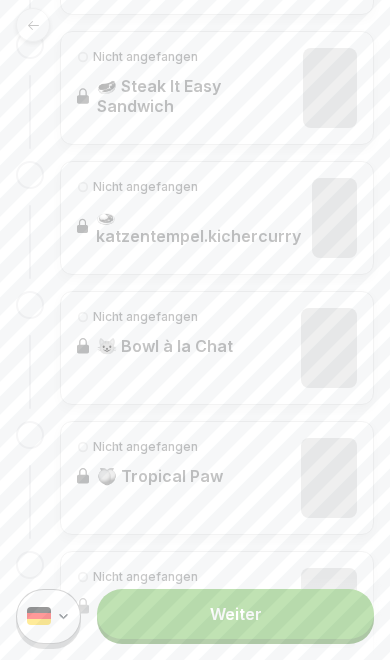 scroll, scrollTop: 0, scrollLeft: 0, axis: both 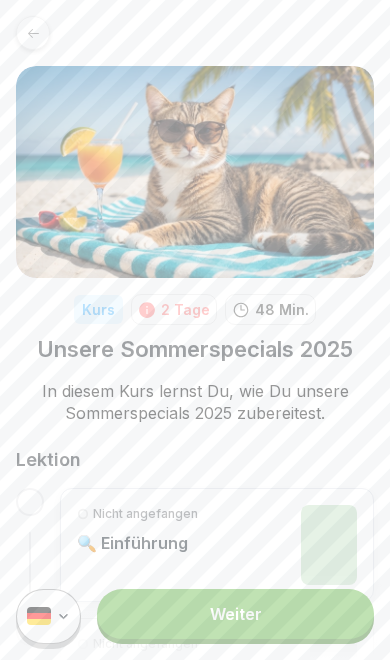 click on "Weiter" at bounding box center (235, 614) 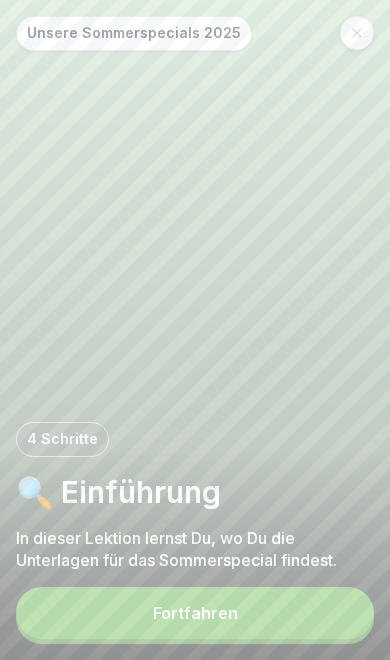 click on "Fortfahren" at bounding box center [195, 613] 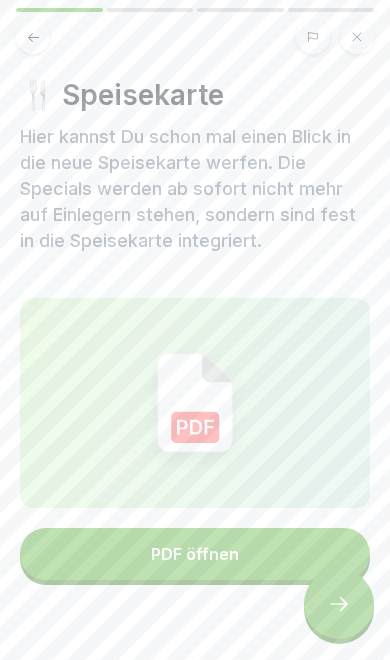 click at bounding box center [339, 604] 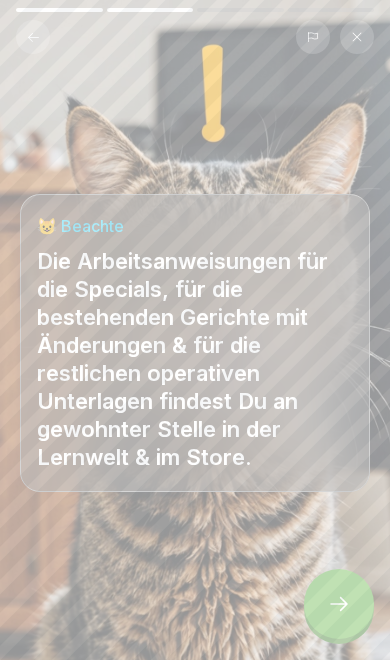 click 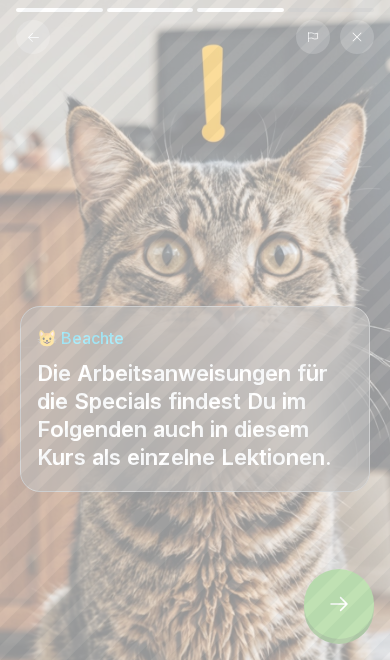 click 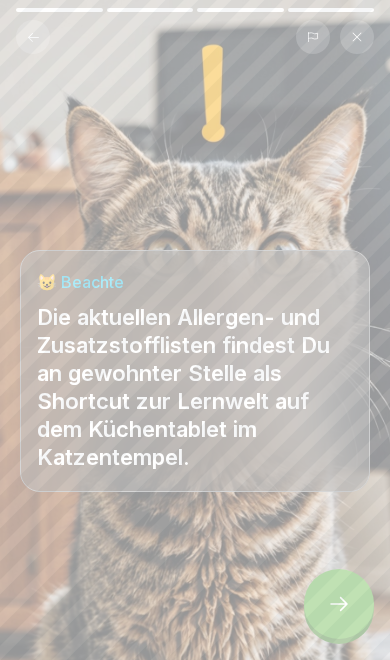click at bounding box center [339, 604] 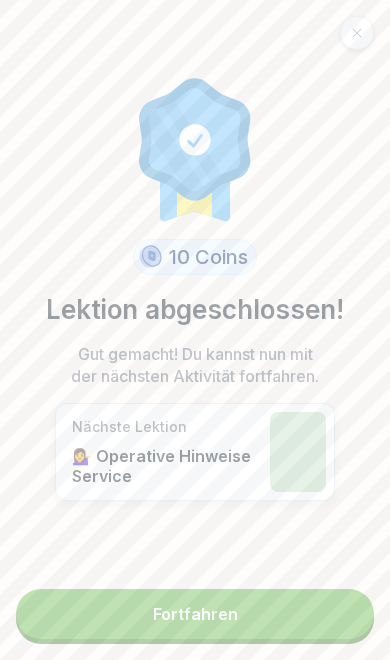 click on "Fortfahren" at bounding box center [195, 614] 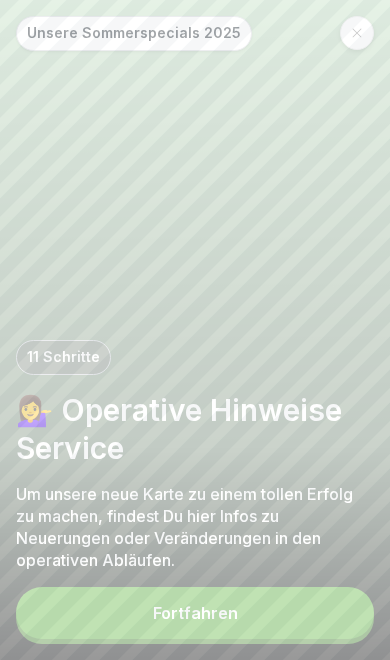click on "Fortfahren" at bounding box center (195, 613) 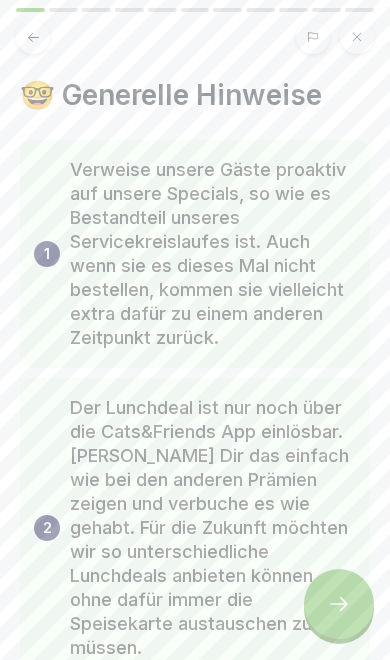 click at bounding box center [339, 604] 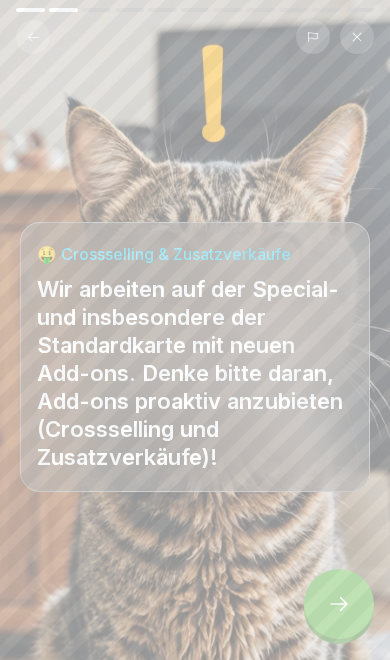 click 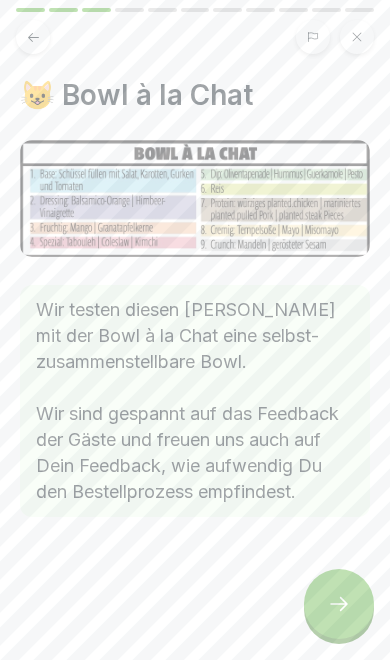 click 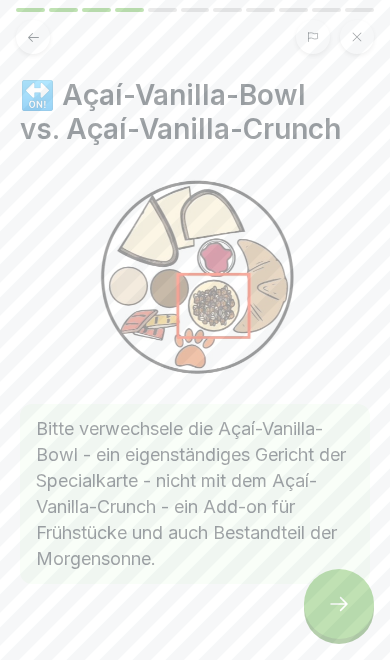 click 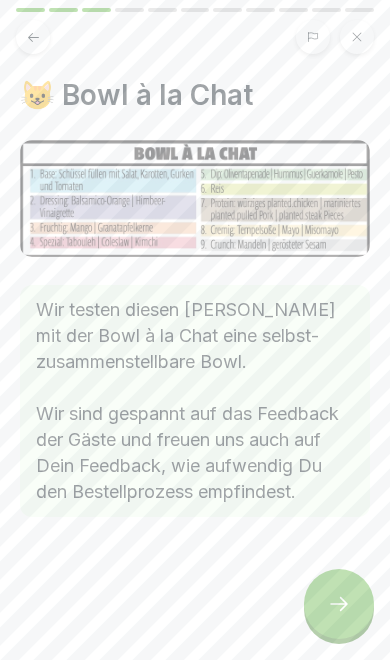 click 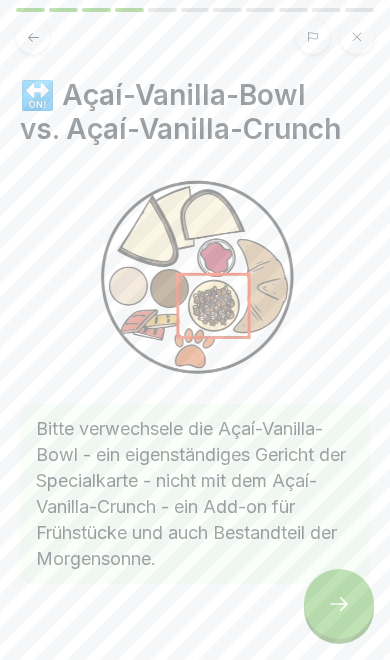 click 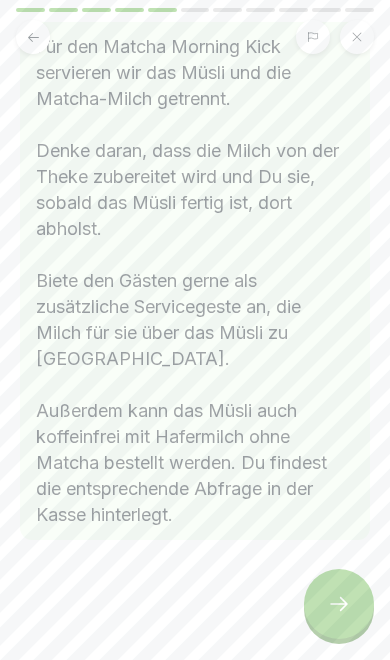 scroll, scrollTop: 356, scrollLeft: 0, axis: vertical 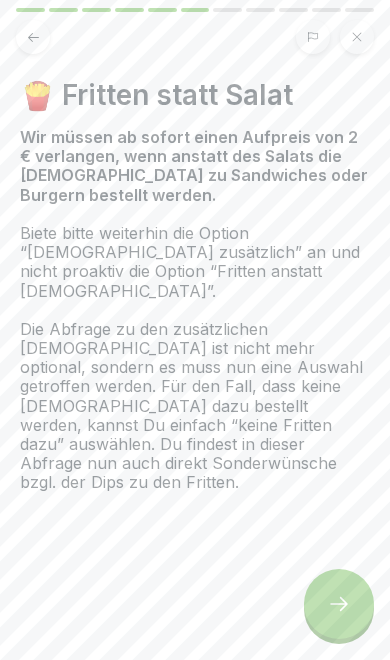 click 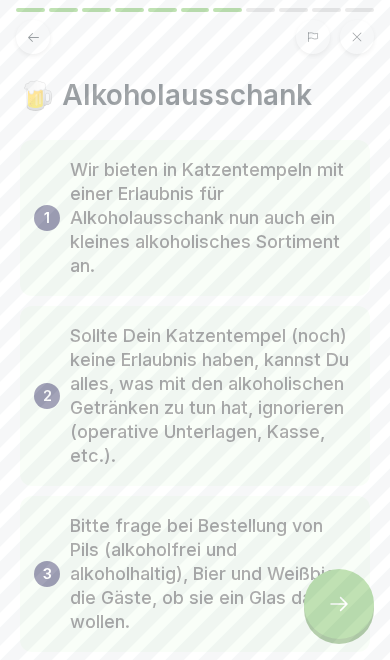 click 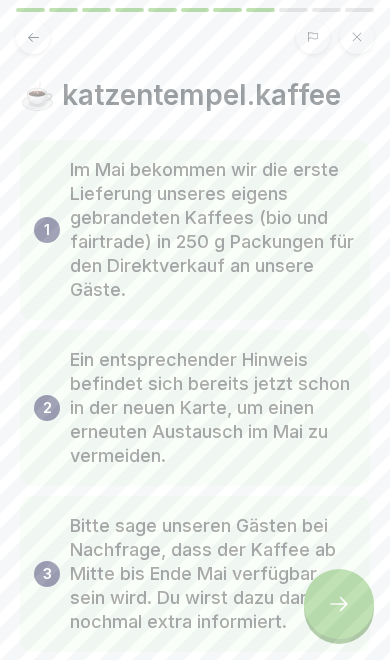 click 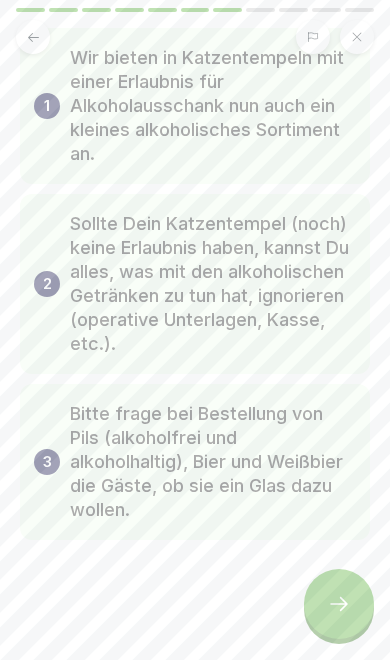 scroll, scrollTop: 112, scrollLeft: 0, axis: vertical 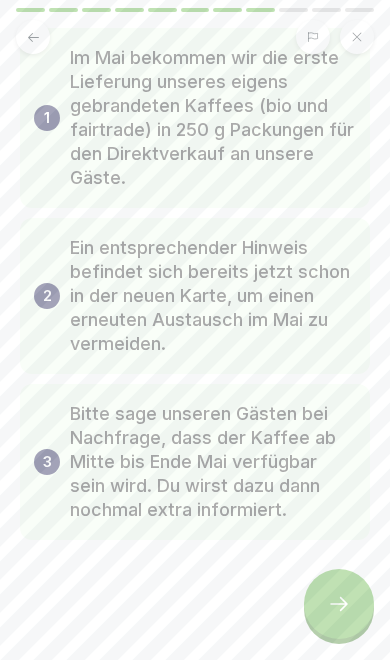 click at bounding box center (339, 604) 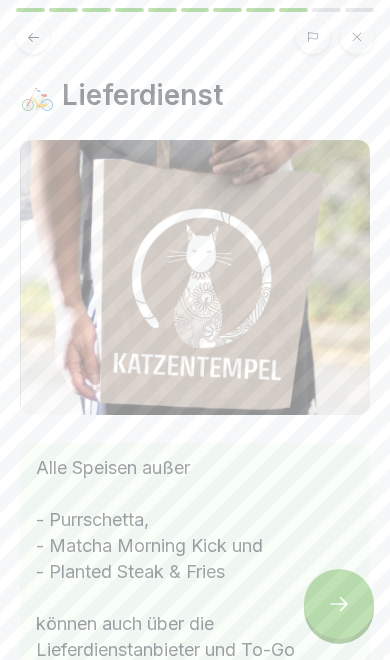 click 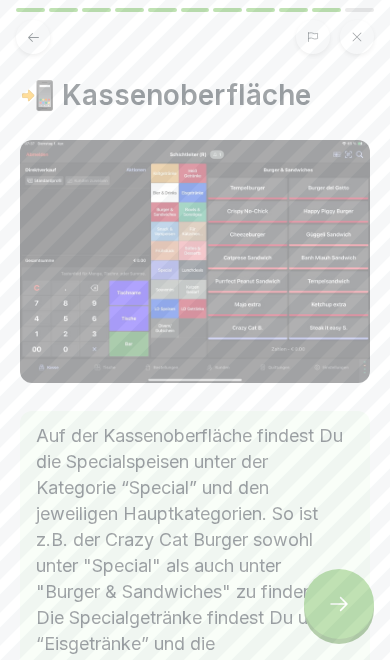 click 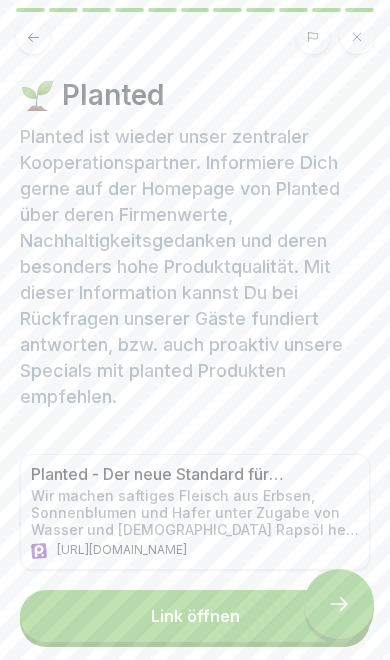 click 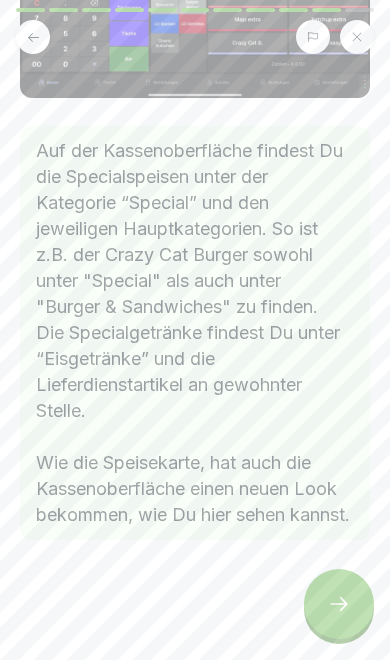 scroll, scrollTop: 311, scrollLeft: 0, axis: vertical 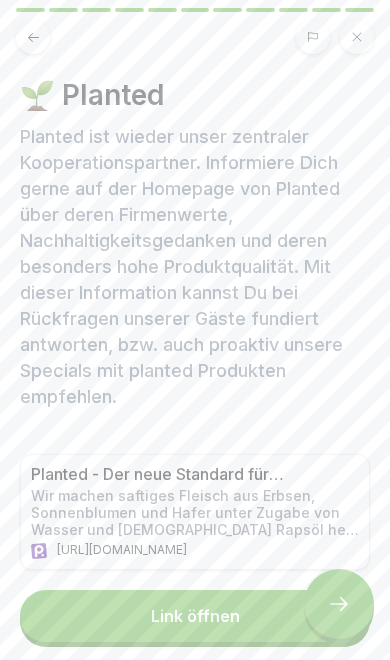 click 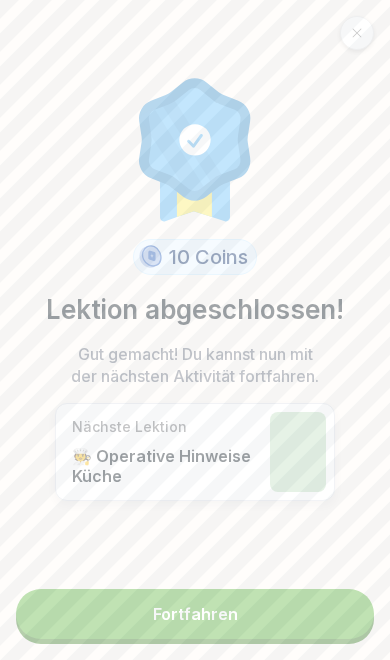 click on "Fortfahren" at bounding box center [195, 614] 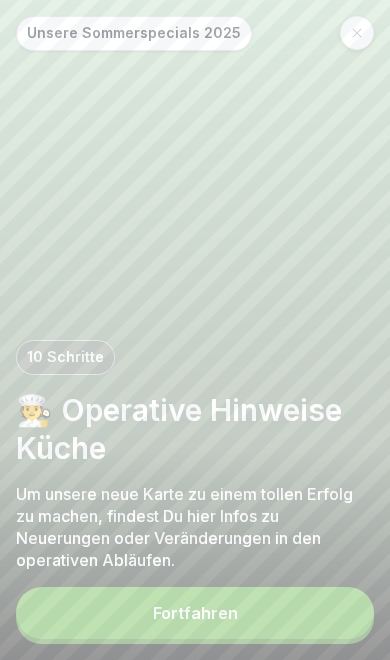 click on "Fortfahren" at bounding box center (195, 613) 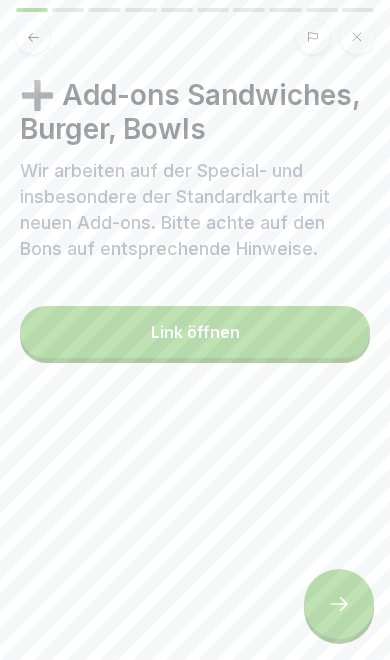 click at bounding box center (339, 604) 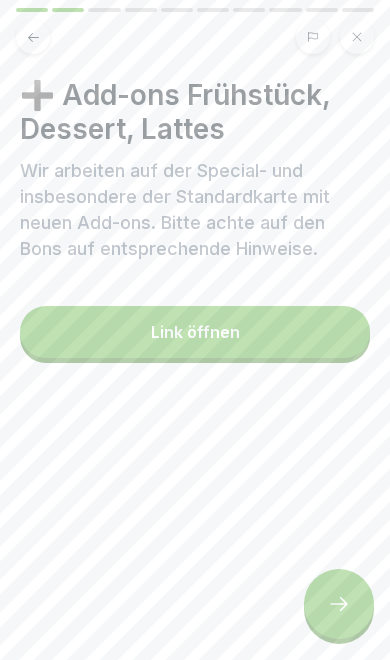 click 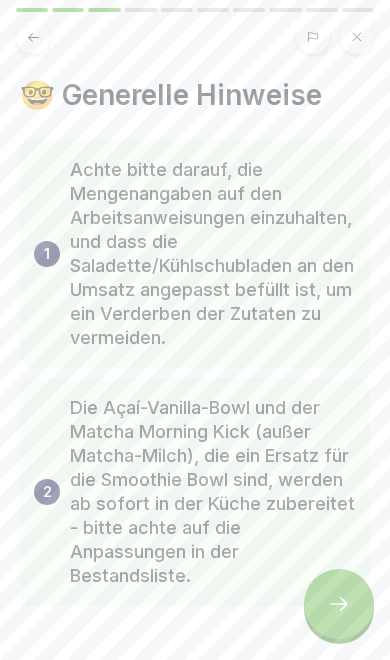 click 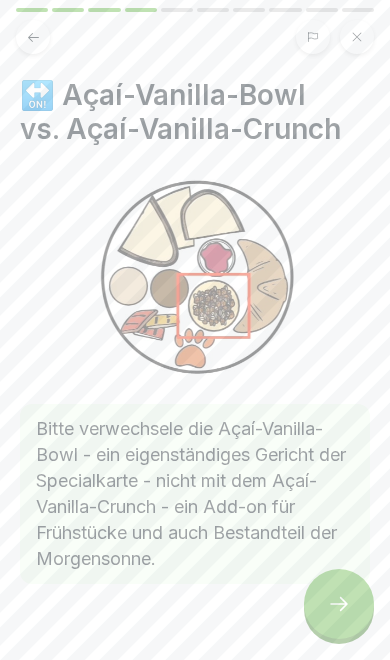 click at bounding box center (33, 37) 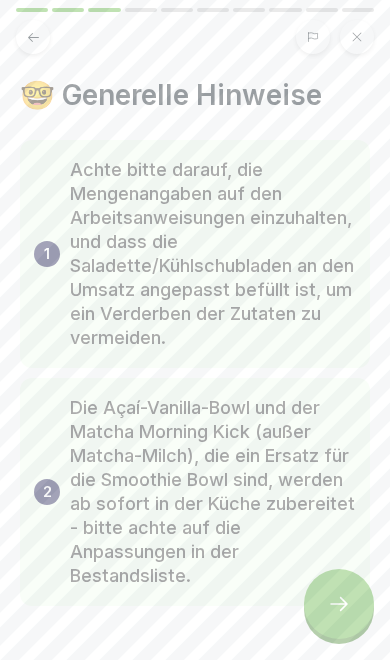 click at bounding box center (339, 604) 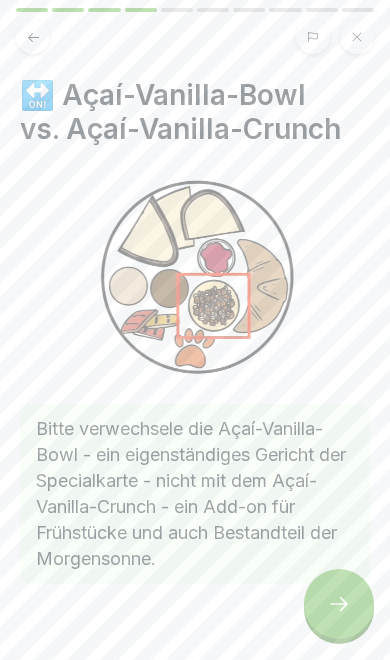 click at bounding box center (339, 604) 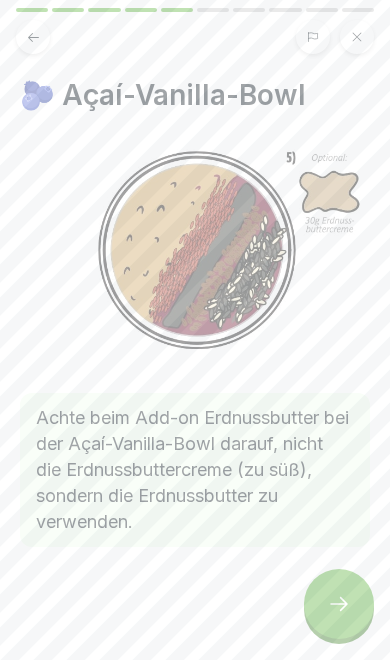 click at bounding box center (339, 604) 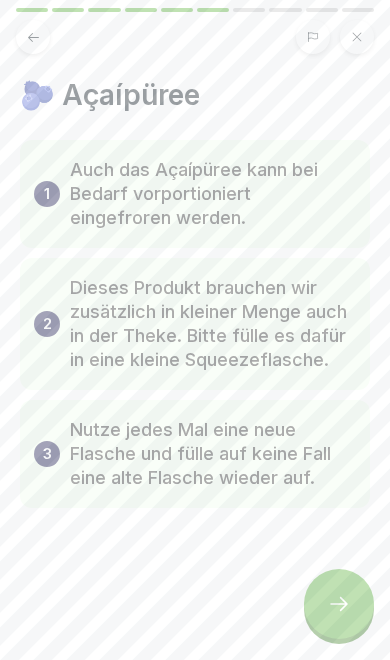 click at bounding box center (339, 604) 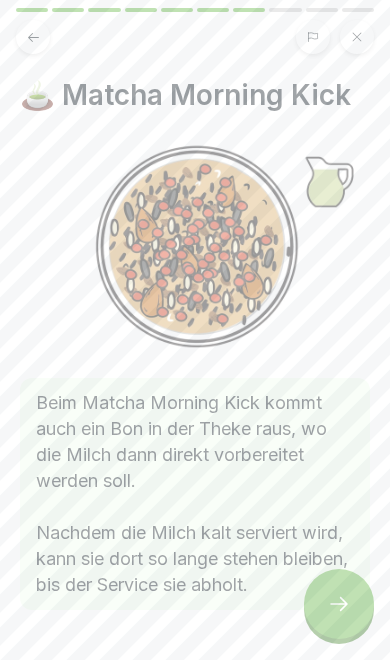 click at bounding box center [339, 604] 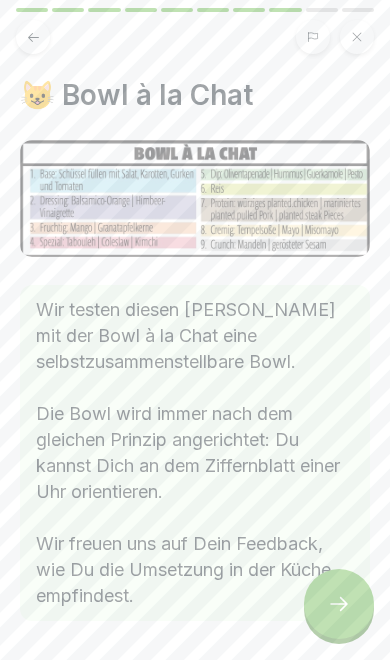 click at bounding box center [339, 604] 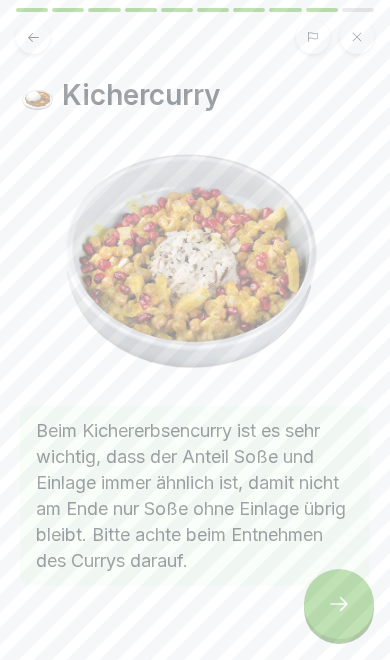 click 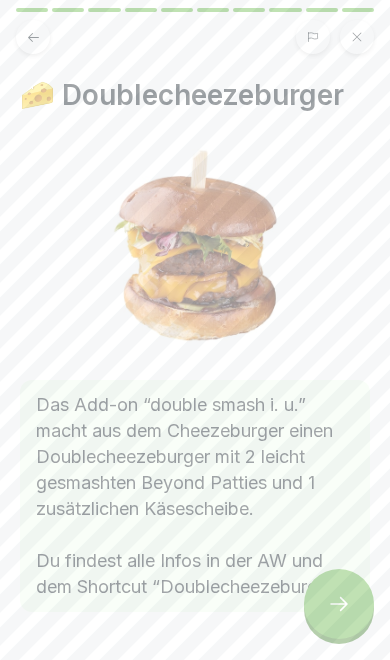 click at bounding box center (339, 604) 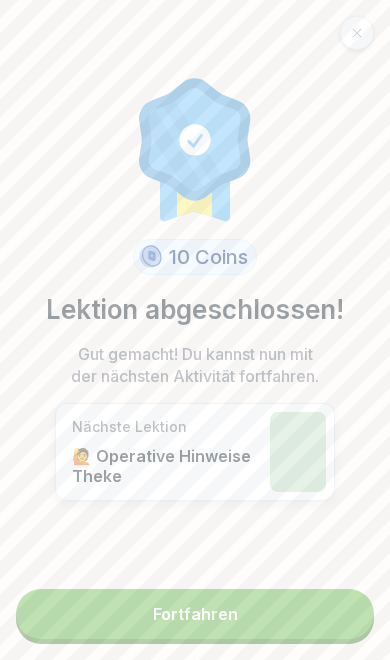 click on "Fortfahren" at bounding box center (195, 614) 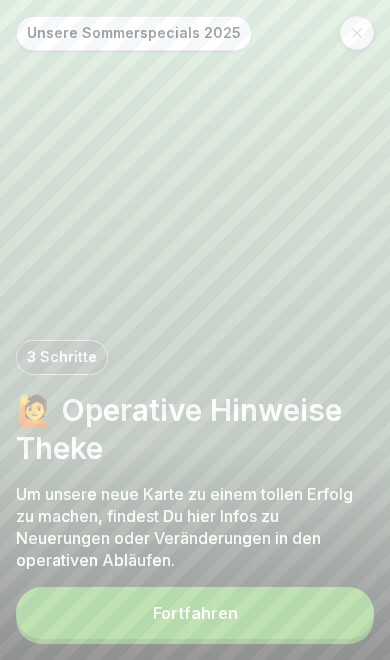 click on "Fortfahren" at bounding box center [195, 613] 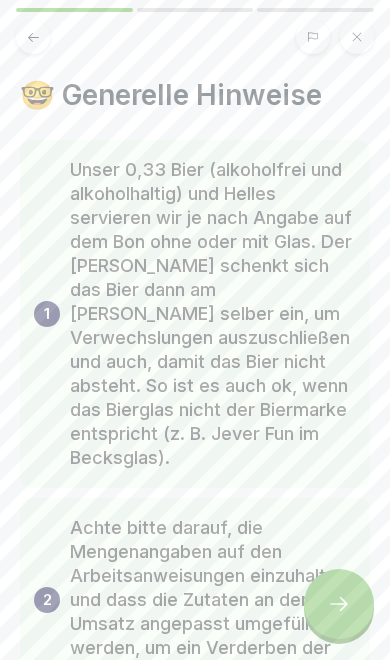 click 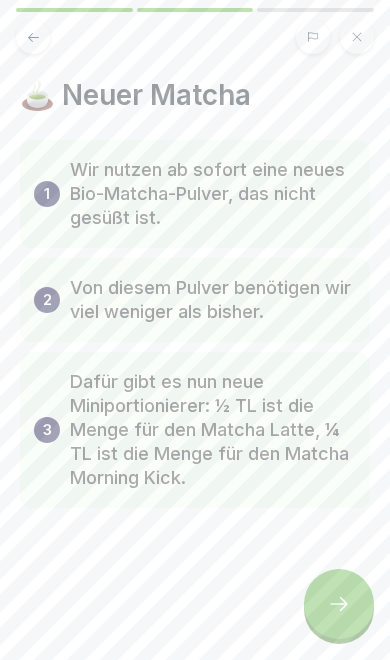 click 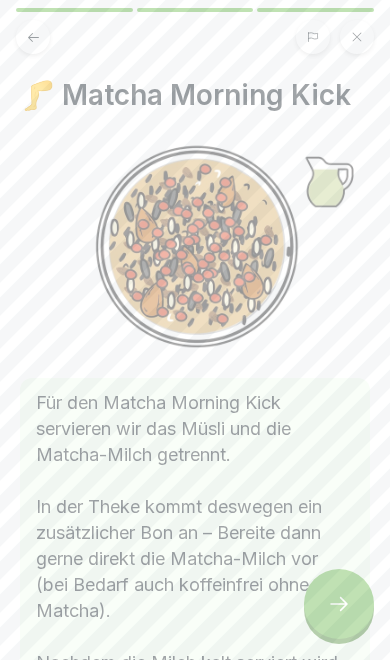 click at bounding box center (33, 37) 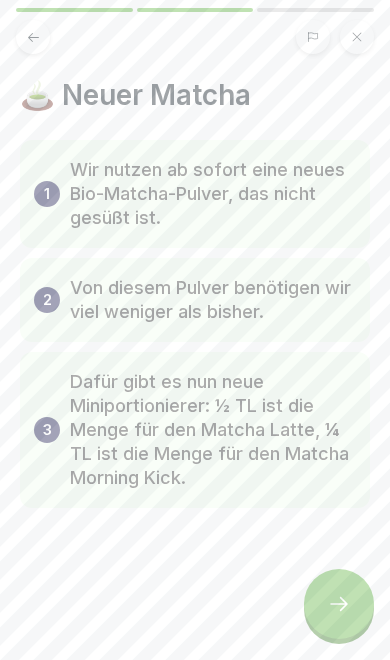 click 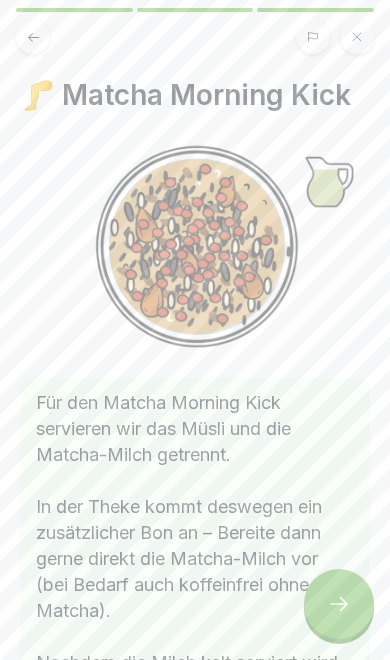 click 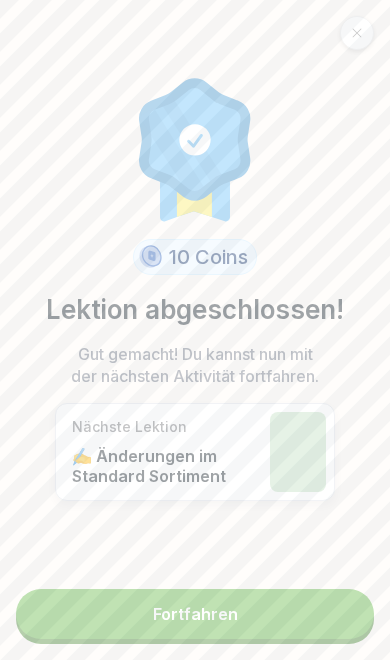 click on "Fortfahren" at bounding box center [195, 614] 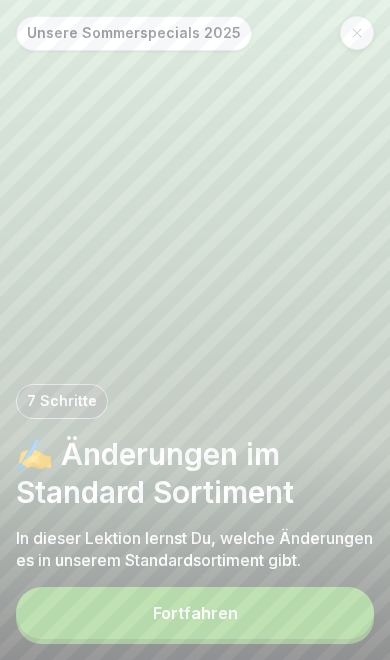 click on "Fortfahren" at bounding box center [195, 613] 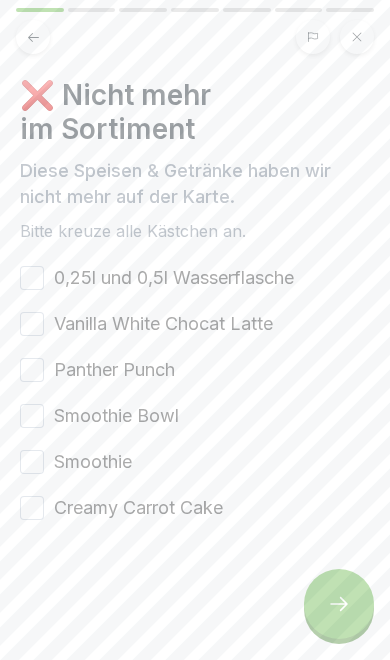click on "0,25l und 0,5l Wasserflasche" at bounding box center (174, 278) 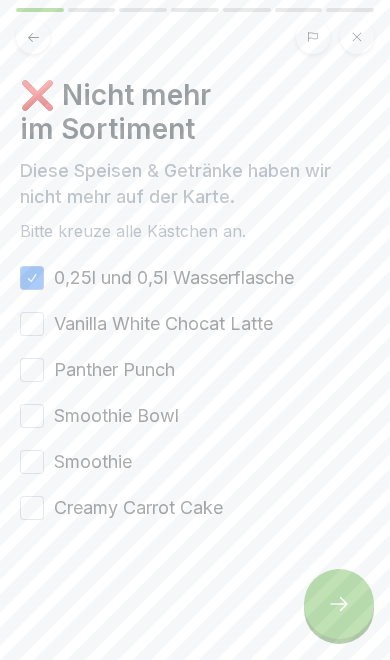 click on "Vanilla White Chocat Latte" at bounding box center (163, 324) 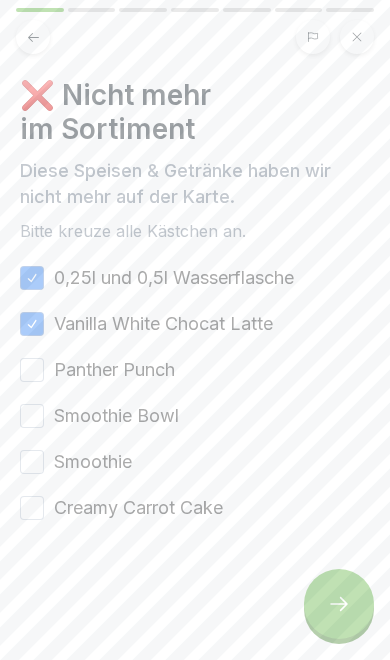 click on "Panther Punch" at bounding box center (114, 370) 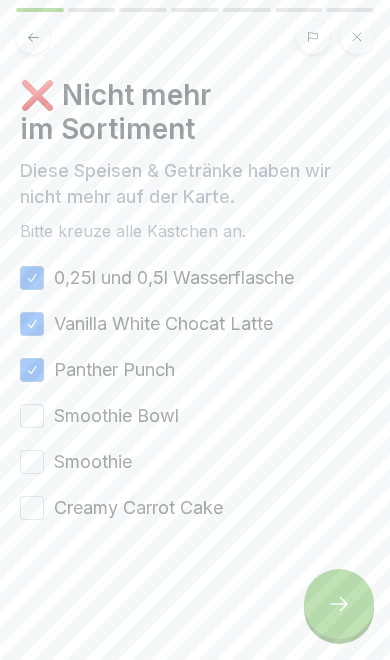 click on "Smoothie Bowl" at bounding box center (116, 416) 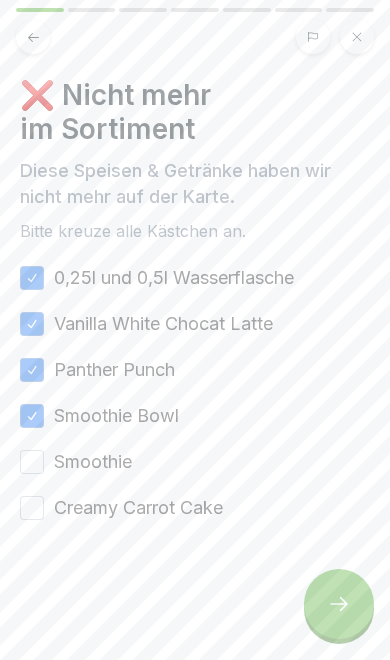 click on "Smoothie" at bounding box center [93, 462] 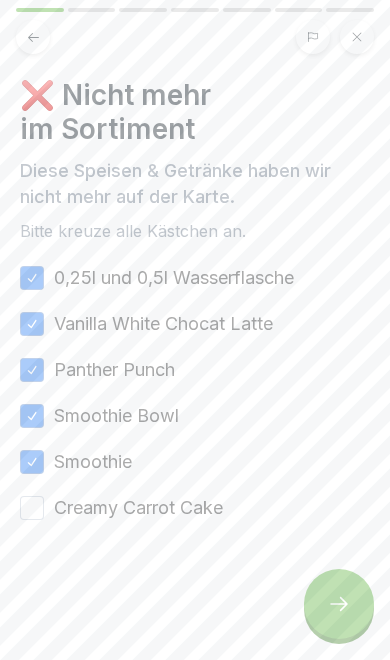 click on "Creamy Carrot Cake" at bounding box center [138, 508] 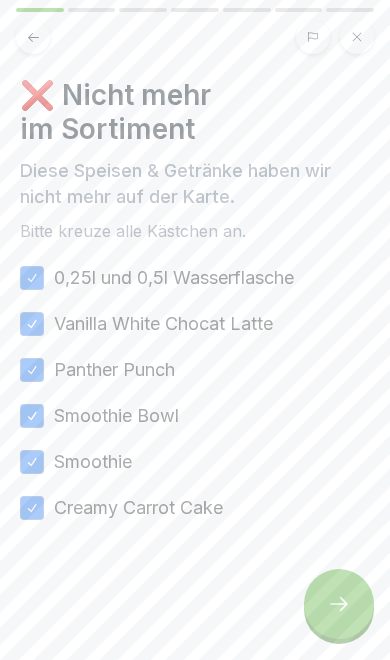 click 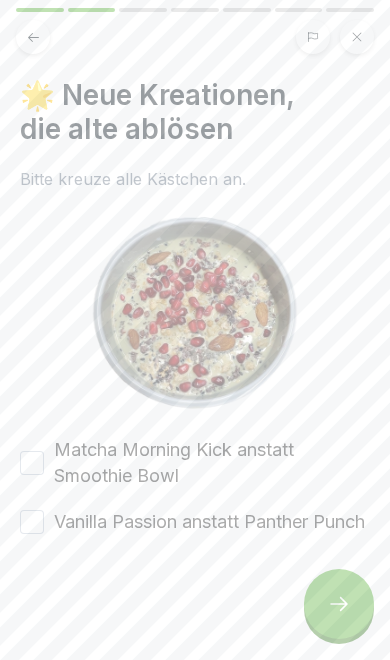 click on "Matcha Morning Kick anstatt Smoothie Bowl" at bounding box center (212, 463) 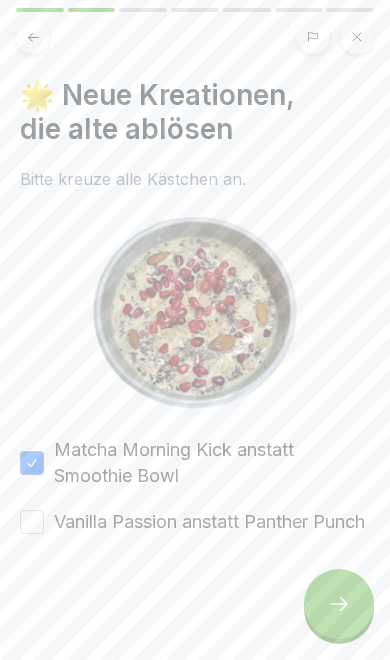 click on "Vanilla Passion anstatt Panther Punch" at bounding box center [209, 522] 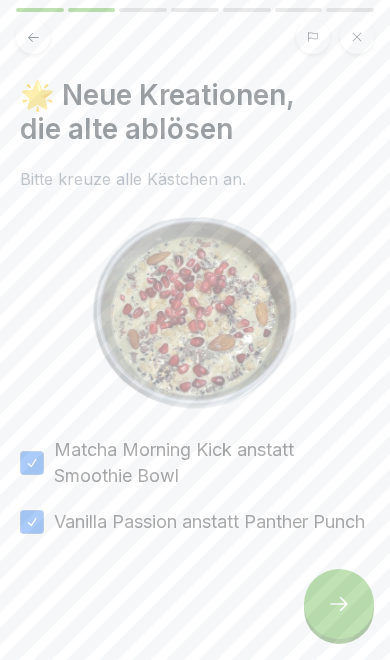 click 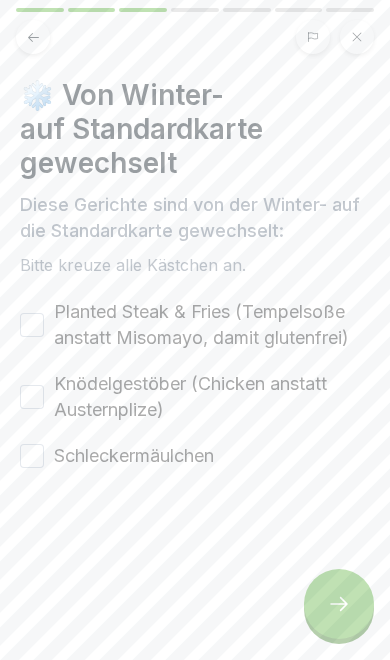 click on "Planted Steak & Fries (Tempelsoße anstatt Misomayo, damit glutenfrei)" at bounding box center [212, 325] 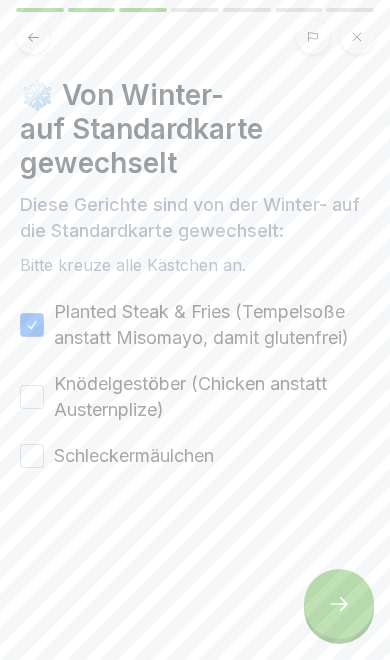 click on "Knödelgestöber (Chicken anstatt Austernplize)" at bounding box center [212, 397] 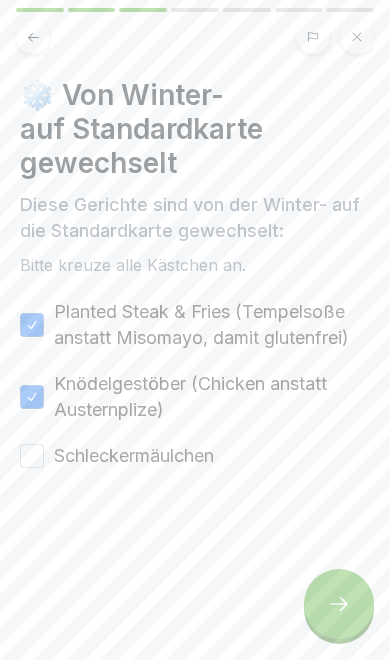 click on "Schleckermäulchen" at bounding box center (134, 456) 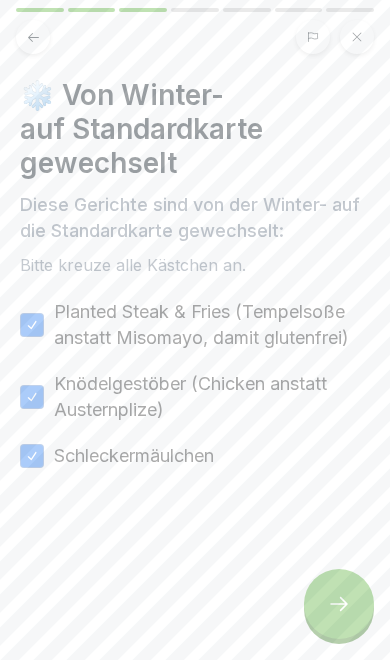 click at bounding box center (339, 604) 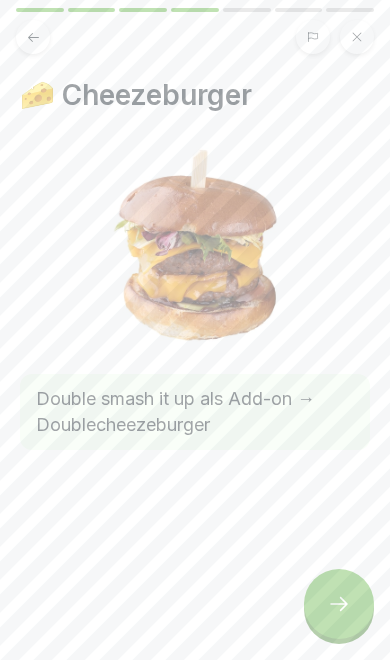 click 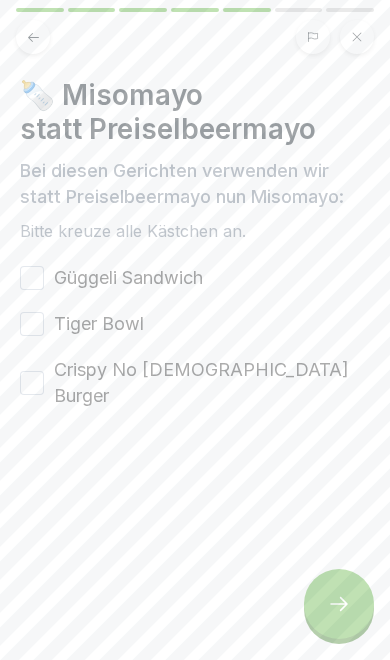 click on "Güggeli Sandwich" at bounding box center [128, 278] 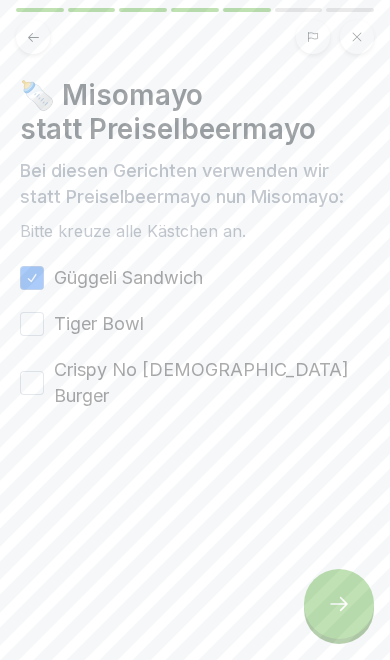 click on "Tiger Bowl" at bounding box center [99, 324] 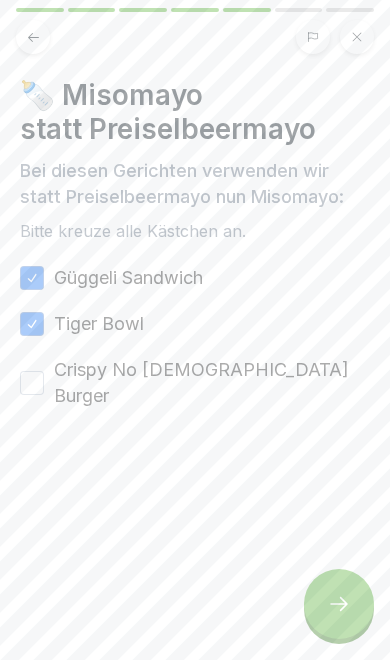 click on "Crispy No [DEMOGRAPHIC_DATA] Burger" at bounding box center (212, 383) 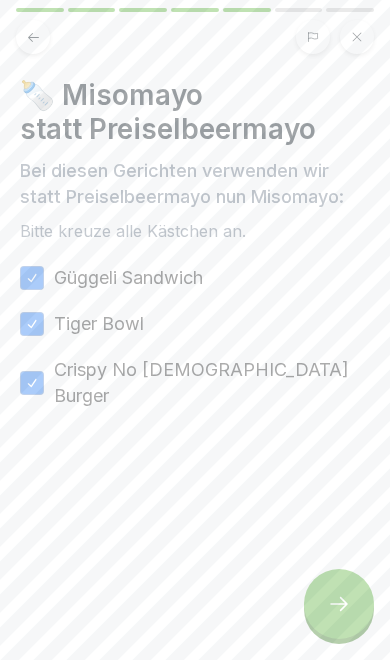 click at bounding box center [339, 604] 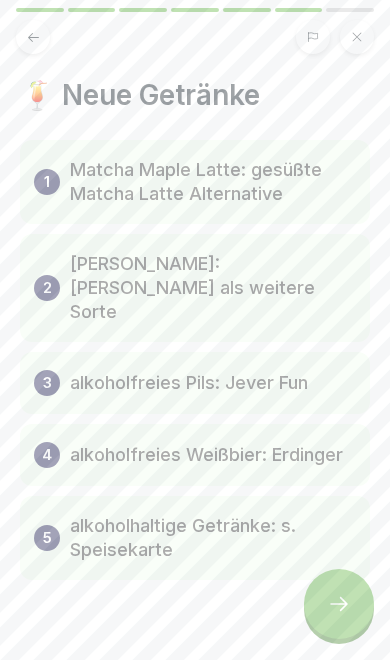 click at bounding box center [339, 604] 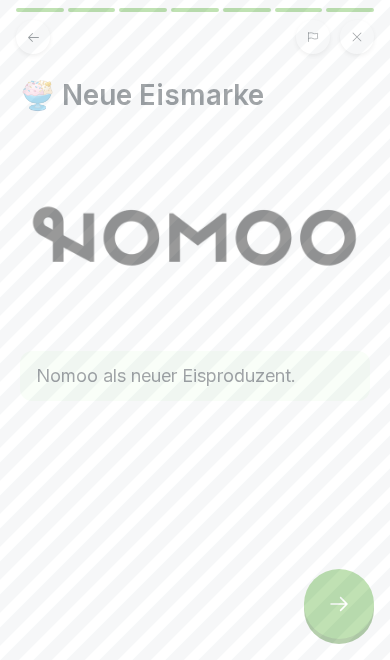click at bounding box center [339, 604] 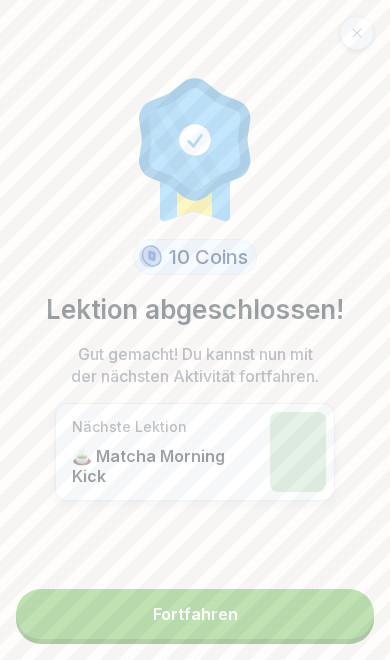 click on "Fortfahren" at bounding box center [195, 614] 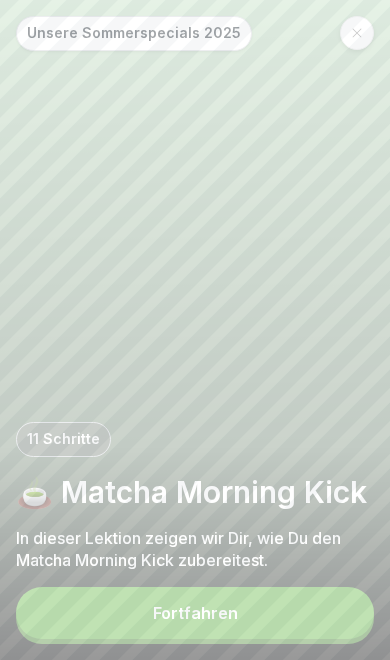 click on "Fortfahren" at bounding box center (195, 613) 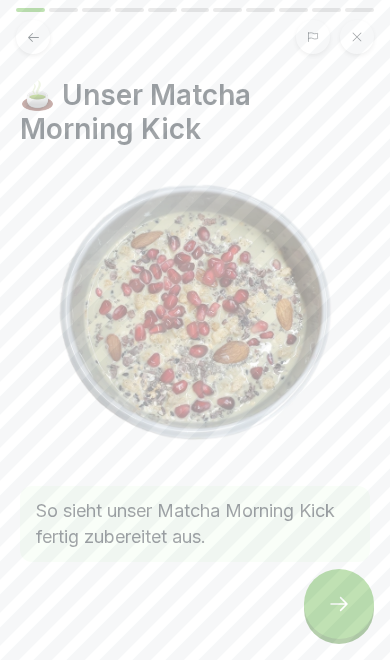 click 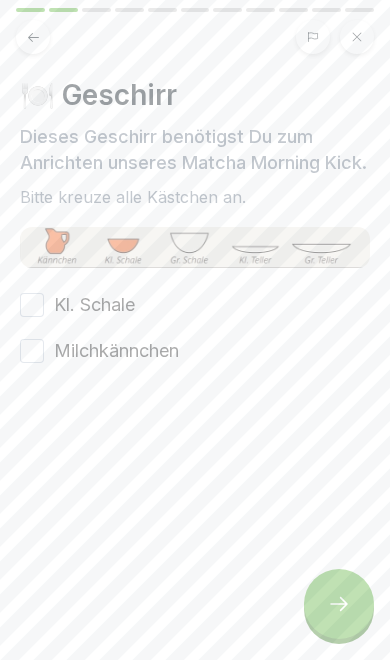 click on "Kl. Schale" at bounding box center (94, 305) 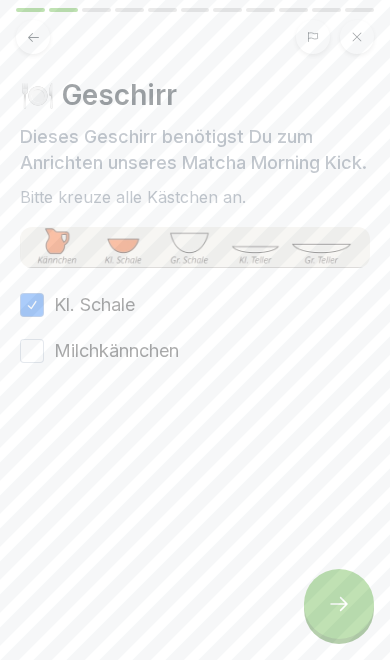 click on "Milchkännchen" at bounding box center [116, 351] 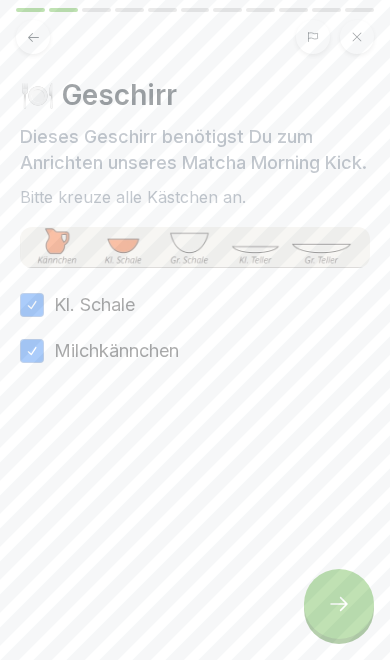 click at bounding box center [339, 604] 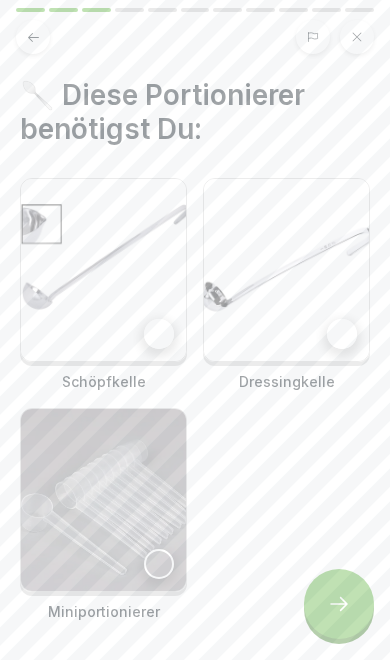 click at bounding box center (103, 270) 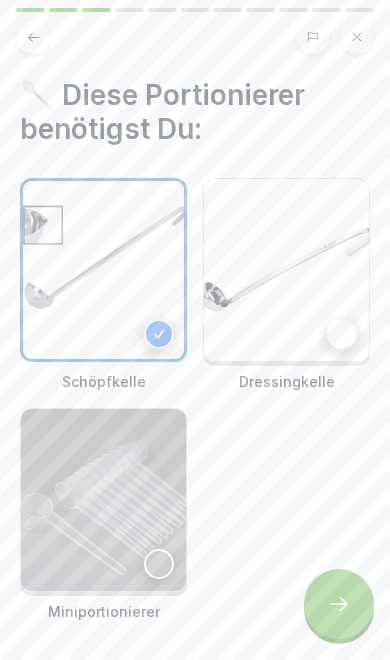 click at bounding box center (103, 500) 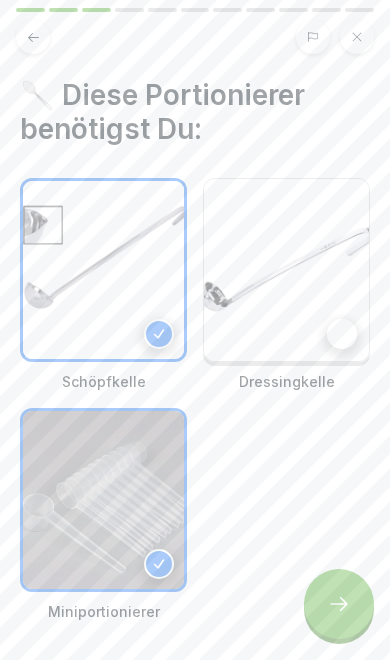 click at bounding box center [286, 270] 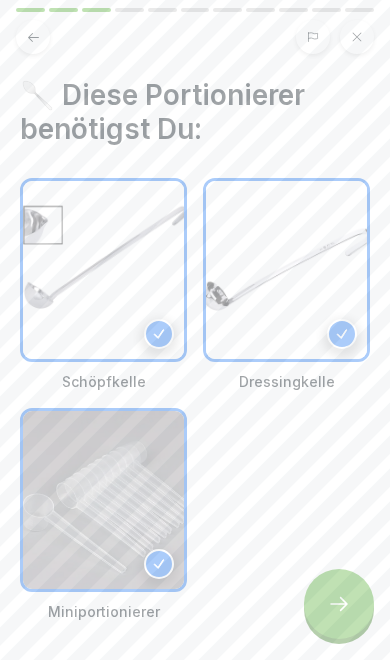 click at bounding box center [339, 604] 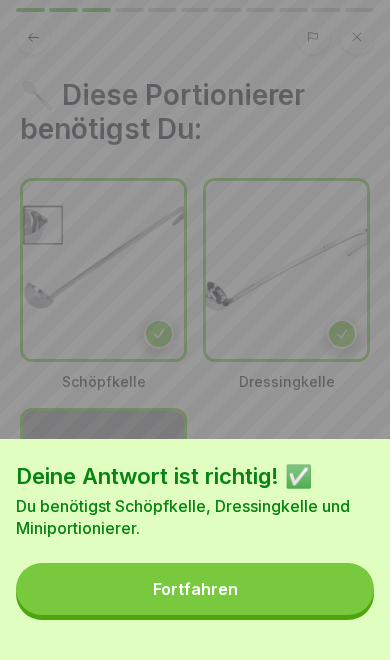 click on "Fortfahren" at bounding box center (195, 589) 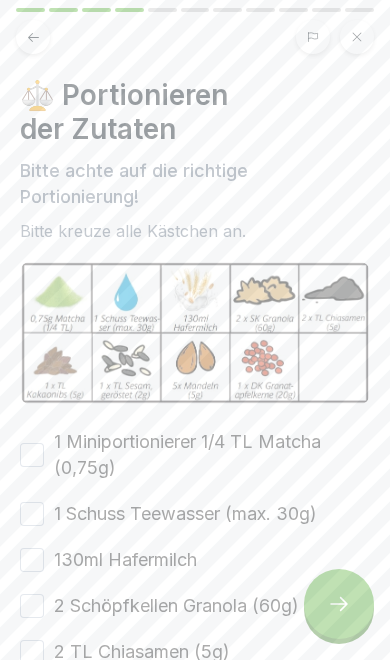 click on "1 Miniportionierer 1/4 TL Matcha (0,75g)" at bounding box center (212, 455) 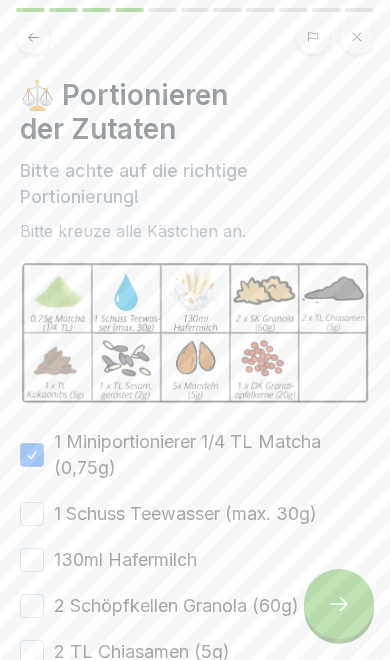 click on "1 Schuss Teewasser (max. 30g)" at bounding box center [185, 514] 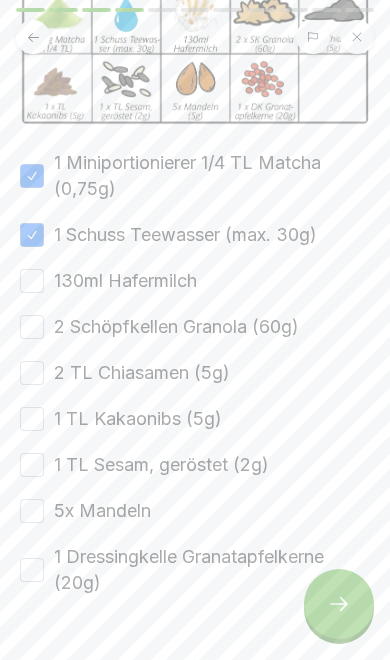 scroll, scrollTop: 314, scrollLeft: 0, axis: vertical 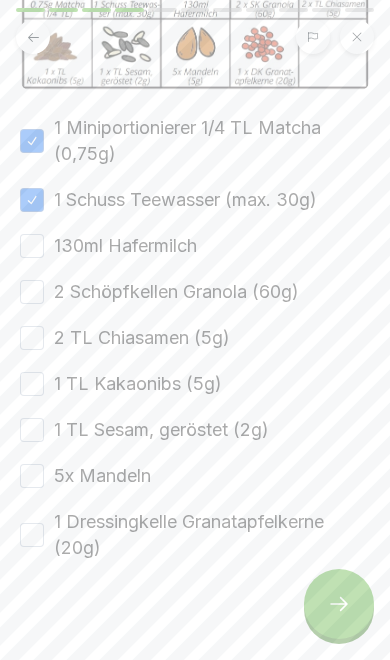click on "130ml Hafermilch" at bounding box center [125, 246] 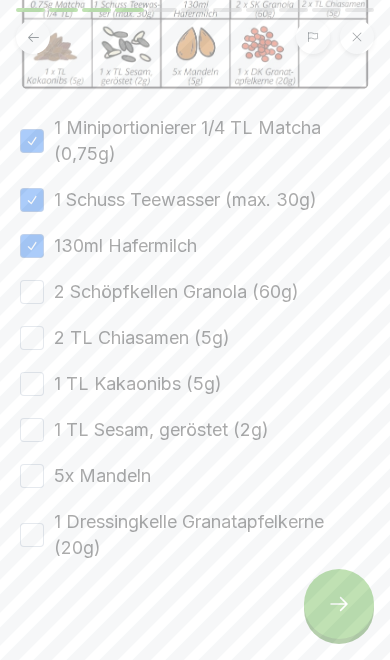 click on "2 Schöpfkellen Granola (60g)" at bounding box center [176, 292] 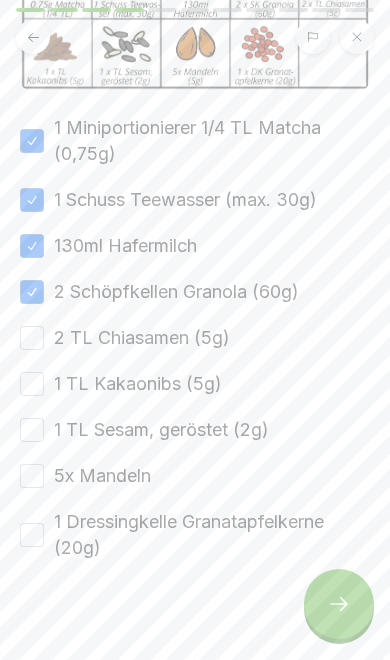 click on "2 TL Chiasamen (5g)" at bounding box center (142, 338) 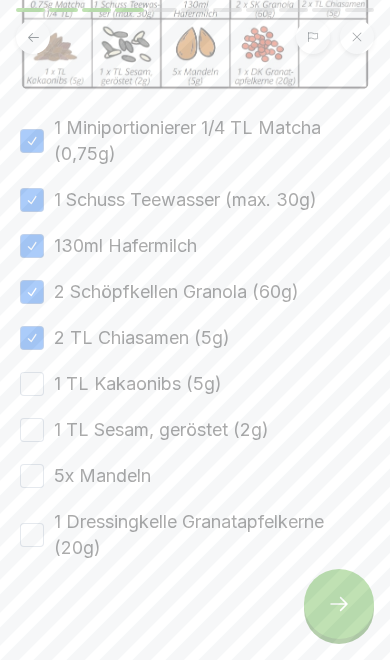 click on "1 TL Kakaonibs (5g)" at bounding box center [138, 384] 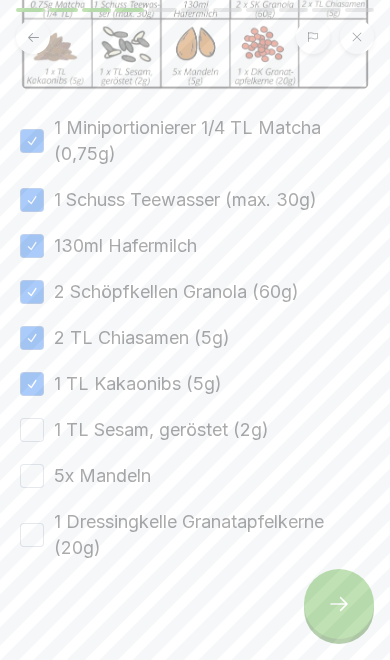 click on "1 TL Sesam, geröstet (2g)" at bounding box center (161, 430) 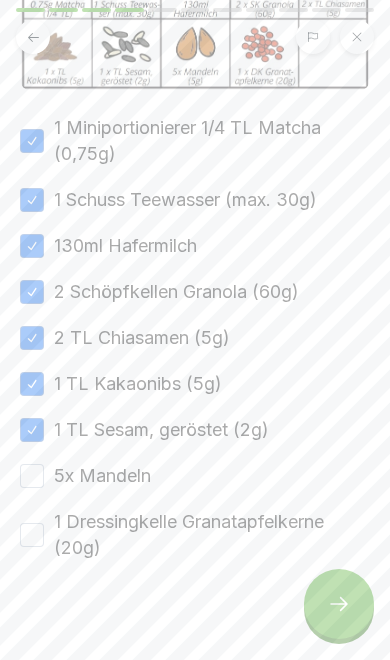 click on "5x Mandeln" at bounding box center (102, 476) 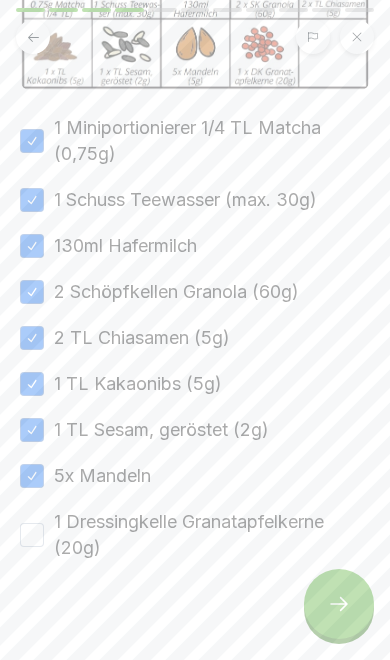 click on "1 Dressingkelle Granatapfelkerne (20g)" at bounding box center [212, 535] 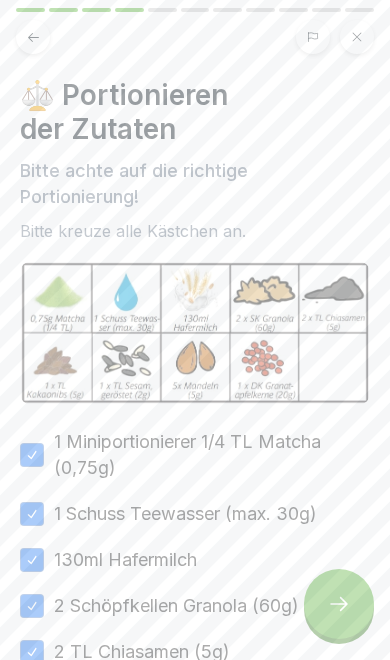 scroll, scrollTop: 0, scrollLeft: 0, axis: both 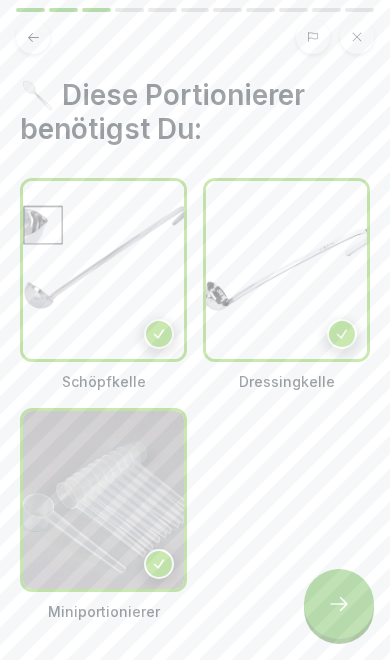 click at bounding box center (33, 37) 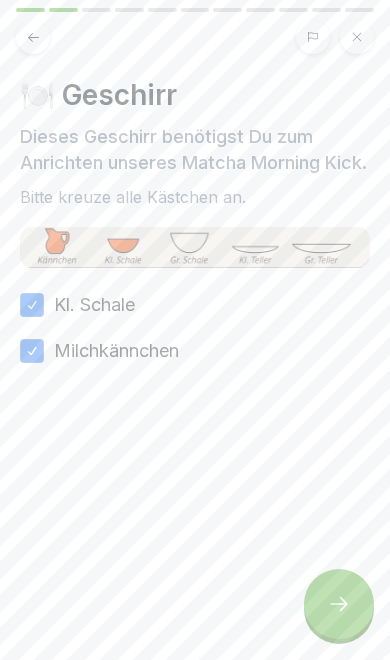 click at bounding box center (195, 37) 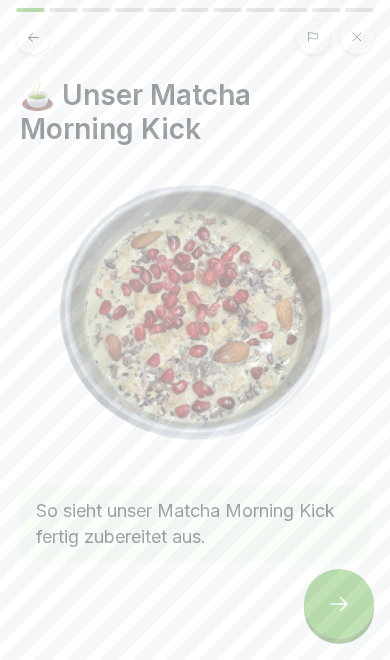 click 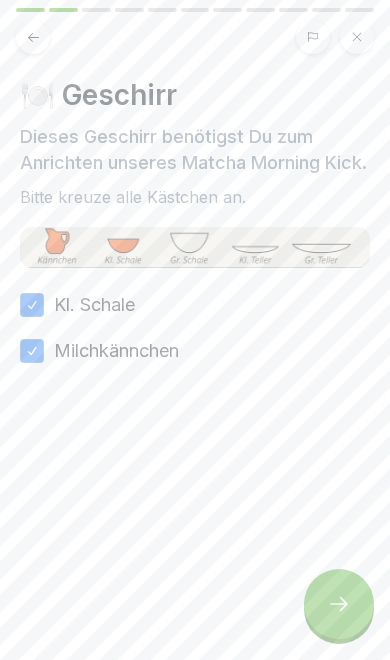 click at bounding box center (339, 604) 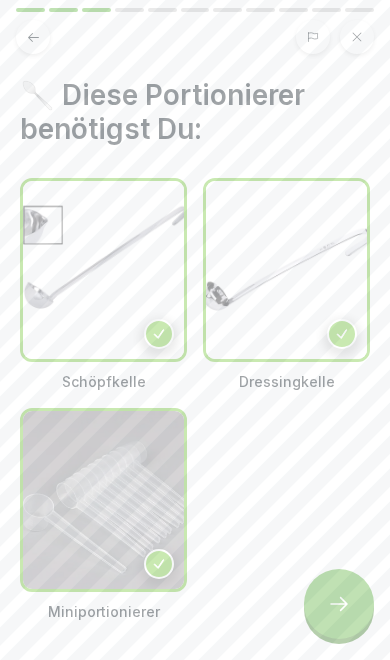 click 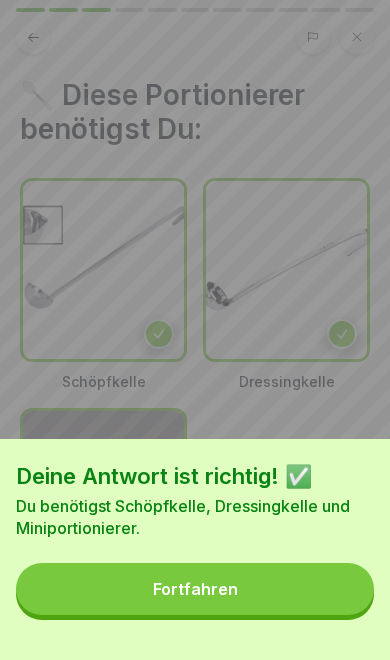 click on "Fortfahren" at bounding box center (195, 589) 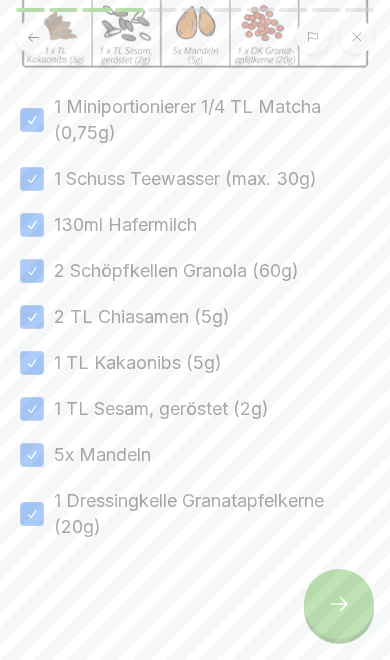 scroll, scrollTop: 335, scrollLeft: 0, axis: vertical 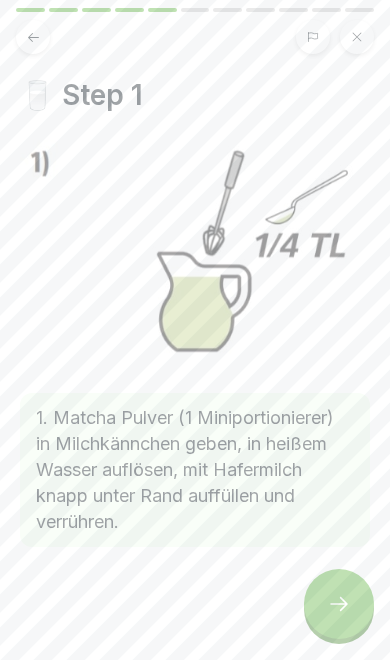 click at bounding box center (339, 604) 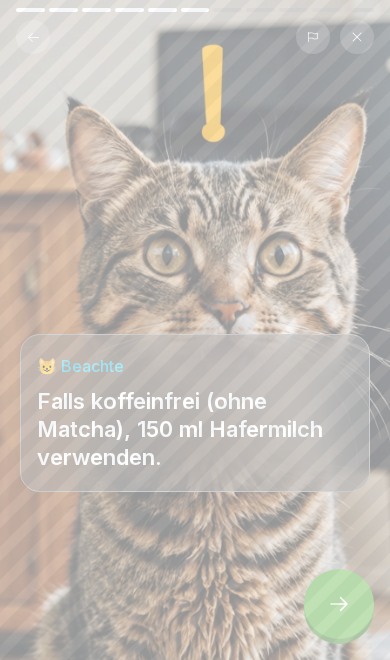 click 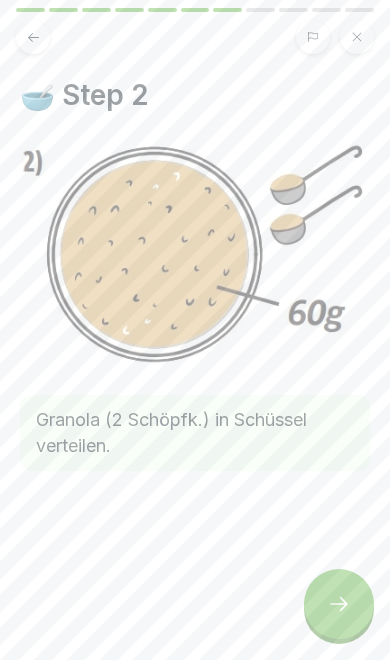 click at bounding box center (339, 604) 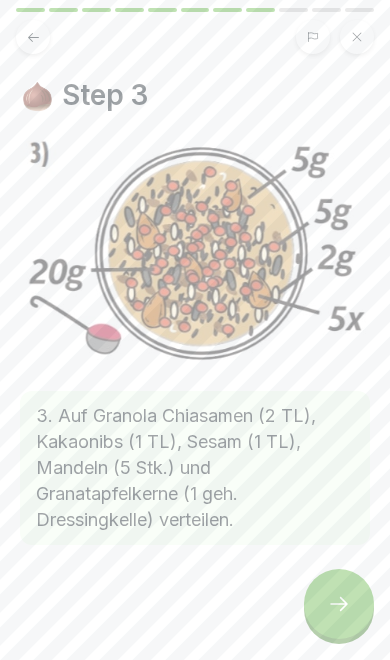 click 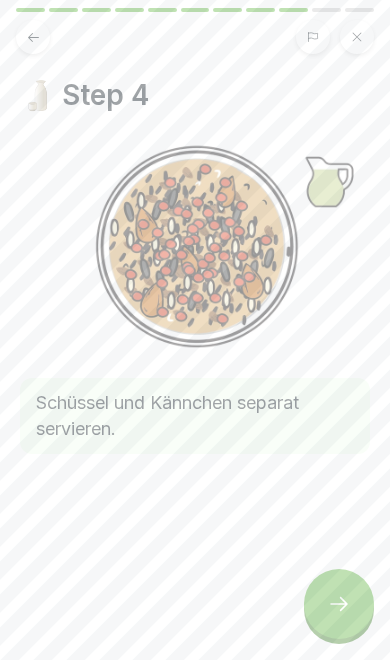 click at bounding box center (339, 604) 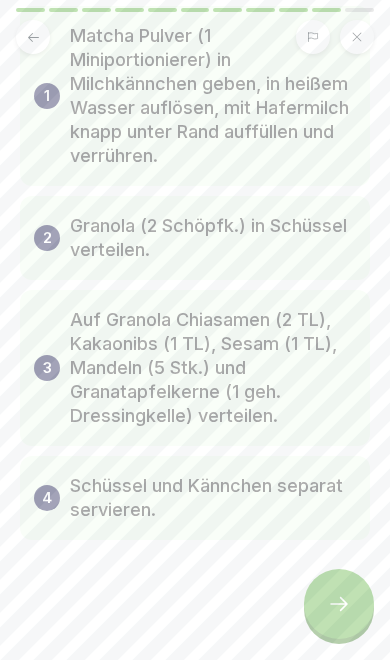 scroll, scrollTop: 134, scrollLeft: 0, axis: vertical 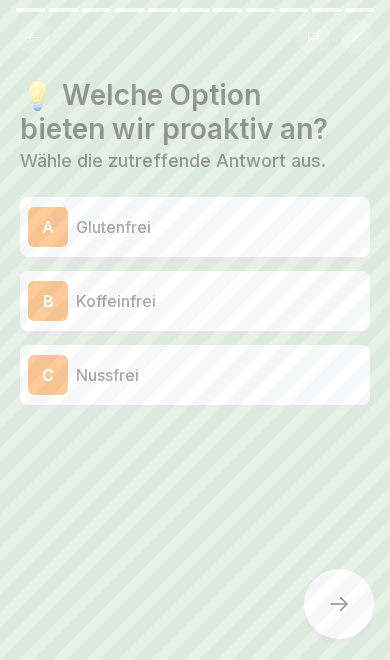click at bounding box center [33, 37] 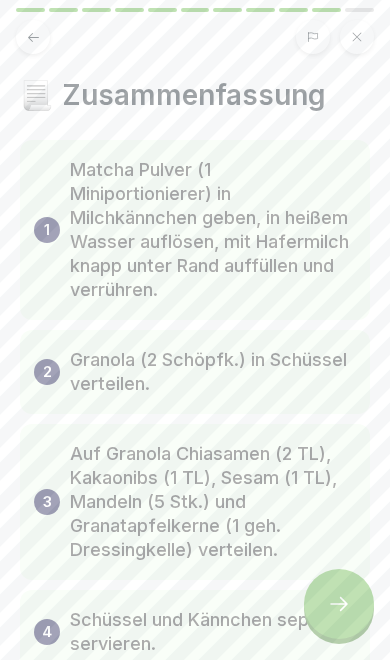 scroll, scrollTop: 0, scrollLeft: 0, axis: both 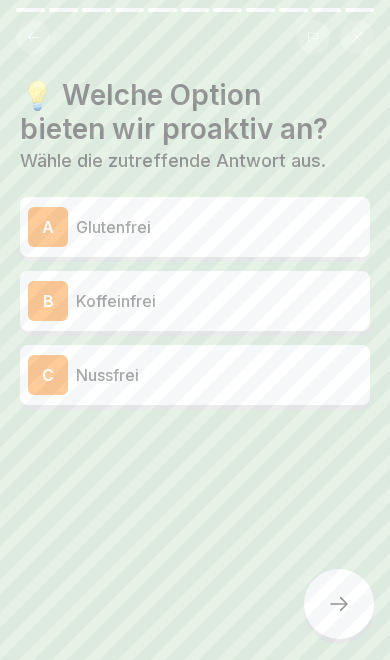 click on "Glutenfrei" at bounding box center (219, 227) 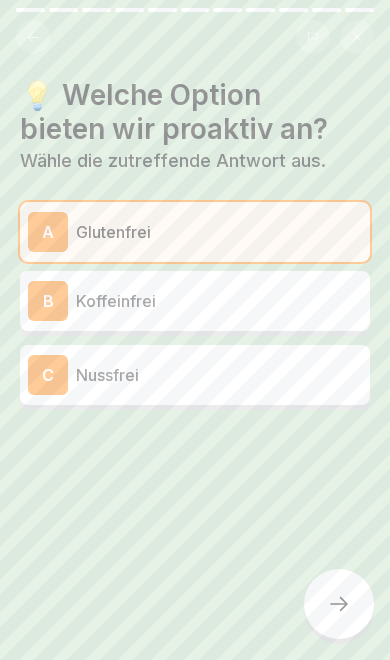 click on "B Koffeinfrei" at bounding box center [195, 301] 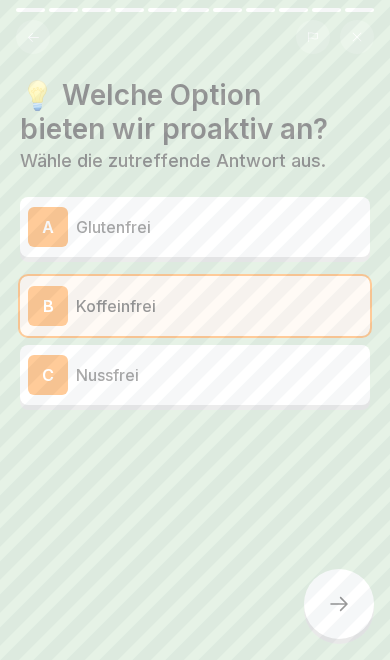 click on "Nussfrei" at bounding box center (219, 375) 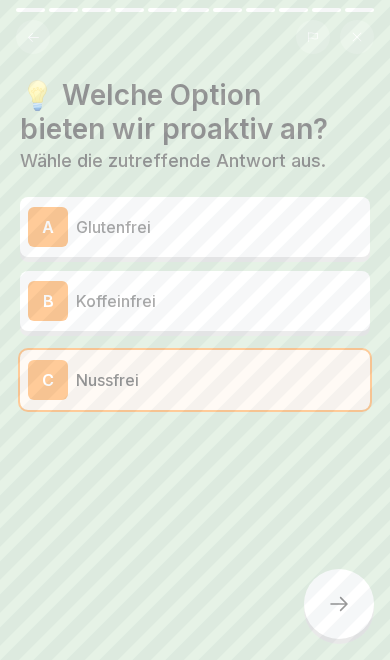 click on "Glutenfrei" at bounding box center [219, 227] 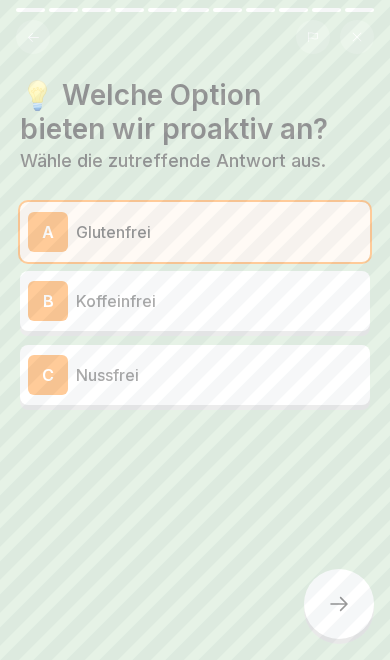 click on "Nussfrei" at bounding box center [219, 375] 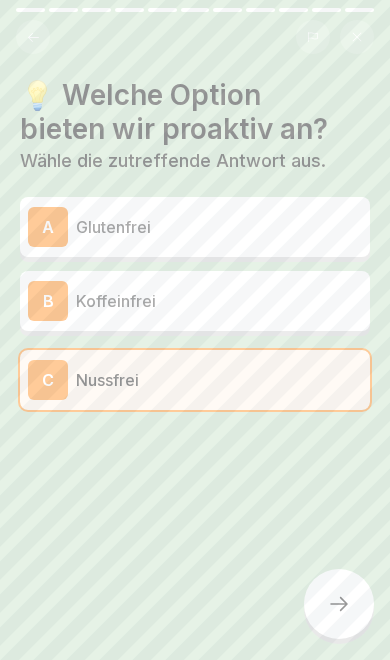 click 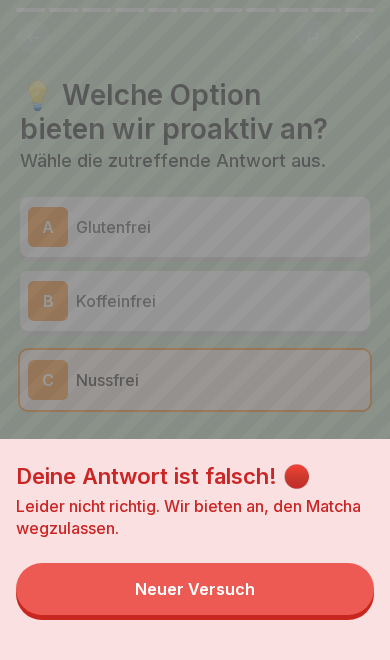 click on "Neuer Versuch" at bounding box center [195, 589] 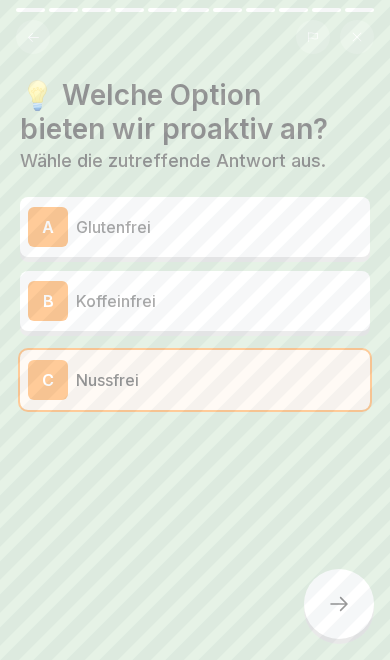 click on "Glutenfrei" at bounding box center (219, 227) 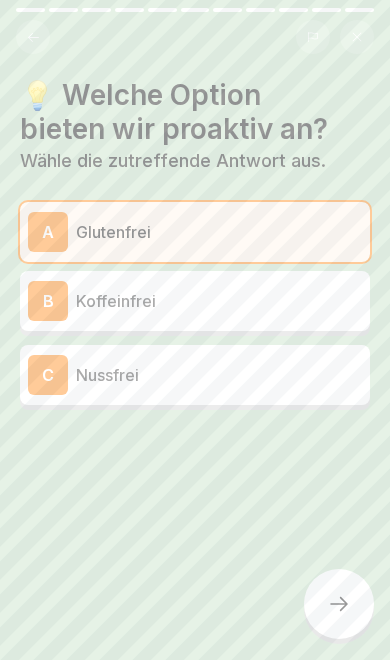 click at bounding box center (339, 604) 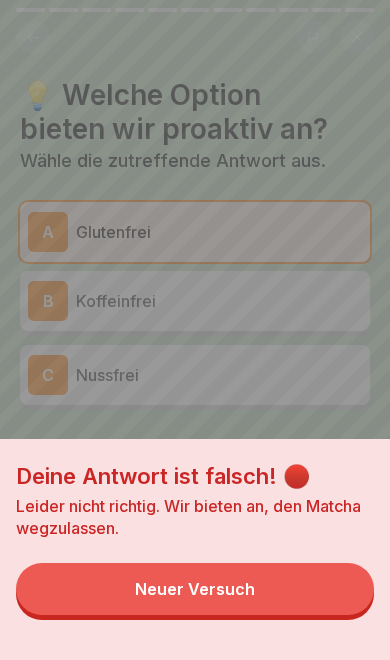 click on "Neuer Versuch" at bounding box center (195, 589) 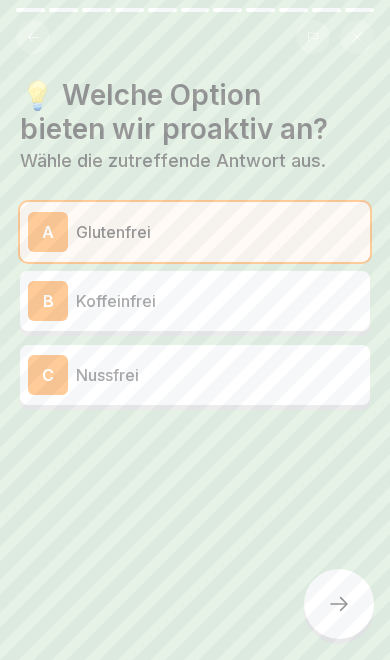 click on "B Koffeinfrei" at bounding box center [195, 301] 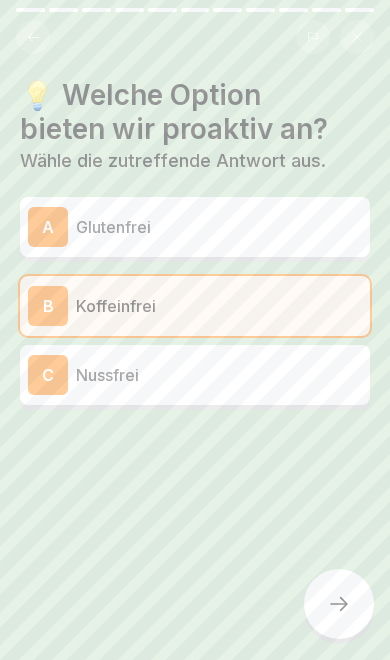 click 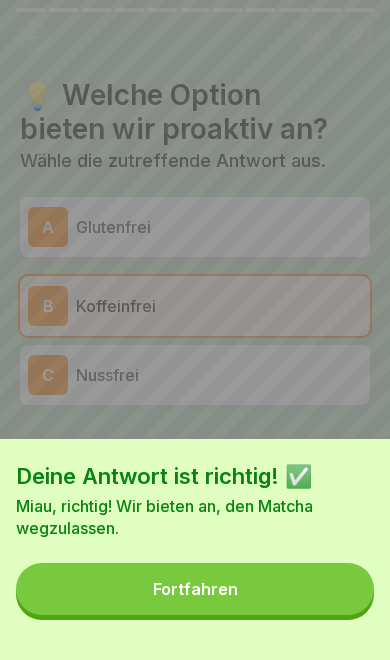 click on "Fortfahren" at bounding box center (195, 589) 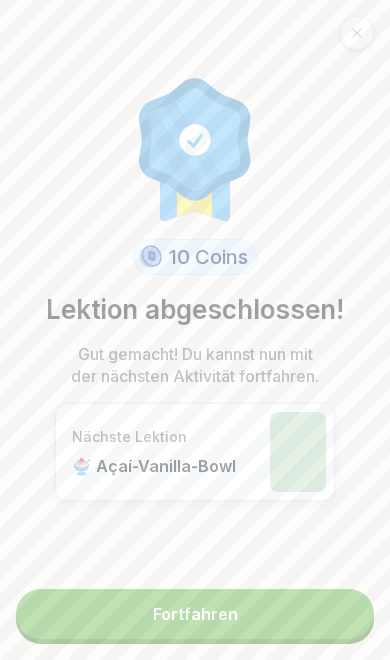 click on "Fortfahren" at bounding box center [195, 614] 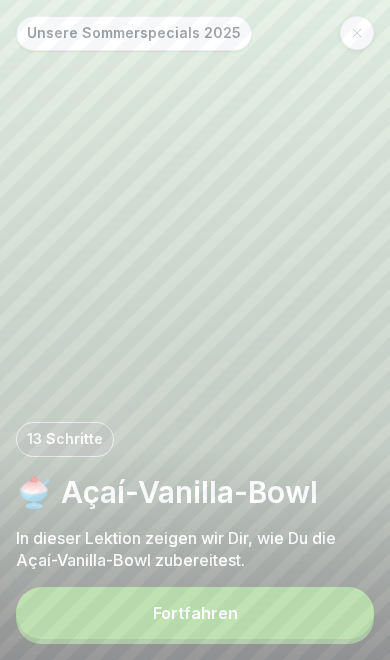 click on "Fortfahren" at bounding box center (195, 613) 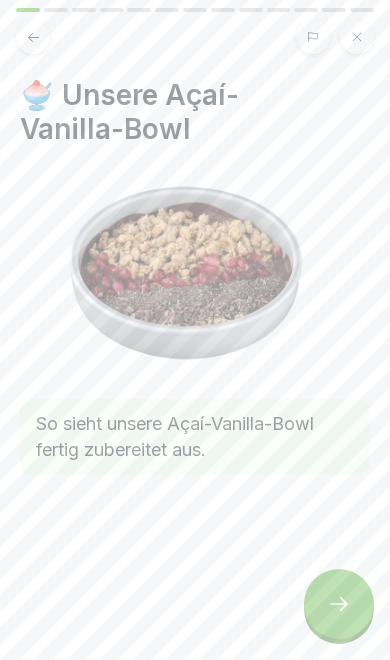 click 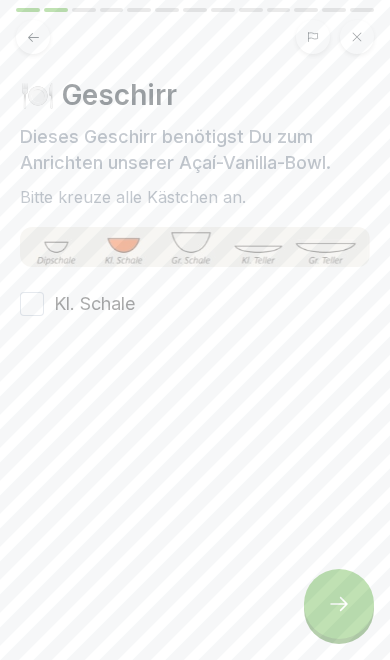 click on "Kl. Schale" at bounding box center (94, 304) 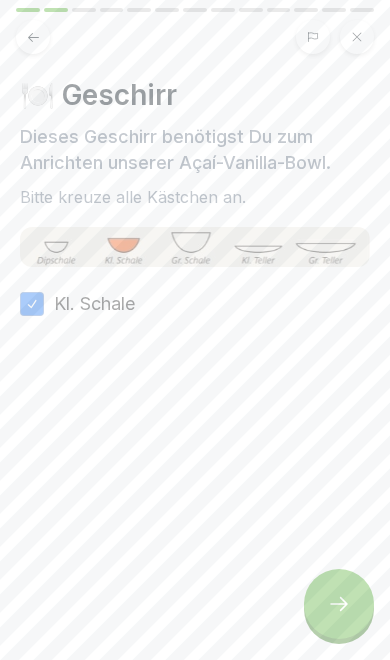 click 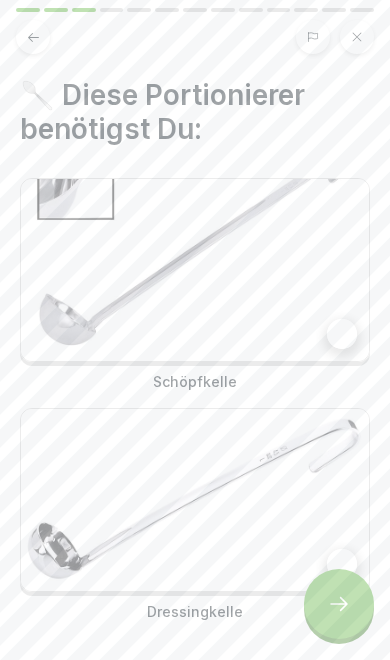 click at bounding box center [195, 270] 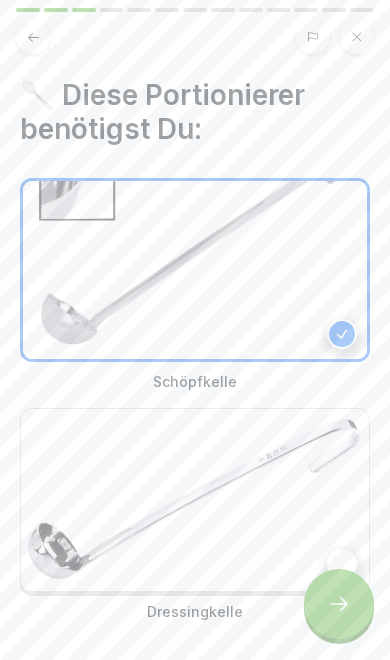 click at bounding box center [195, 500] 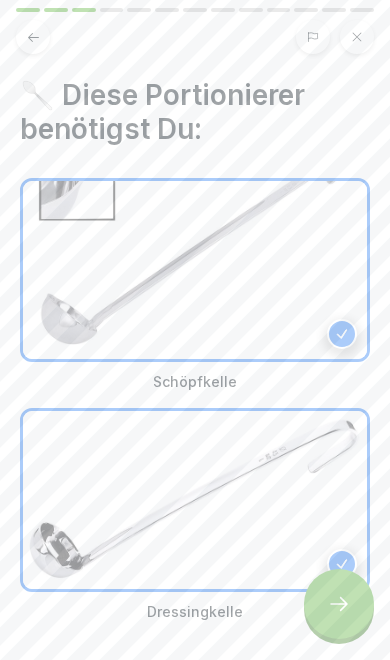 click at bounding box center [339, 604] 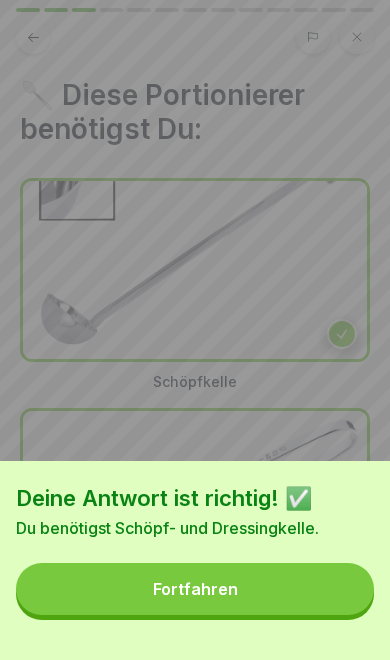 click on "Fortfahren" at bounding box center (195, 589) 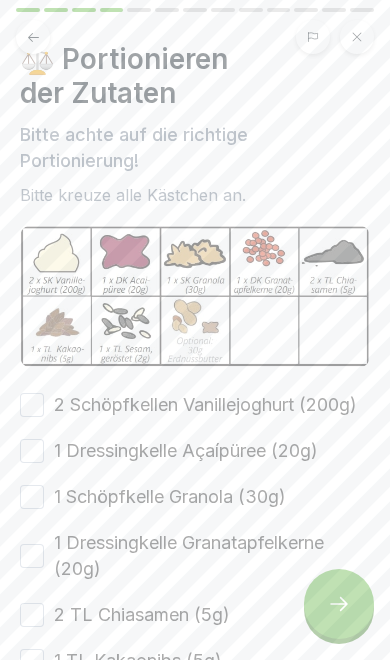 scroll, scrollTop: 61, scrollLeft: 0, axis: vertical 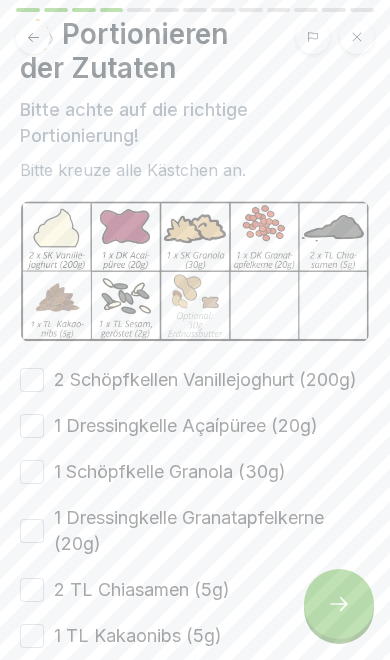 click on "2 Schöpfkellen Vanillejoghurt (200g)" at bounding box center [205, 380] 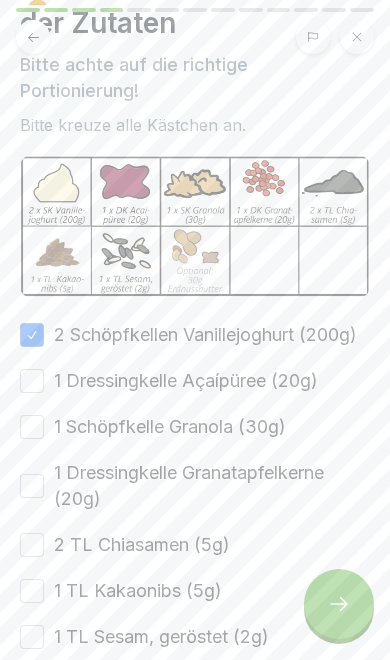 scroll, scrollTop: 111, scrollLeft: 0, axis: vertical 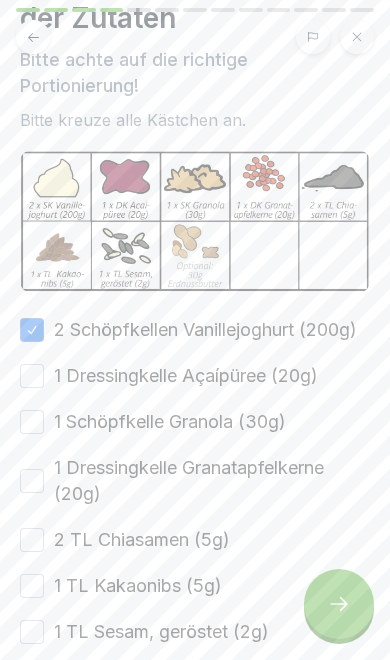 click on "1 Dressingkelle Açaípüree (20g)" at bounding box center (186, 376) 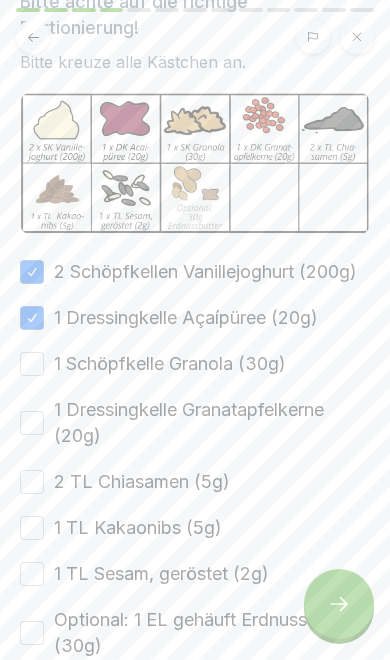 scroll, scrollTop: 170, scrollLeft: 0, axis: vertical 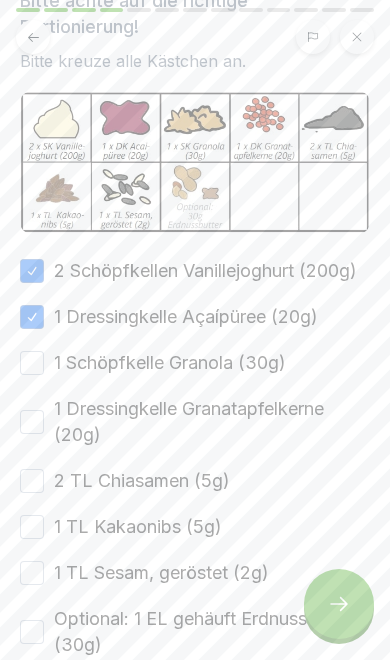 click on "1 Schöpfkelle Granola (30g)" at bounding box center [170, 363] 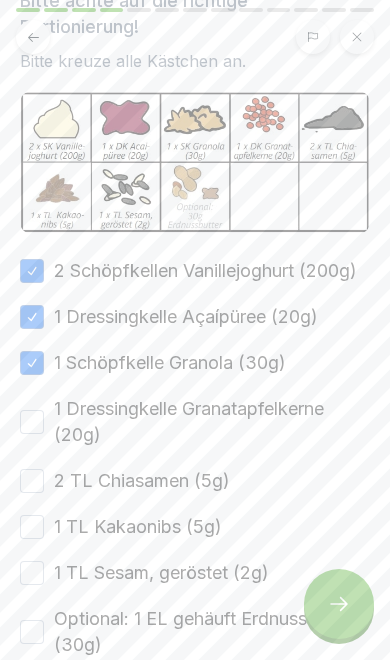 click on "1 Dressingkelle Granatapfelkerne (20g)" at bounding box center [212, 422] 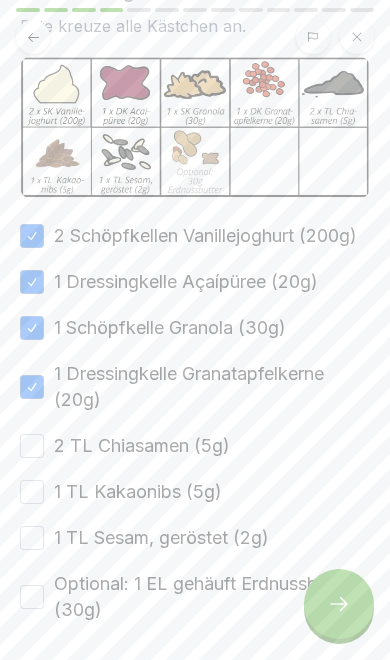 scroll, scrollTop: 230, scrollLeft: 0, axis: vertical 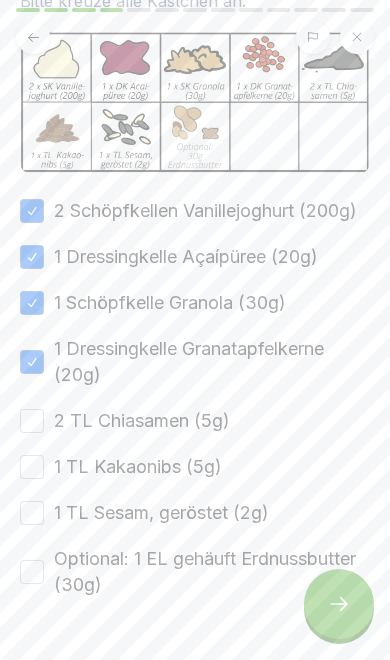 click on "2 TL Chiasamen (5g)" at bounding box center (142, 421) 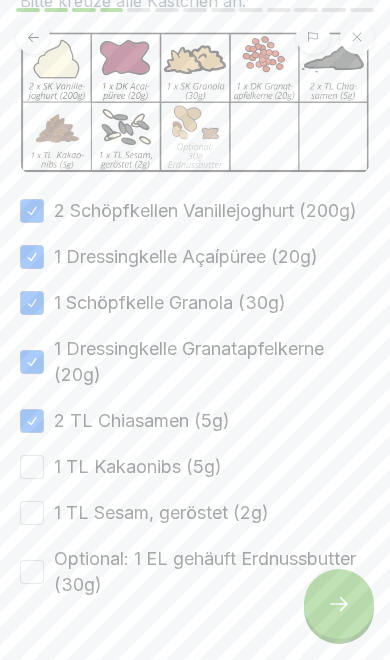 click on "1 TL Kakaonibs (5g)" at bounding box center [138, 467] 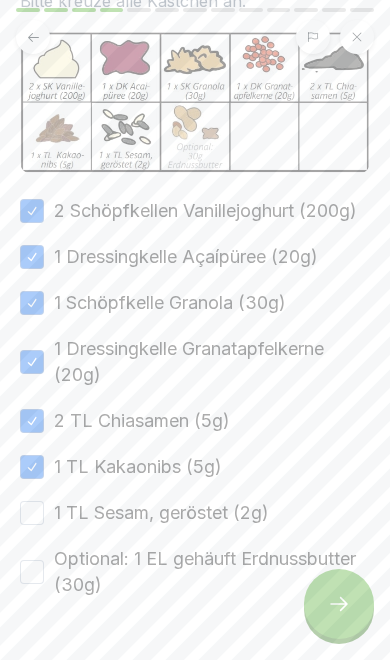 click on "1 TL Sesam, geröstet (2g)" at bounding box center (161, 513) 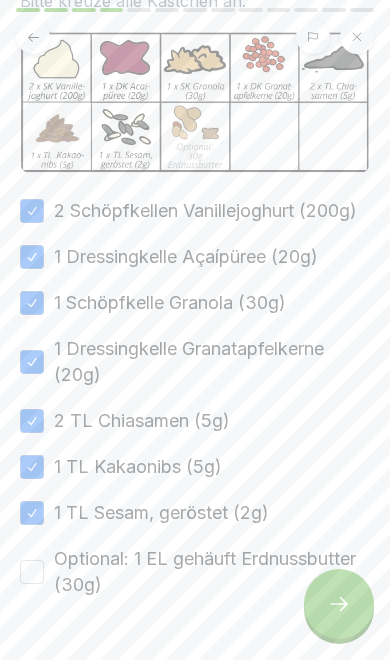 click on "1 TL Sesam, geröstet (2g)" at bounding box center (161, 513) 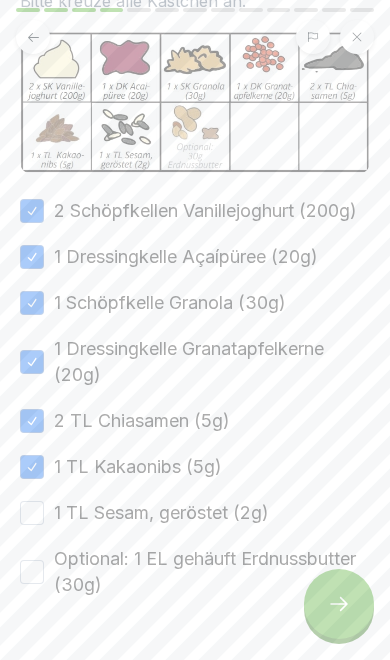 click on "Optional: 1 EL gehäuft Erdnussbutter (30g)" at bounding box center (212, 572) 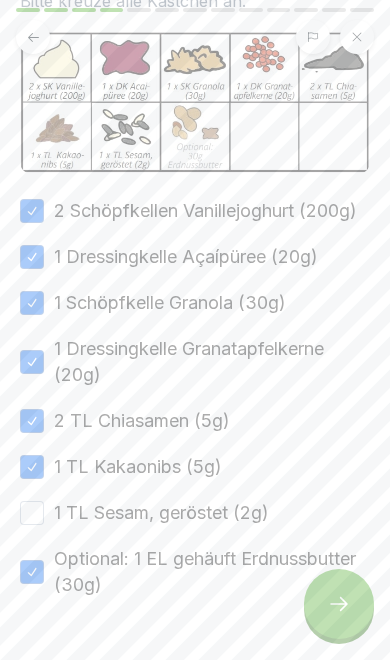 click on "1 TL Sesam, geröstet (2g)" at bounding box center (161, 513) 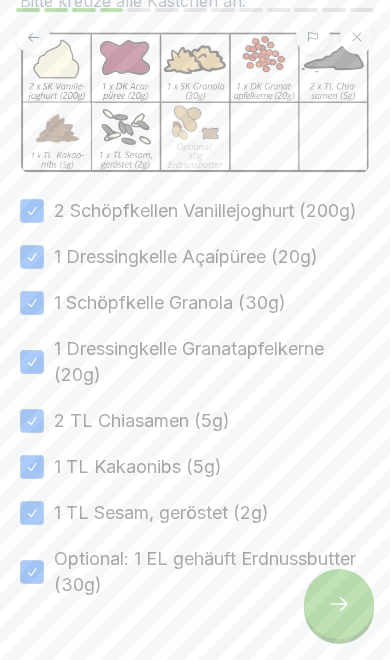 click 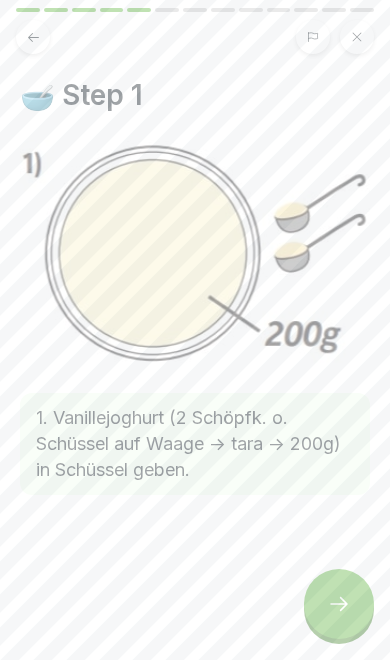 click at bounding box center [339, 604] 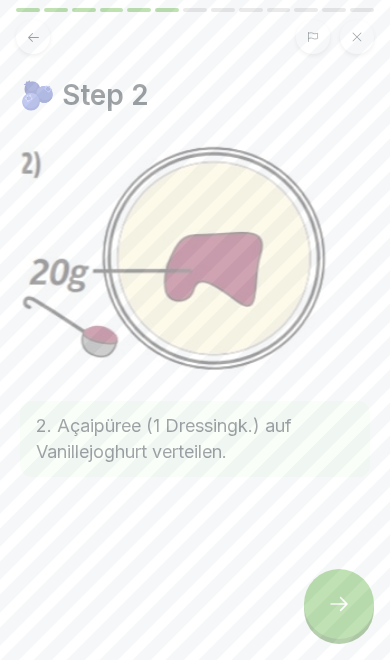 click at bounding box center (339, 604) 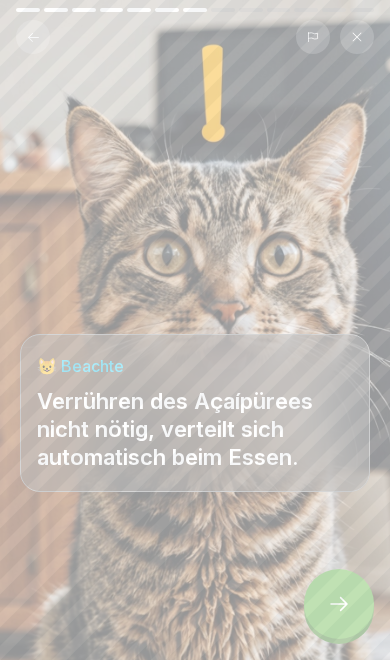 click at bounding box center (339, 604) 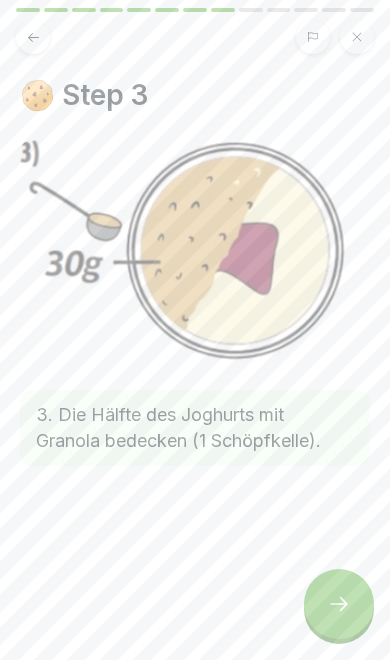 click at bounding box center (339, 604) 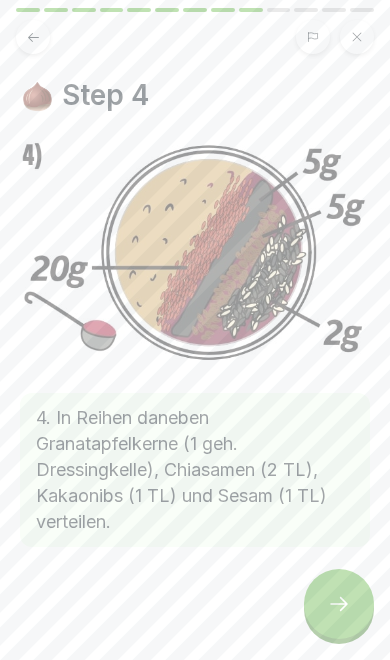 click 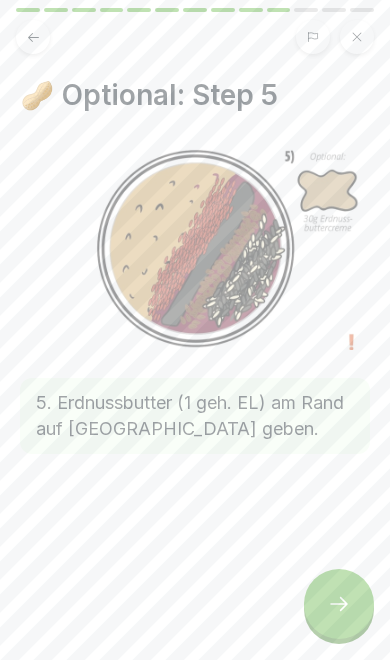 click 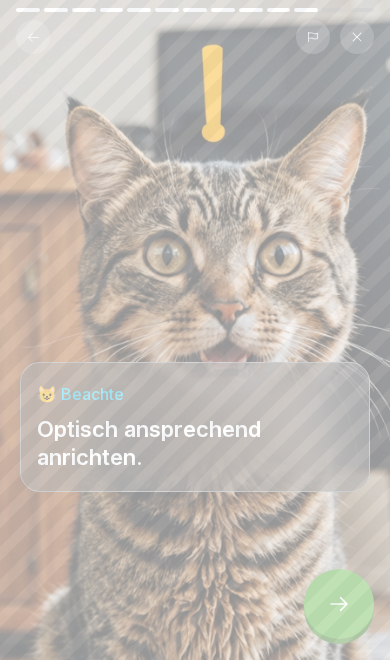 click at bounding box center (33, 37) 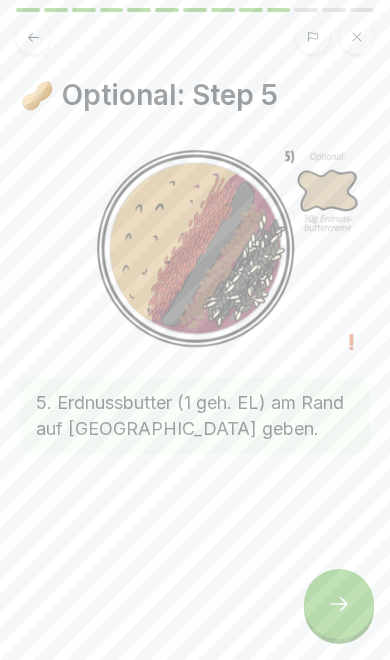 click 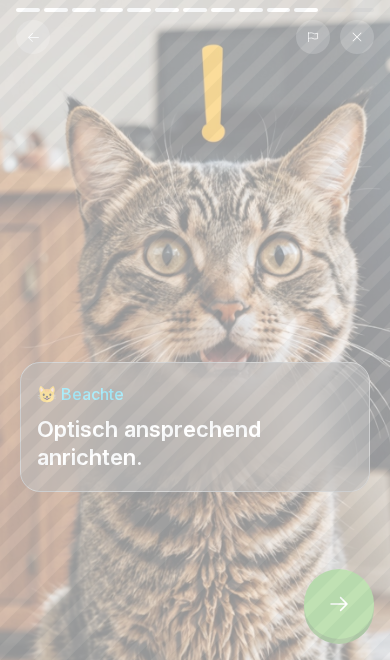 click 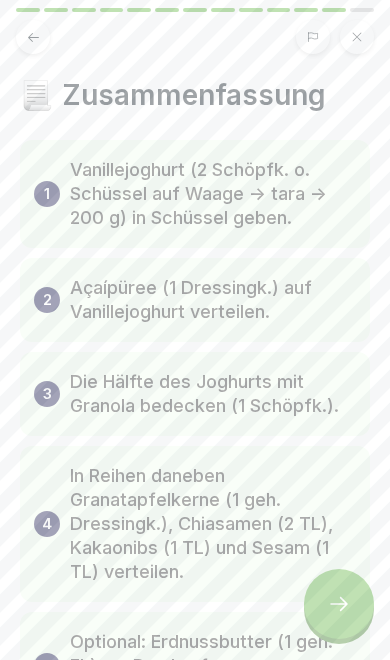 click 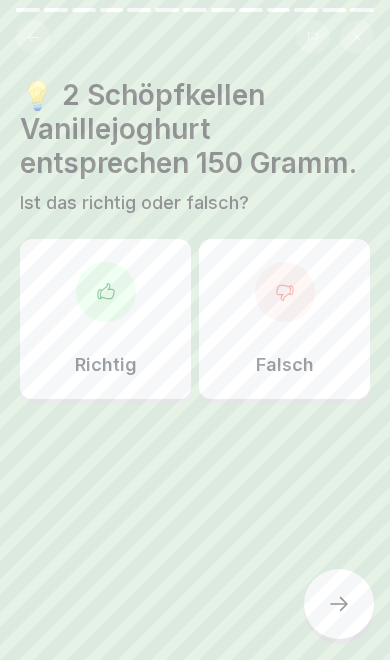 click on "Falsch" at bounding box center [284, 319] 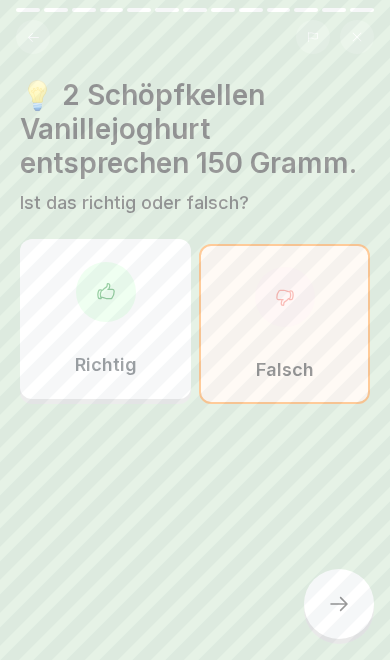click on "💡 2 Schöpfkellen Vanillejoghurt entsprechen 150 Gramm. Ist das richtig oder falsch? Richtig Falsch" at bounding box center [195, 330] 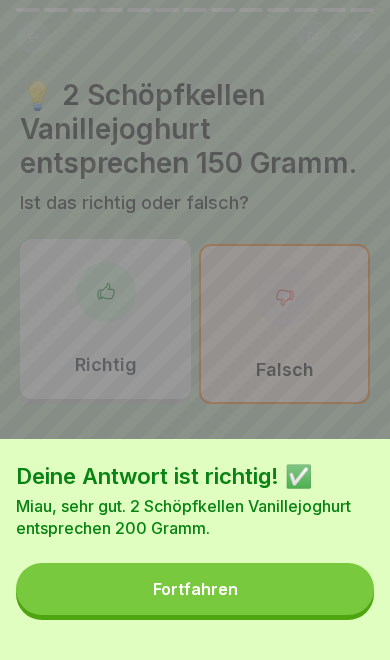 click on "Fortfahren" at bounding box center [195, 589] 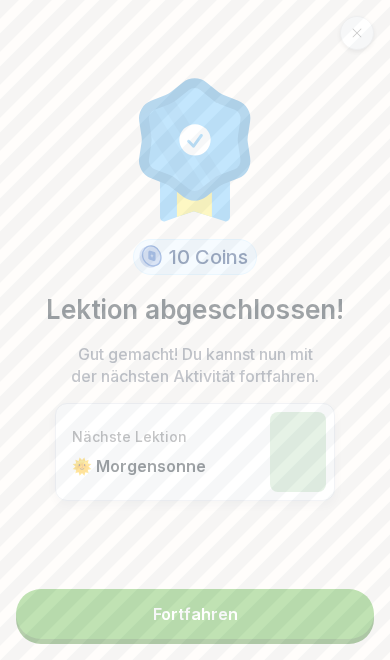click on "Fortfahren" at bounding box center (195, 614) 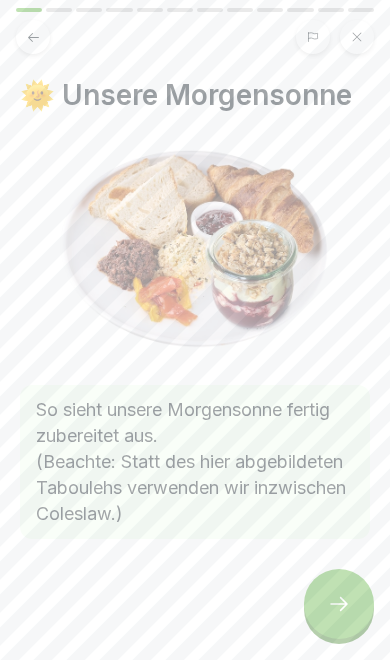 click at bounding box center [339, 604] 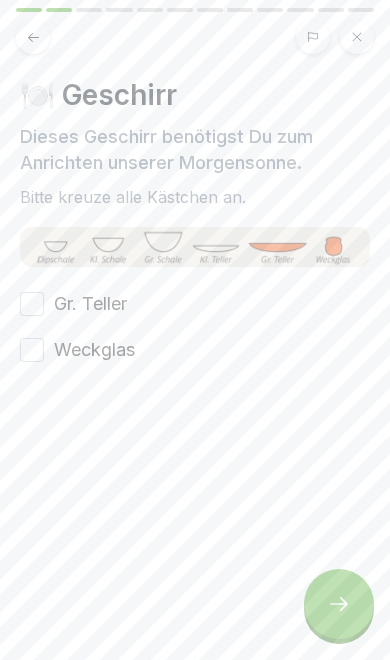 click on "Gr. Teller" at bounding box center (90, 304) 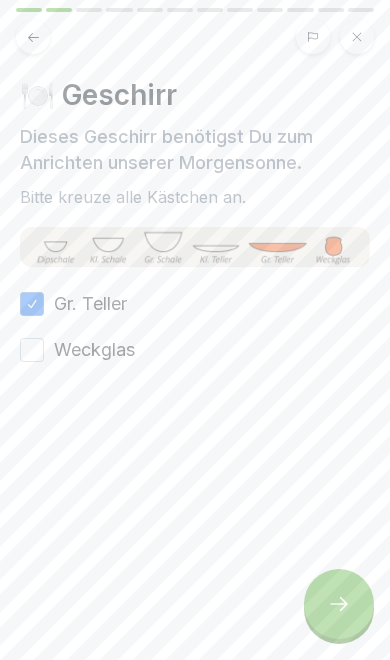 click on "Gr. Teller" at bounding box center (90, 304) 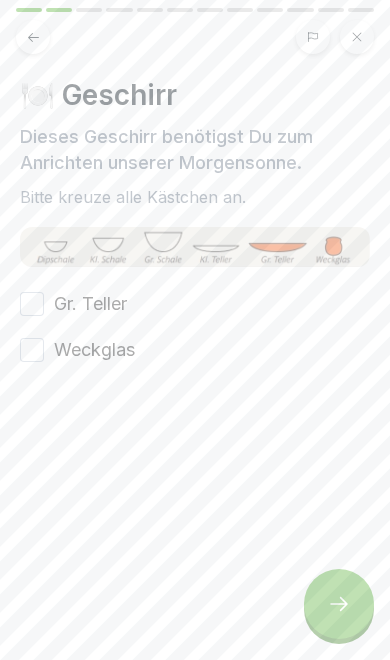 click on "Gr. Teller" at bounding box center (90, 304) 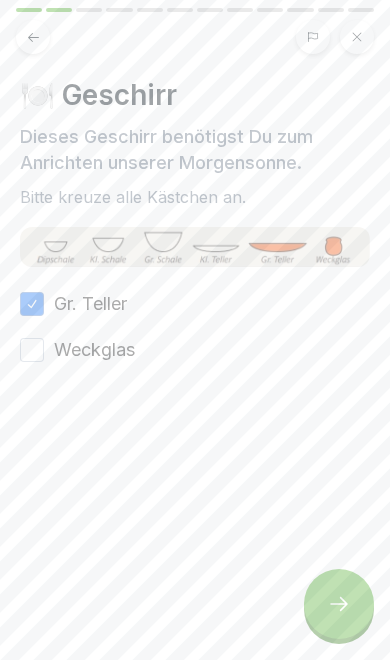 click on "Weckglas" at bounding box center [94, 350] 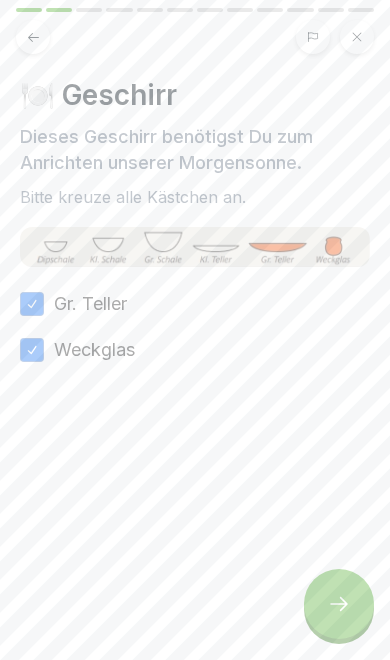 click 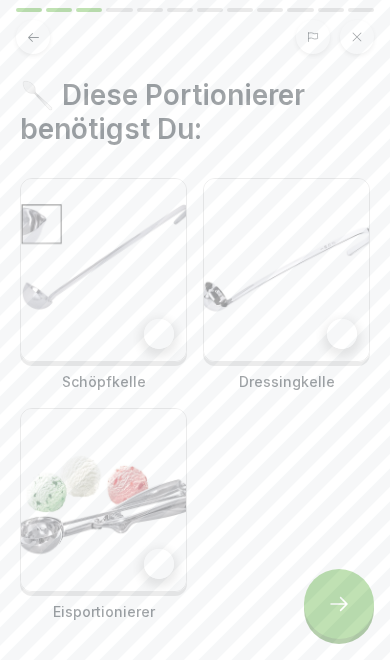 click at bounding box center (103, 270) 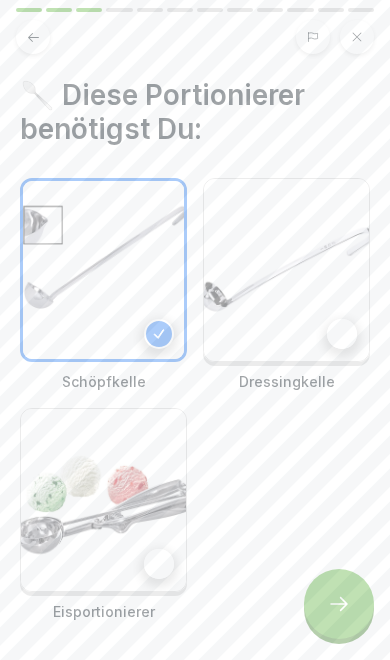 click at bounding box center [103, 500] 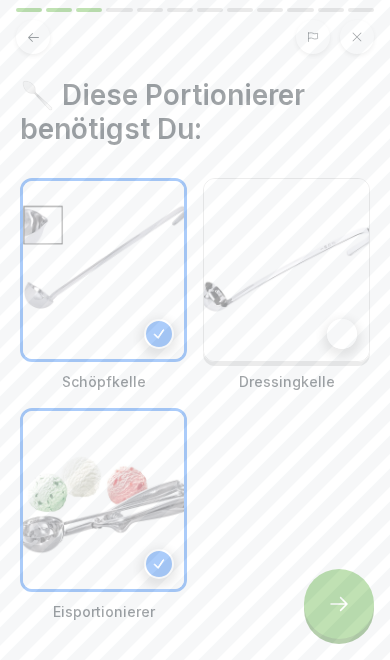 click at bounding box center (286, 270) 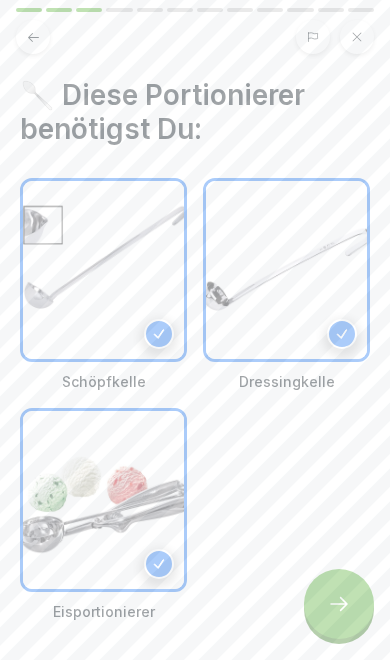 click 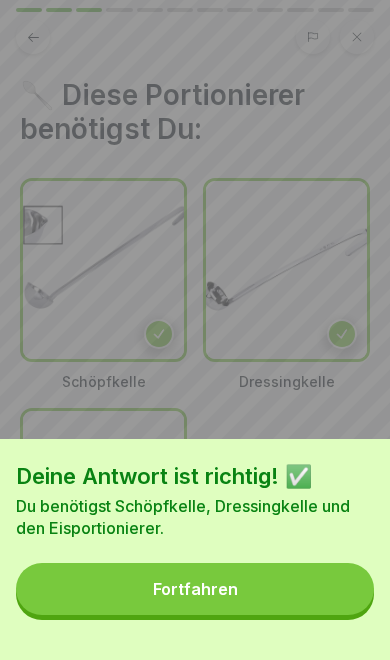 click on "Fortfahren" at bounding box center [195, 589] 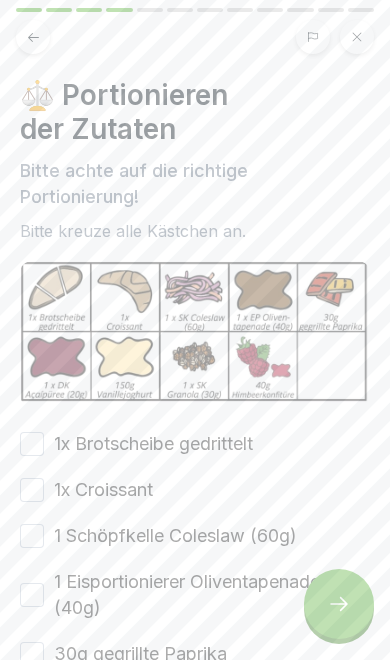 click on "1x Brotscheibe gedrittelt" at bounding box center (153, 444) 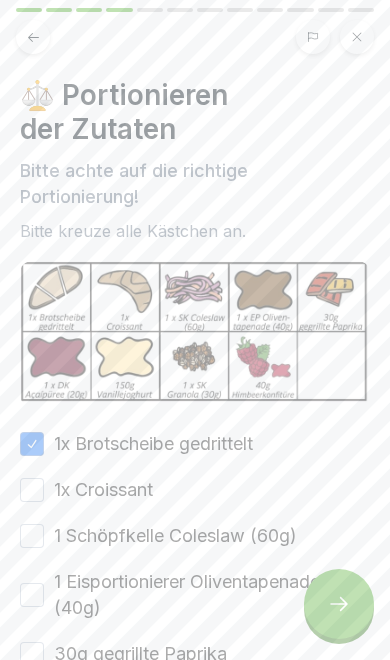 click on "1x Croissant" at bounding box center (103, 490) 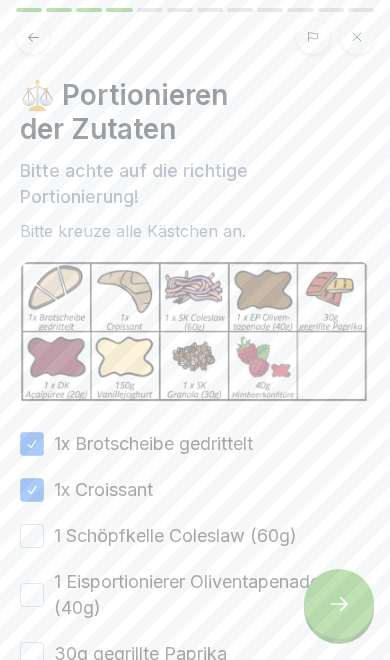 click on "1 Schöpfkelle Coleslaw (60g)" at bounding box center [175, 536] 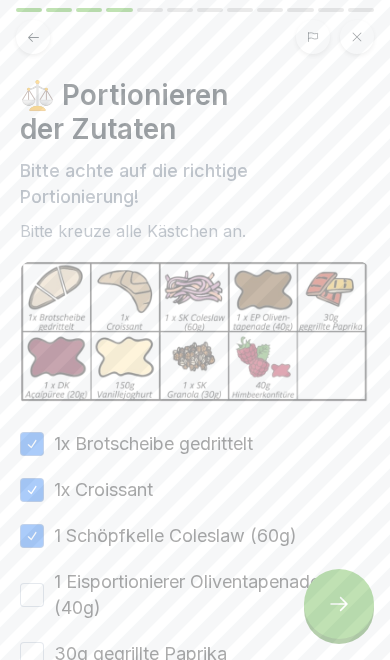 click on "1 Eisportionierer Oliventapenade  (40g)" at bounding box center [212, 595] 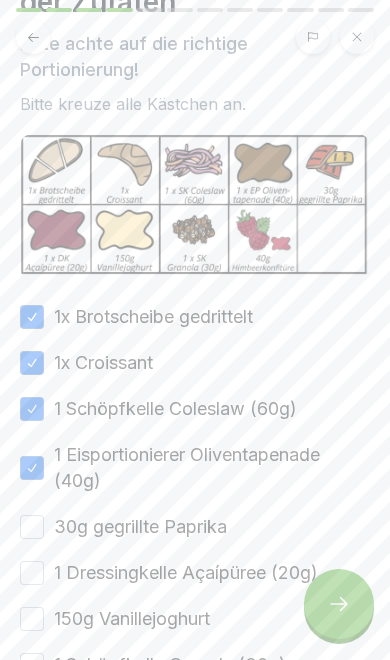 scroll, scrollTop: 187, scrollLeft: 0, axis: vertical 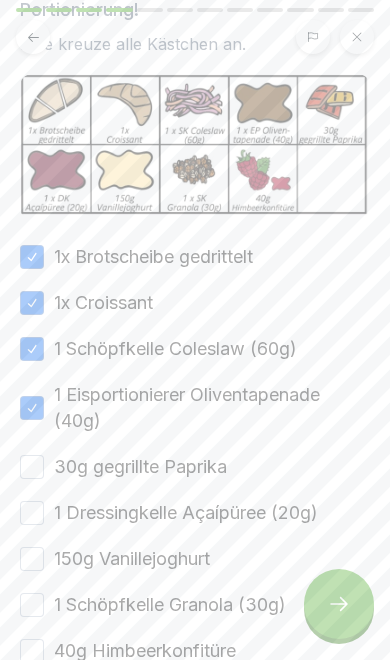 click on "30g gegrillte Paprika" at bounding box center [140, 467] 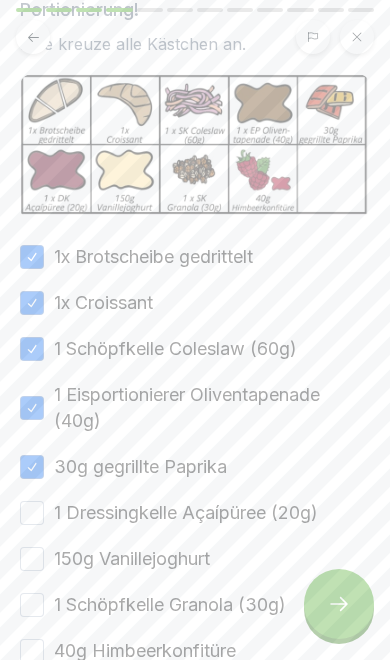 click on "1 Dressingkelle Açaípüree (20g)" at bounding box center (186, 513) 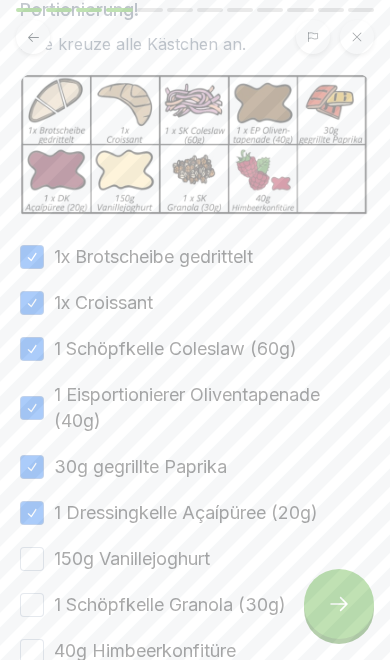 click on "150g Vanillejoghurt" at bounding box center [132, 559] 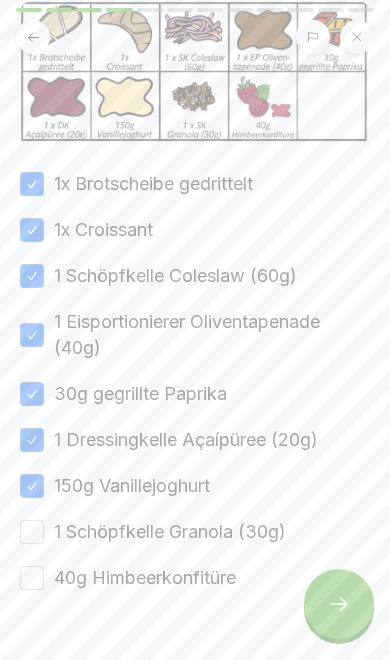 scroll, scrollTop: 287, scrollLeft: 0, axis: vertical 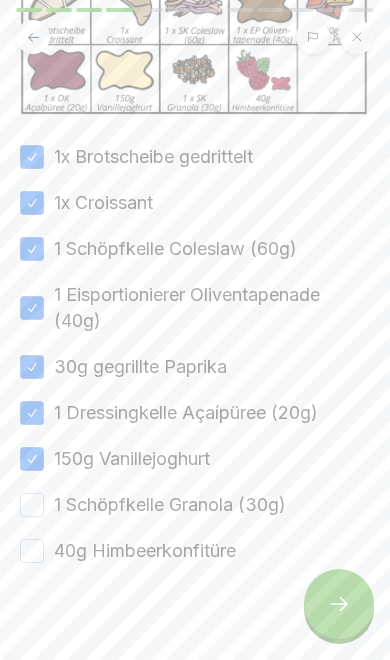 click on "1 Schöpfkelle Granola (30g)" at bounding box center [170, 505] 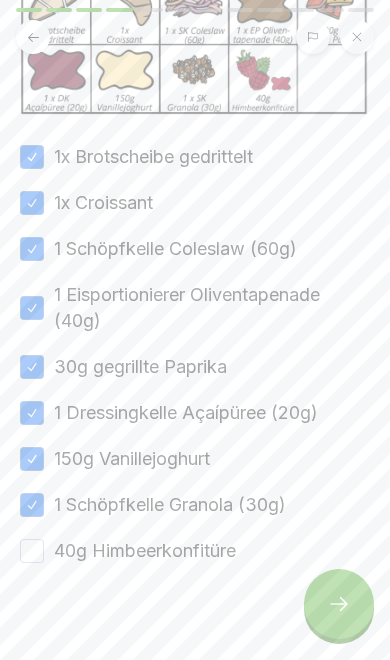 click on "40g Himbeerkonfitüre" at bounding box center (145, 551) 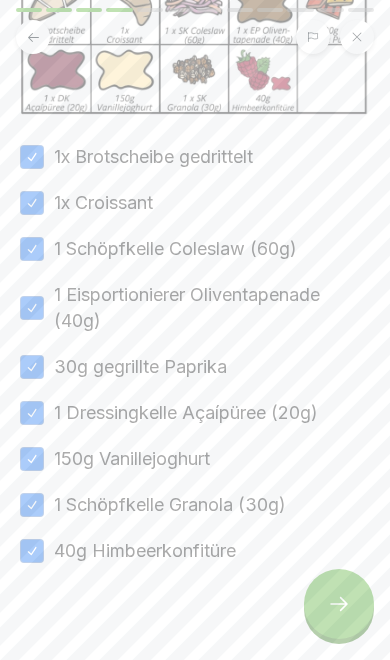click 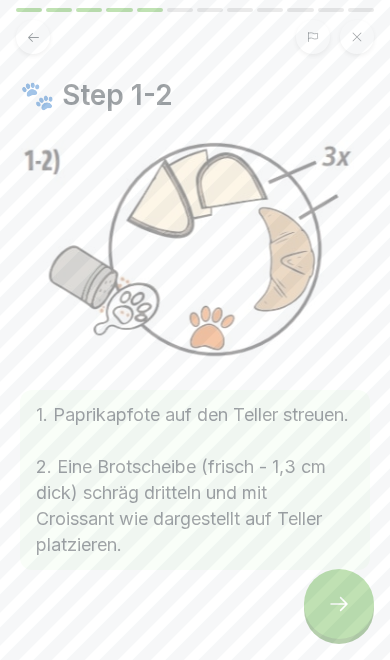 click 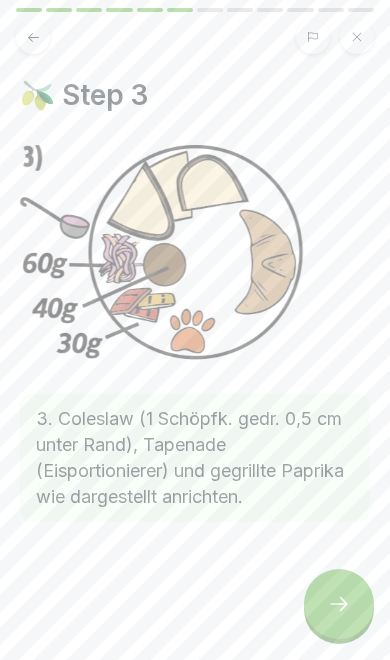 click 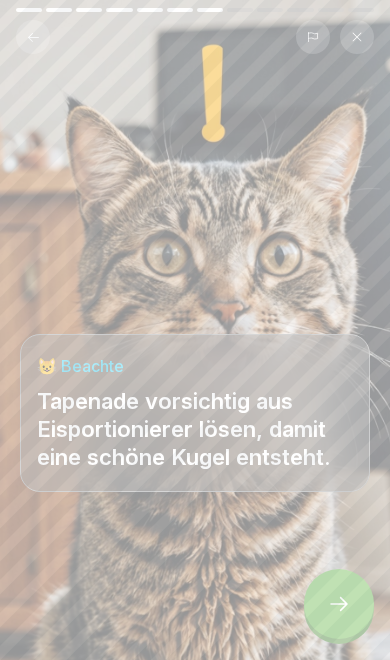 click 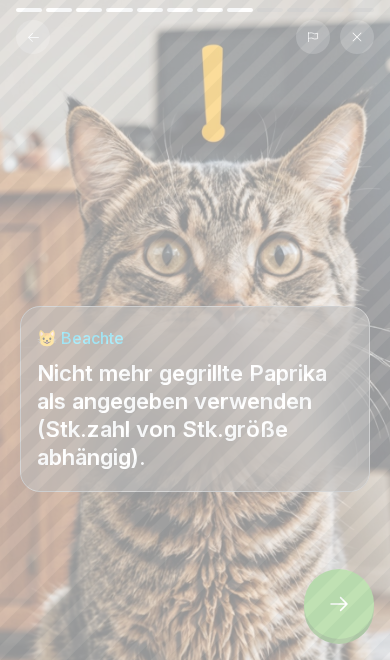 click 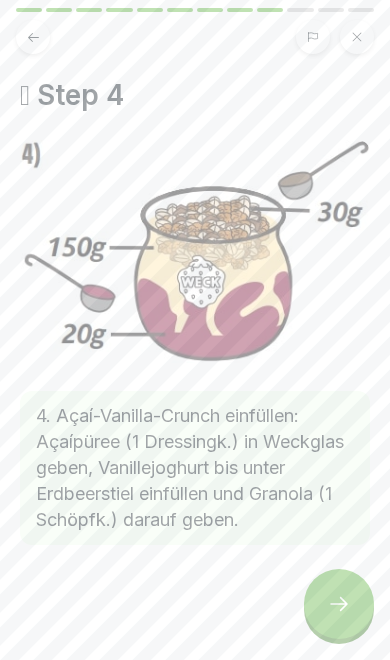 click 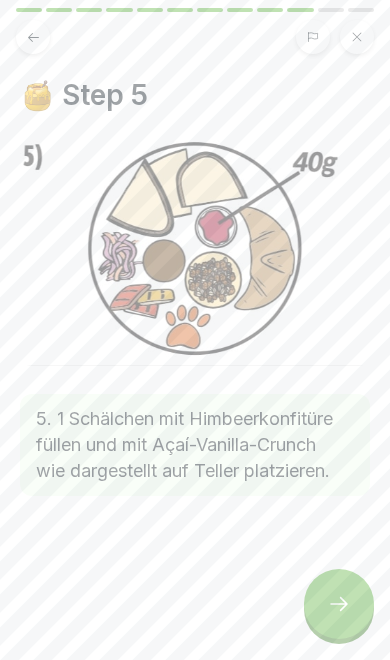click 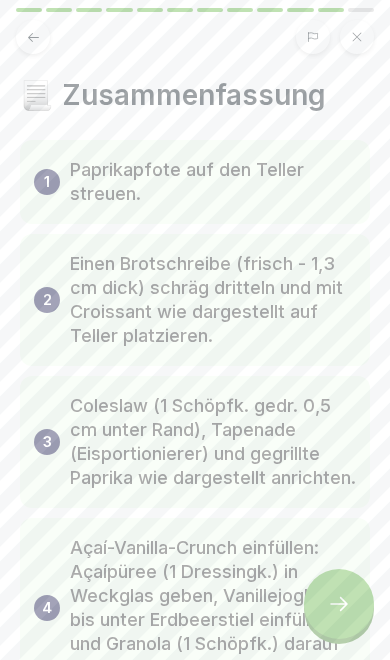 click 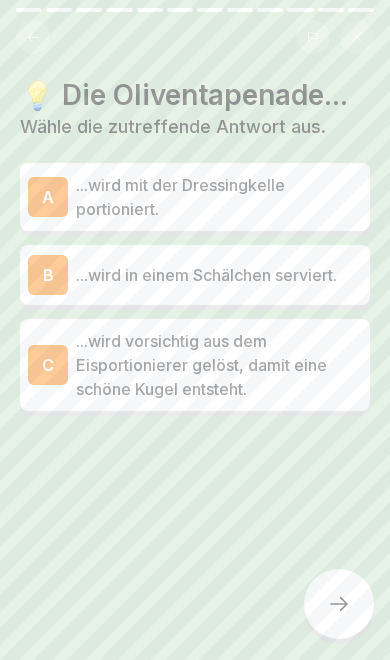 click on "💡 Die Oliventapenade... Wähle die zutreffende Antwort aus. A ...wird mit der Dressingkelle portioniert. B ...wird in einem Schälchen serviert. C ...wird vorsichtig aus dem Eisportionierer gelöst, damit eine schöne Kugel entsteht." at bounding box center [195, 330] 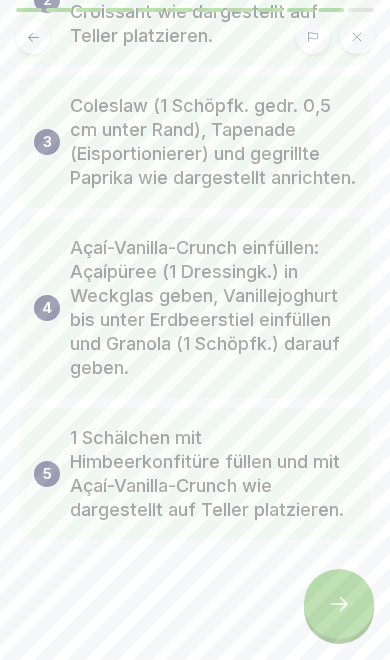scroll, scrollTop: 324, scrollLeft: 0, axis: vertical 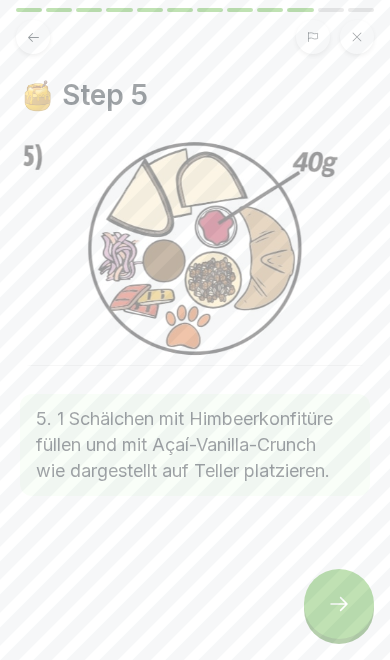 click at bounding box center (33, 37) 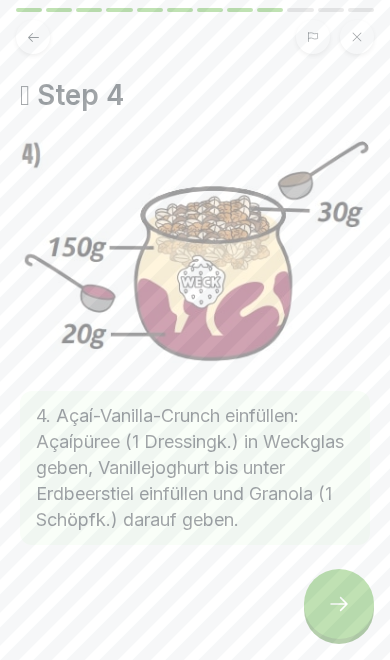 click on "🫙 Step 4 4. Açaí-Vanilla-Crunch einfüllen: Açaípüree (1 Dressingk.) in Weckglas geben, Vanillejoghurt bis unter Erdbeerstiel einfüllen und Granola (1 Schöpfk.) darauf geben." at bounding box center [195, 330] 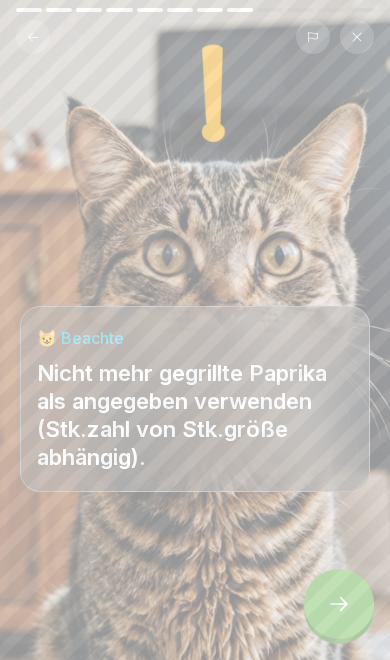 click 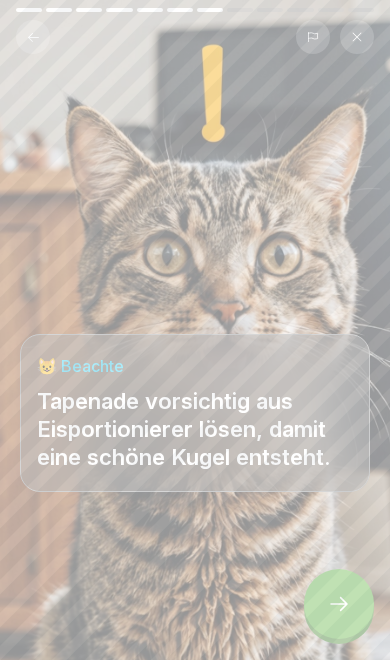 click at bounding box center (33, 37) 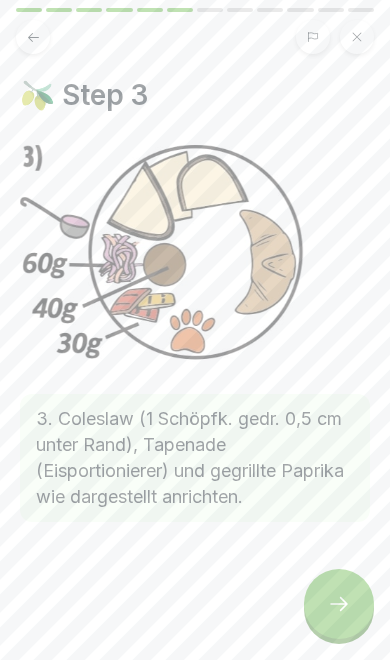 click 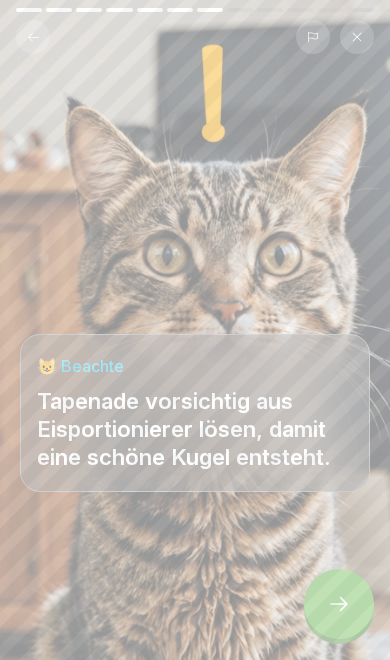 click 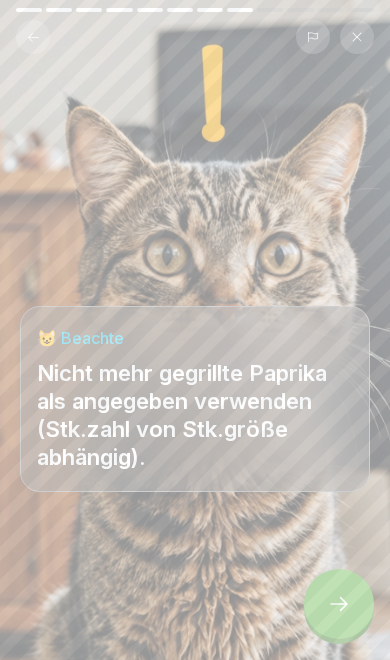 click 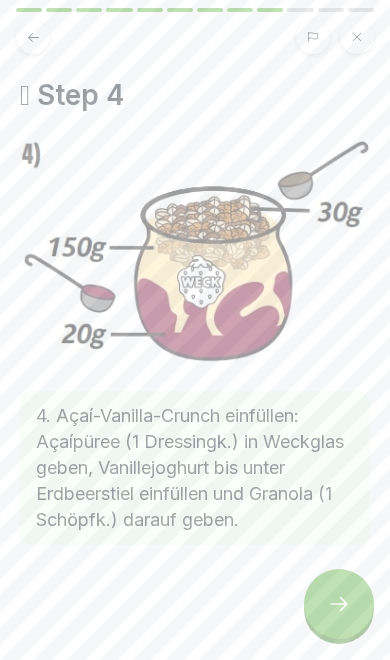 click 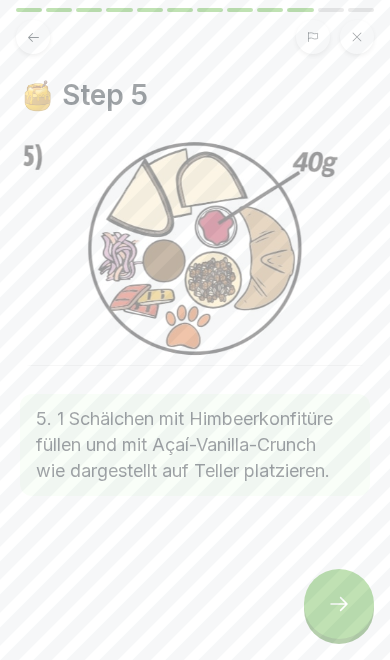 click 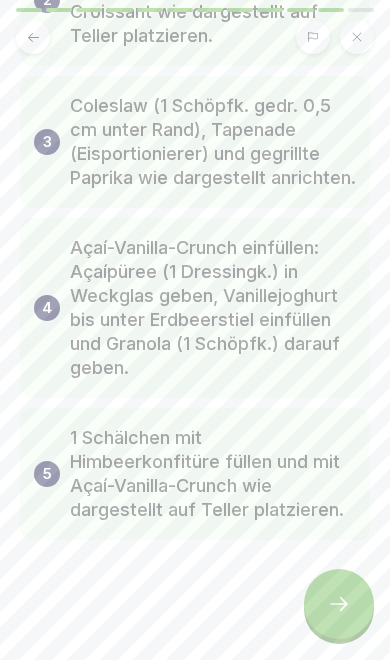 click 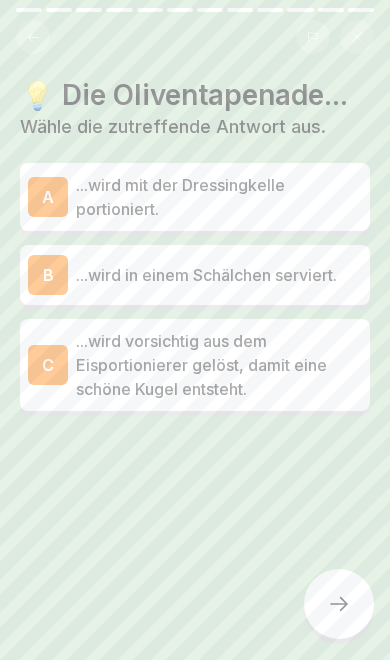click on "...wird vorsichtig aus dem Eisportionierer gelöst, damit eine schöne Kugel entsteht." at bounding box center [219, 365] 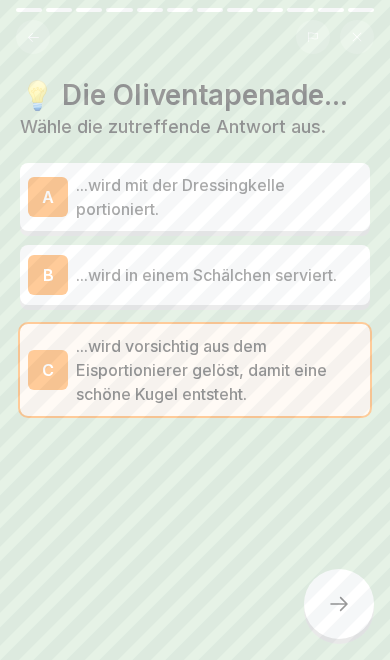 click at bounding box center (339, 604) 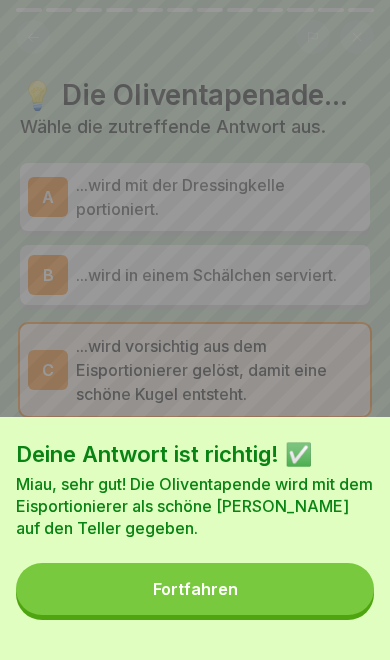 click on "Fortfahren" at bounding box center [195, 589] 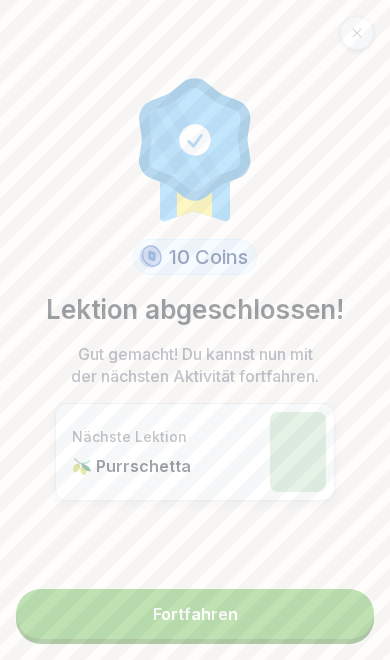 click on "Fortfahren" at bounding box center (195, 614) 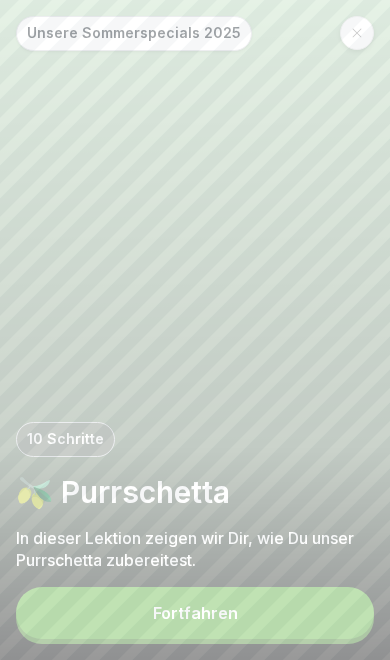 click on "Fortfahren" at bounding box center (195, 613) 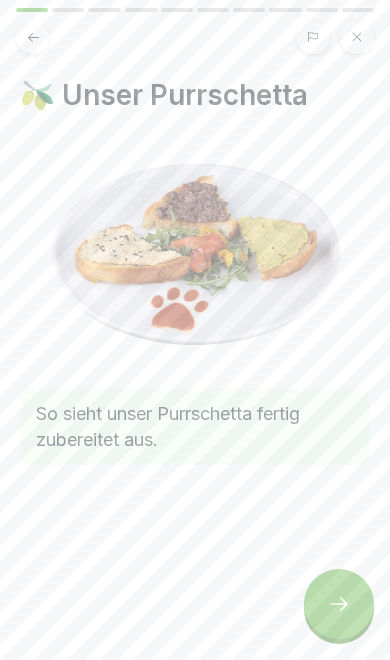 click 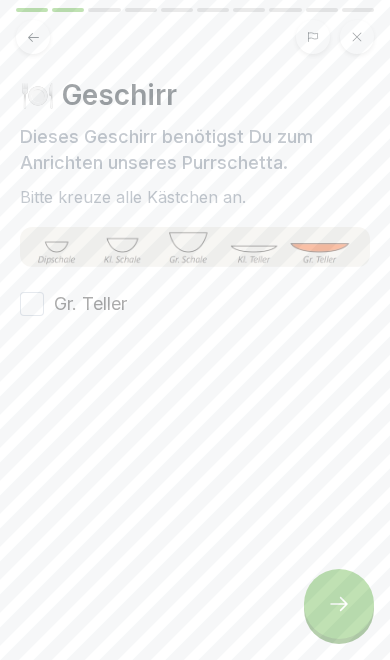click on "Gr. Teller" at bounding box center [90, 304] 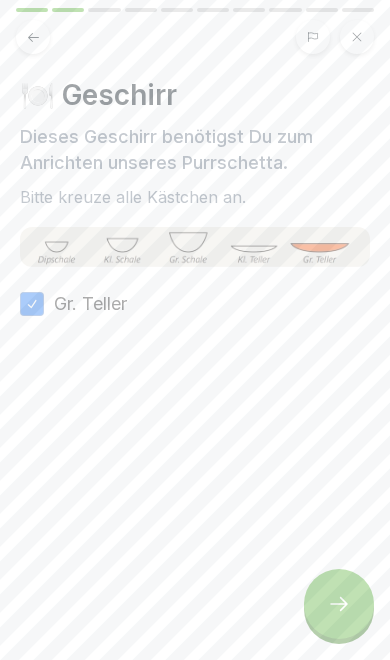 click at bounding box center [339, 604] 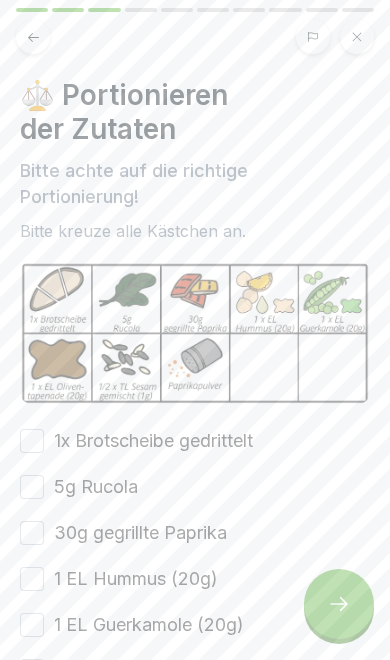 click on "1x Brotscheibe gedrittelt" at bounding box center (153, 441) 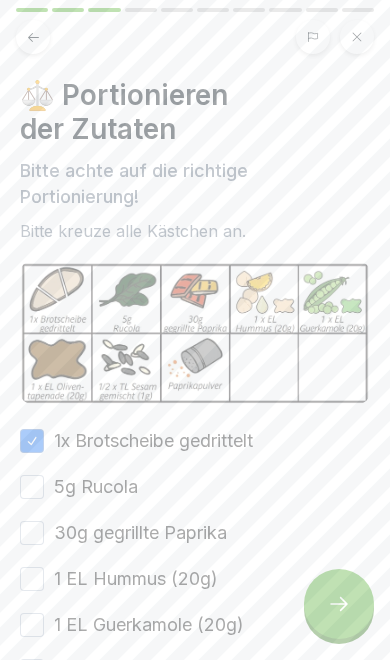 click on "5g Rucola" at bounding box center (96, 487) 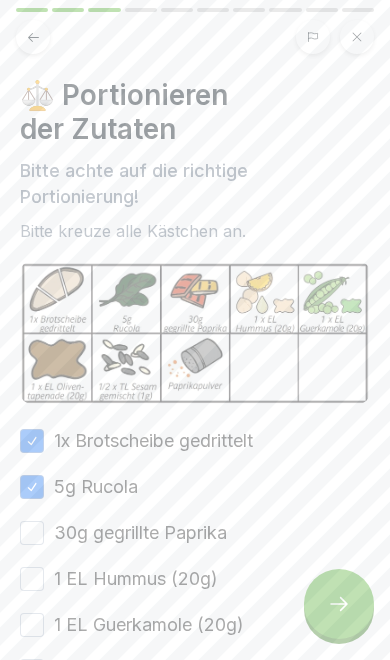 click on "30g gegrillte Paprika" at bounding box center (140, 533) 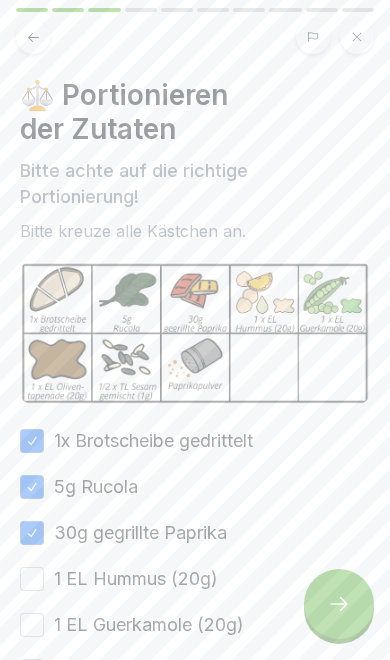 click on "1 EL Hummus (20g)" at bounding box center [136, 579] 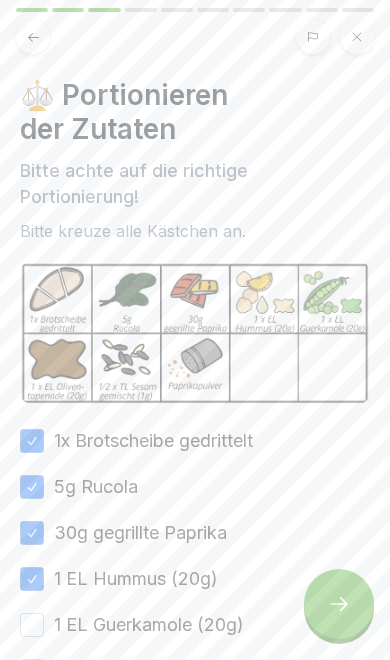 click on "1 EL Guerkamole (20g)" at bounding box center [149, 625] 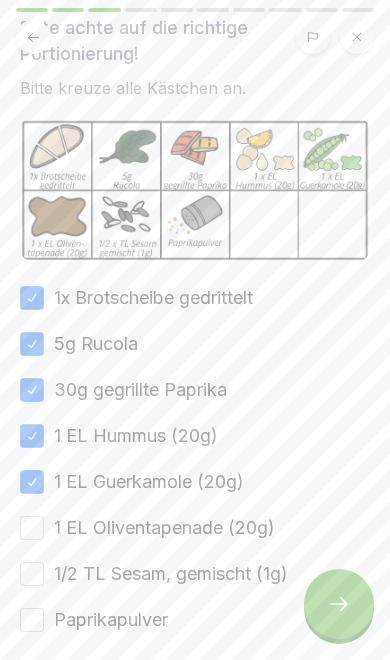 scroll, scrollTop: 152, scrollLeft: 0, axis: vertical 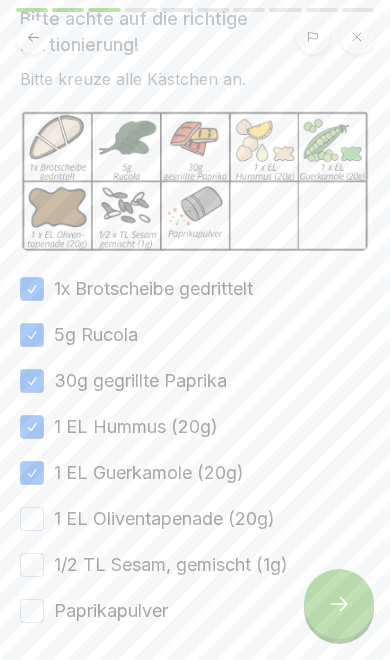 click on "1 EL Oliventapenade (20g)" at bounding box center (164, 519) 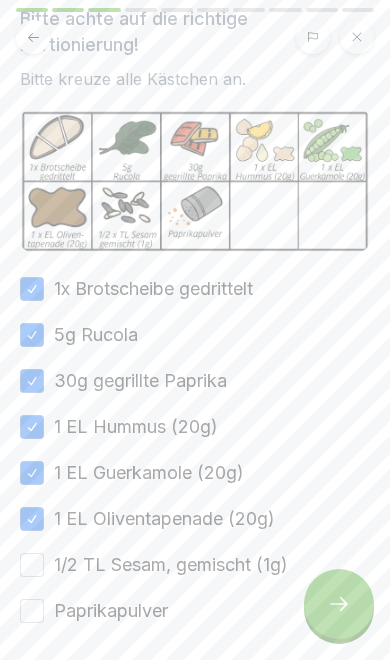 click on "1/2 TL Sesam, gemischt (1g)" at bounding box center (171, 565) 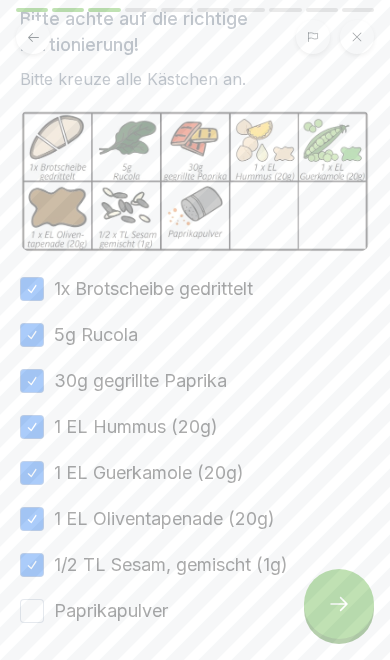 click on "Paprikapulver" at bounding box center [111, 611] 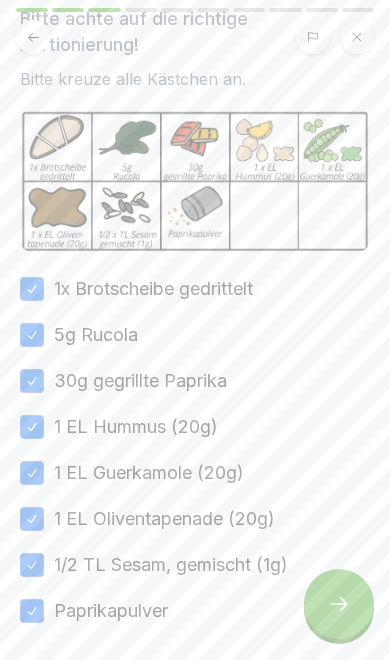 click at bounding box center [339, 604] 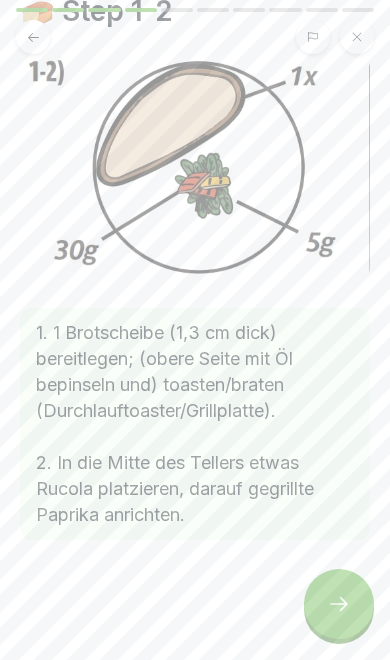 click at bounding box center (339, 604) 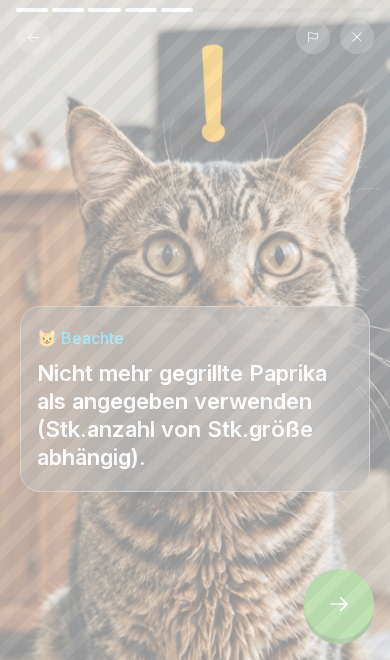 scroll, scrollTop: 84, scrollLeft: 0, axis: vertical 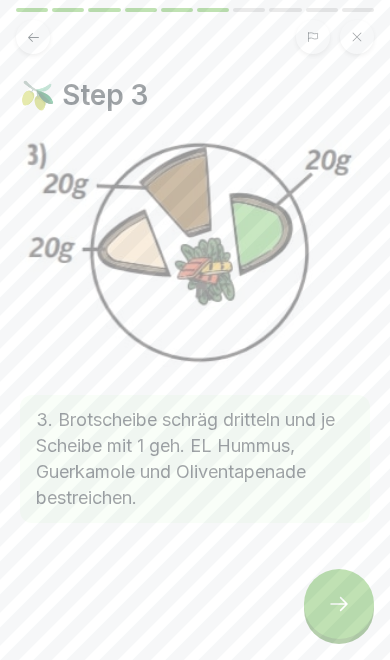 click 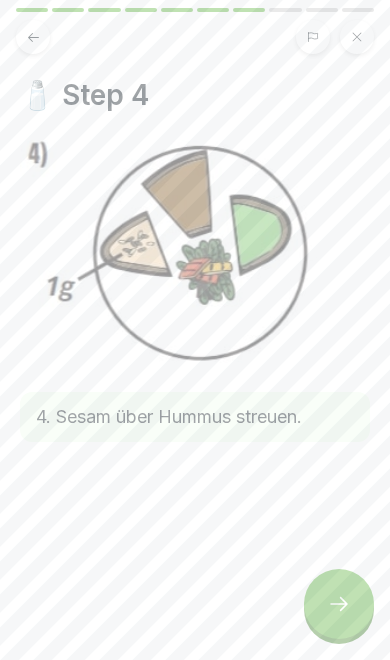 click at bounding box center [339, 604] 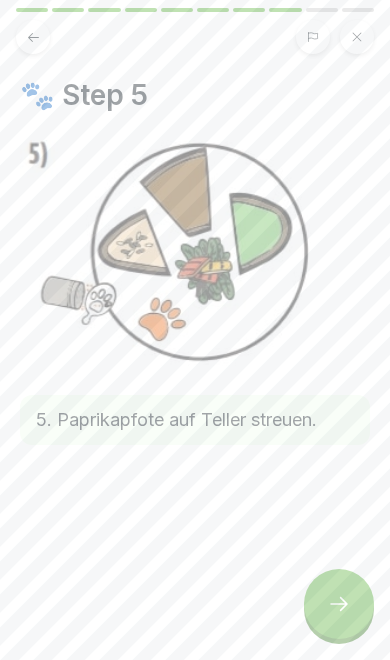 click 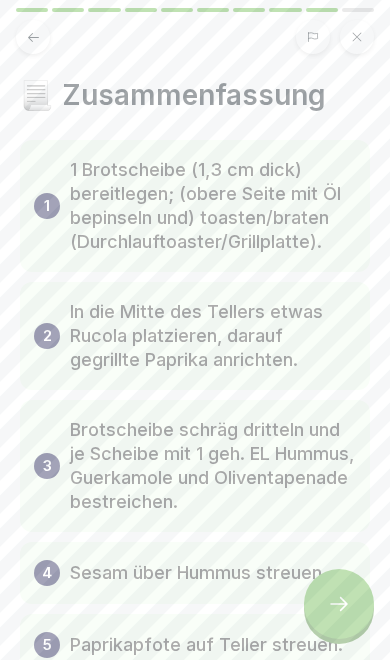 click 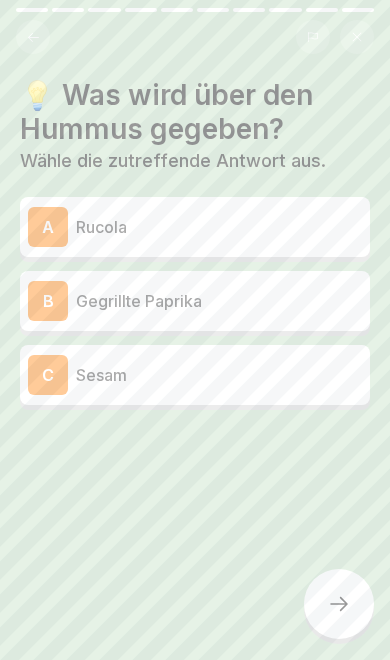 click at bounding box center [33, 37] 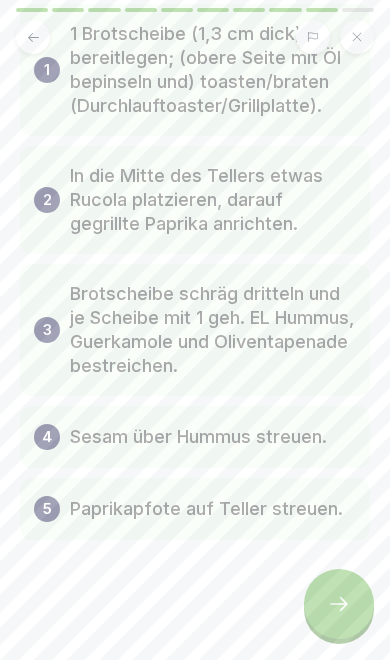 scroll, scrollTop: 136, scrollLeft: 0, axis: vertical 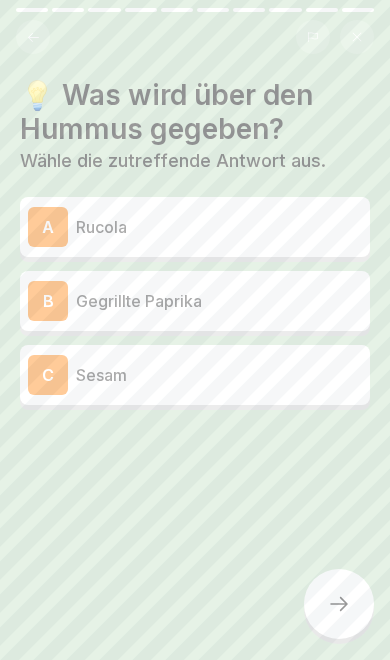 click on "C Sesam" at bounding box center [195, 375] 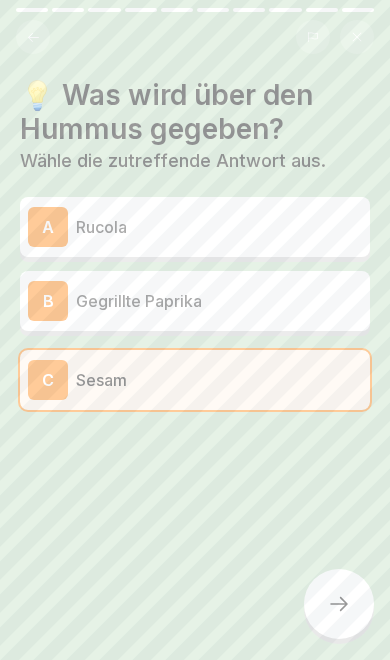 click 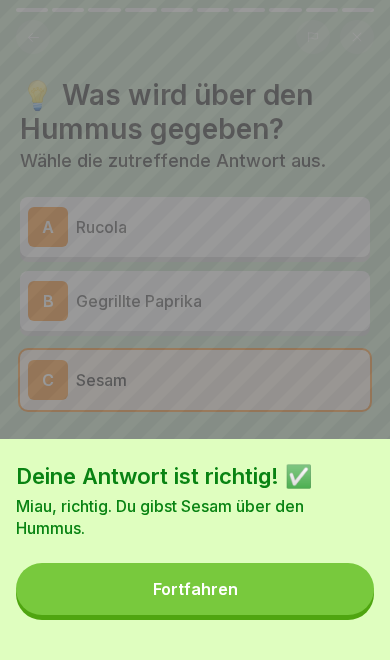 click on "Fortfahren" at bounding box center (195, 589) 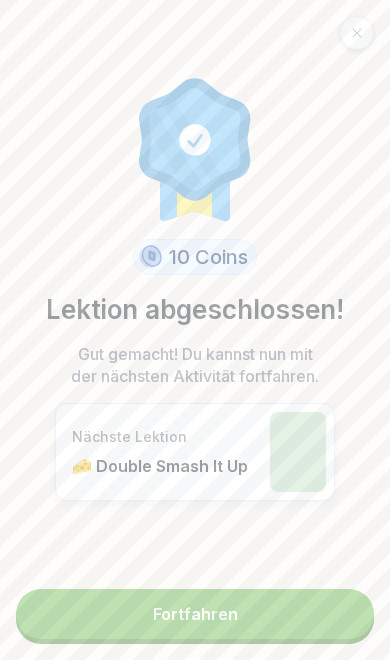 click on "Fortfahren" at bounding box center (195, 614) 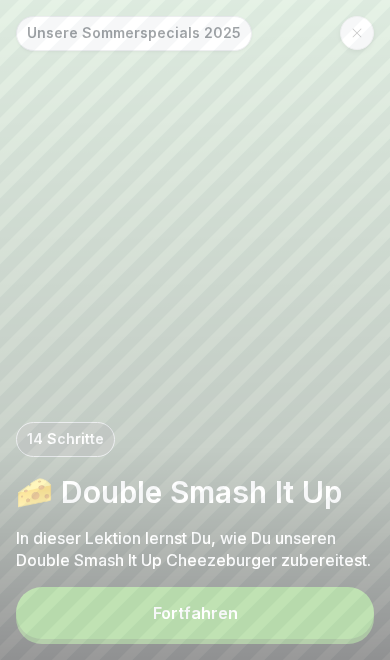 click on "Fortfahren" at bounding box center (195, 613) 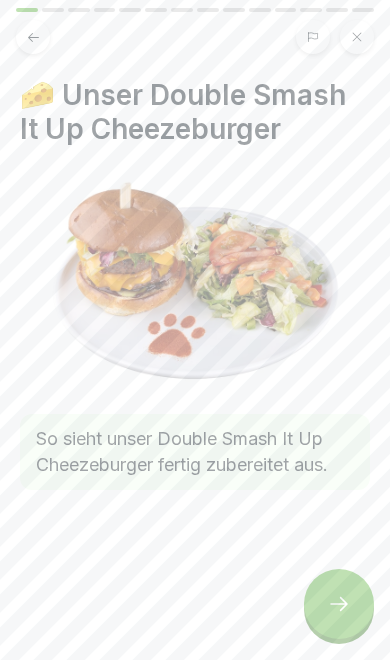 click at bounding box center [339, 604] 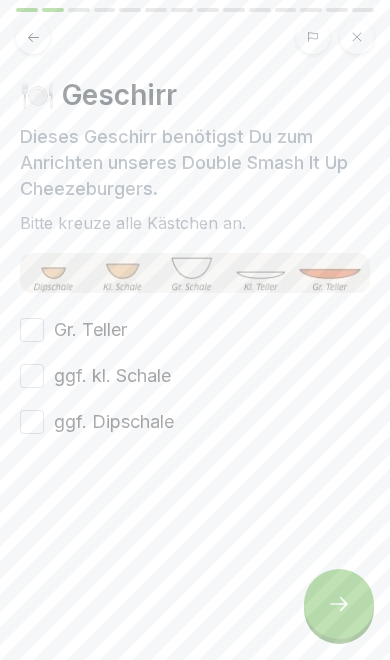 click 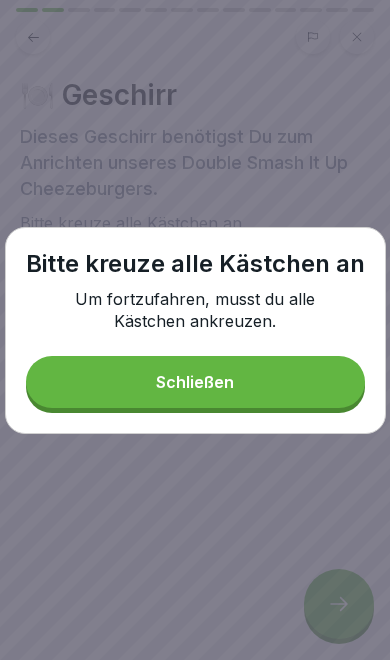 click on "Schließen" at bounding box center [195, 382] 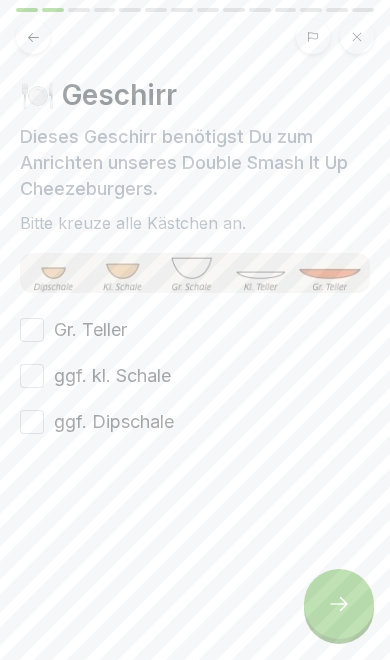 click on "Gr. Teller" at bounding box center [90, 330] 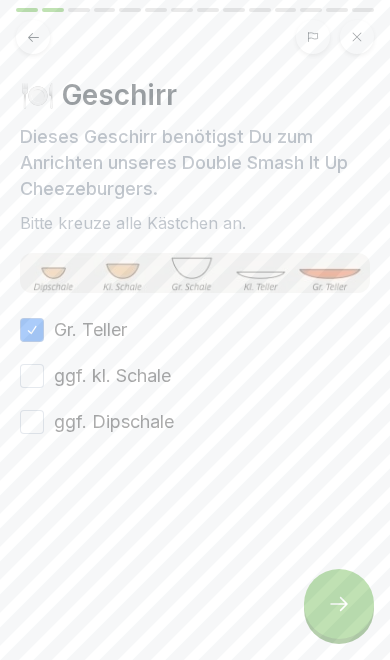 click on "ggf. kl. Schale" at bounding box center [112, 376] 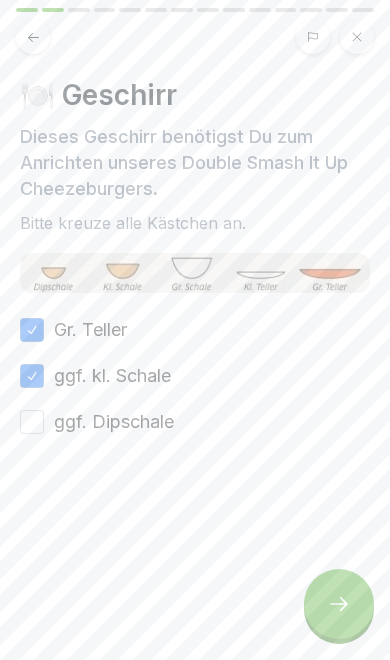 click on "ggf. Dipschale" at bounding box center (114, 422) 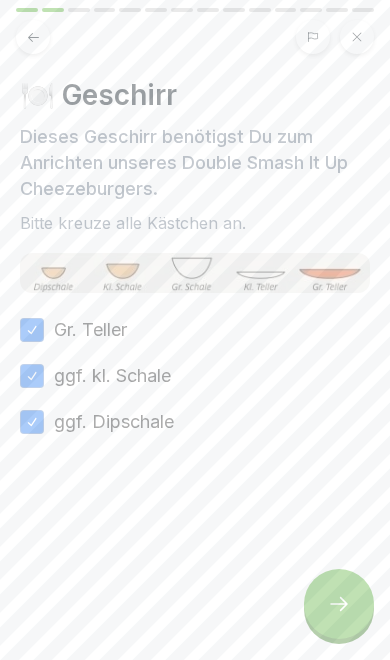 click 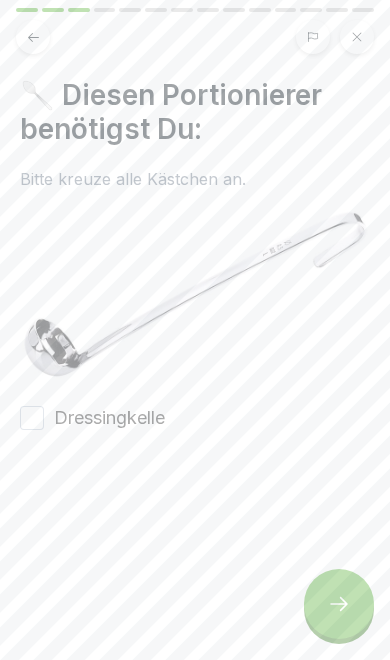 click on "Dressingkelle" at bounding box center (109, 418) 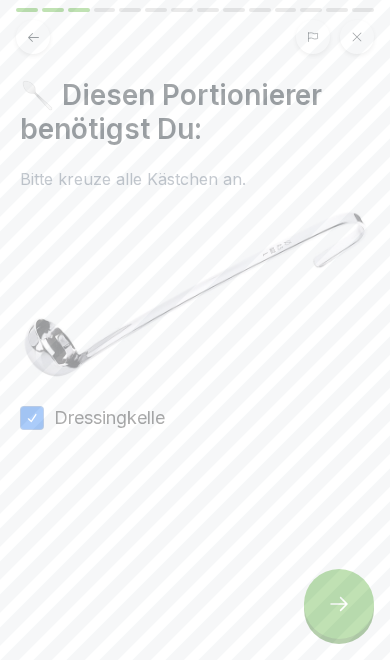 click 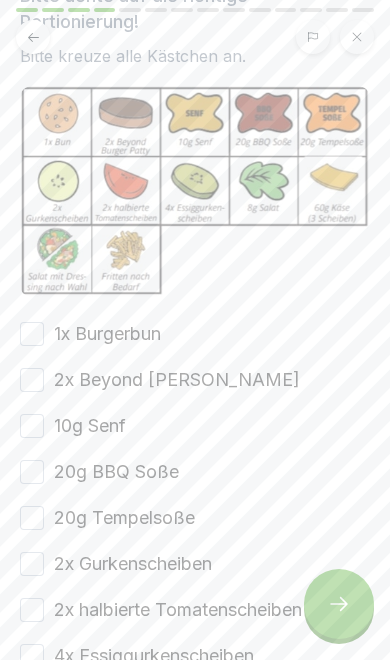 scroll, scrollTop: 176, scrollLeft: 0, axis: vertical 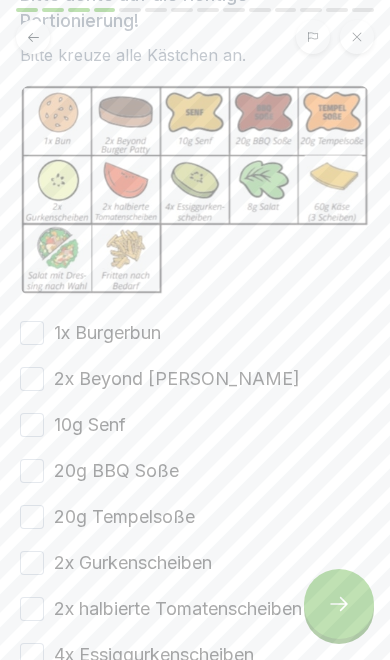 click on "1x Burgerbun" at bounding box center (107, 333) 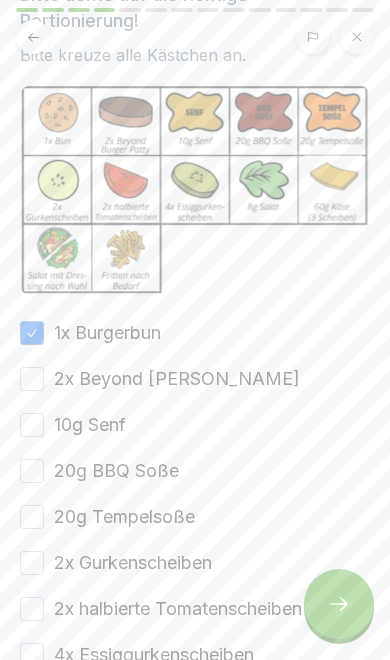click on "2x Beyond [PERSON_NAME]" at bounding box center (177, 379) 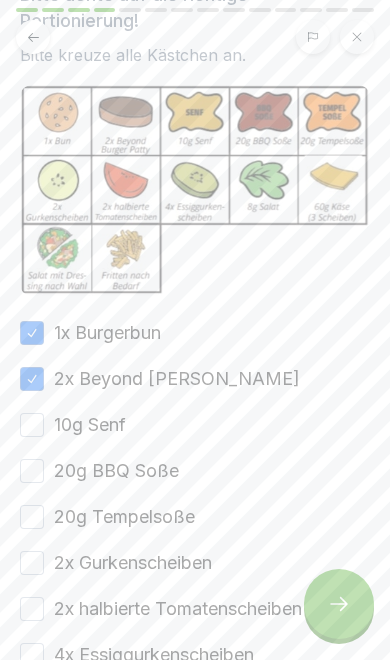 click on "10g Senf" at bounding box center (90, 425) 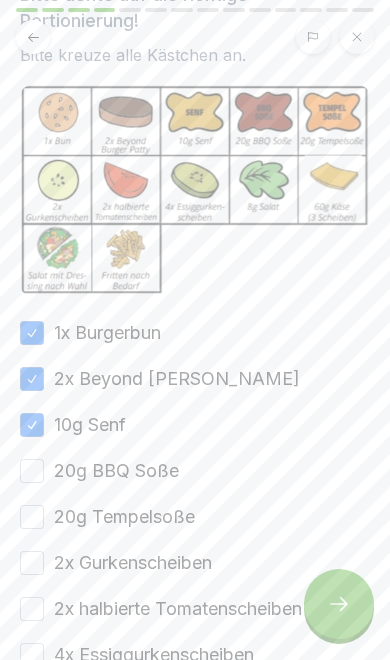 click on "20g BBQ Soße" at bounding box center (116, 471) 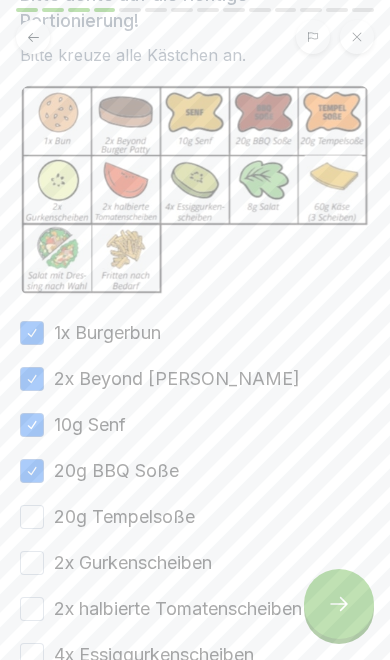 click on "20g Tempelsoße" at bounding box center (124, 517) 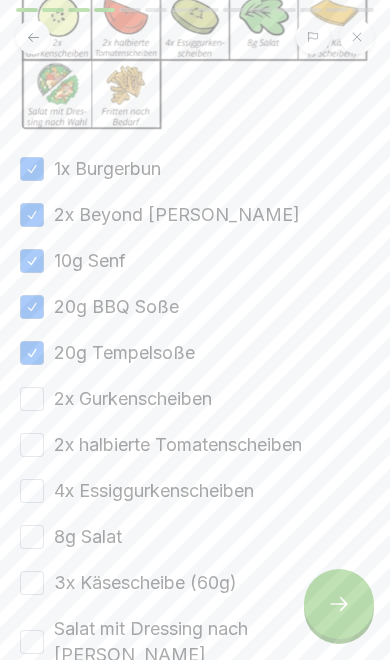 scroll, scrollTop: 370, scrollLeft: 0, axis: vertical 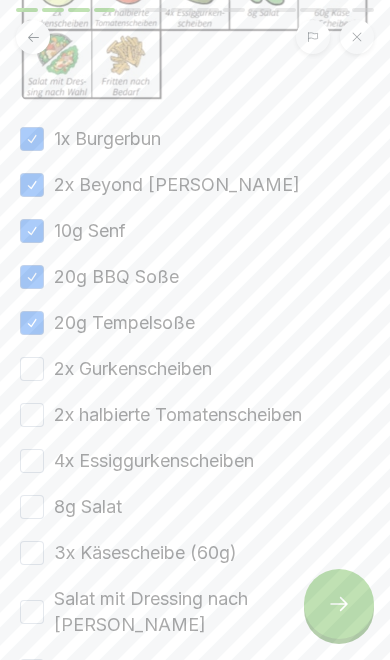 click on "2x Gurkenscheiben" at bounding box center [133, 369] 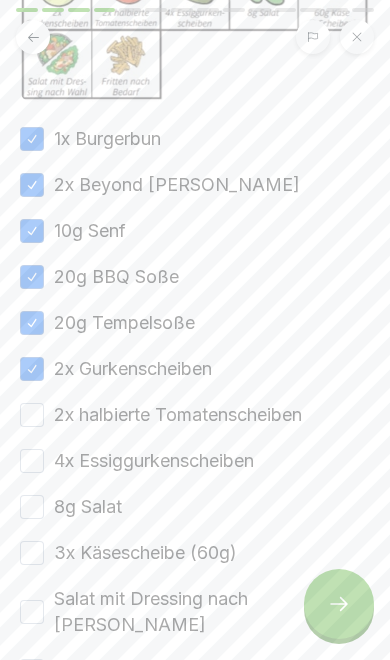 click on "2x halbierte Tomatenscheiben" at bounding box center (178, 415) 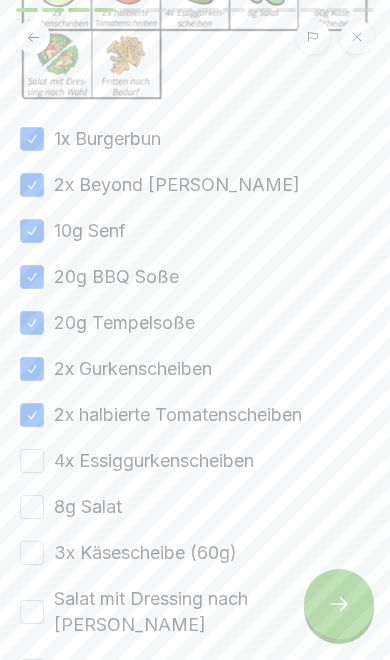 click on "4x Essiggurkenscheiben" at bounding box center (154, 461) 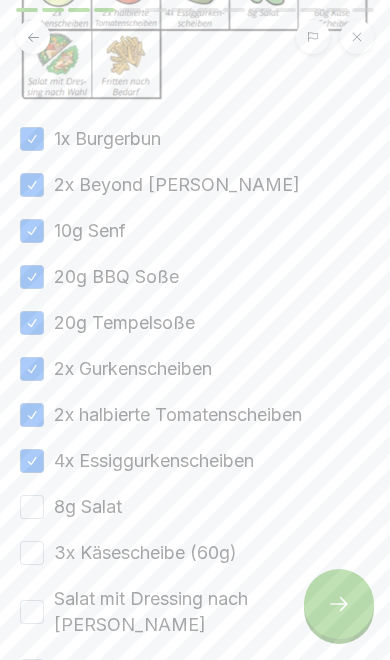 click on "8g Salat" at bounding box center [88, 507] 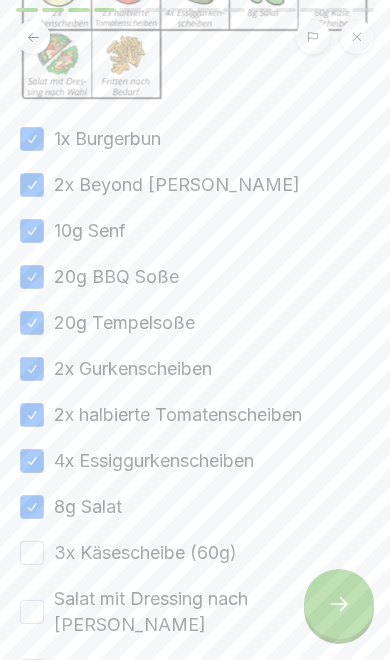 click on "3x Käsescheibe (60g)" at bounding box center [145, 553] 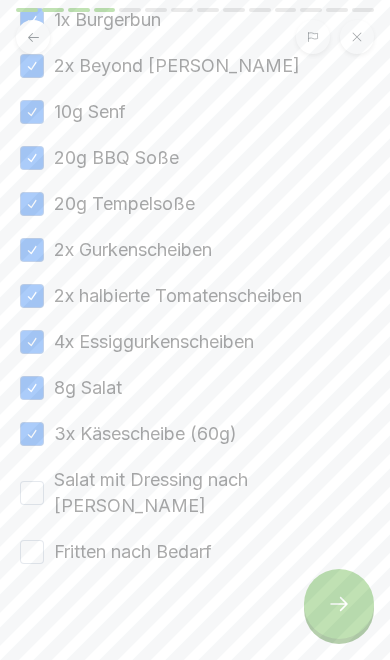 scroll, scrollTop: 488, scrollLeft: 0, axis: vertical 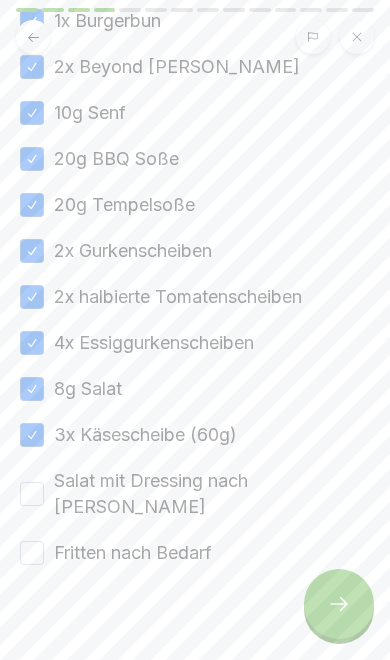 click on "Fritten nach Bedarf" at bounding box center [133, 553] 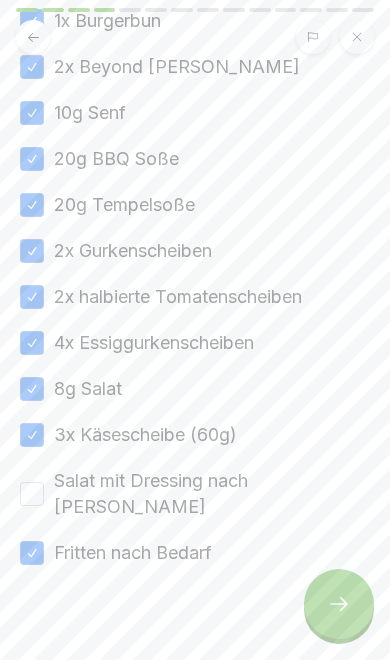 click on "Salat mit Dressing nach [PERSON_NAME]" at bounding box center (212, 494) 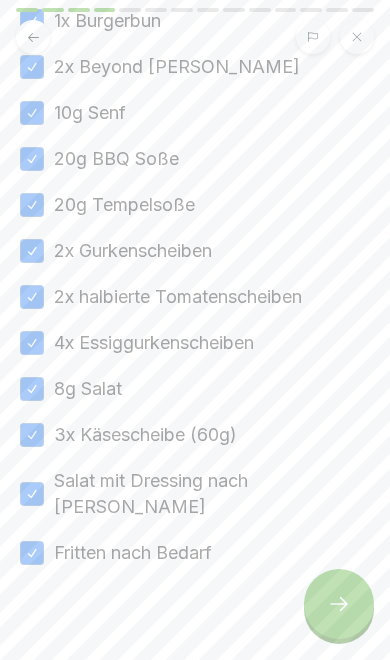 click 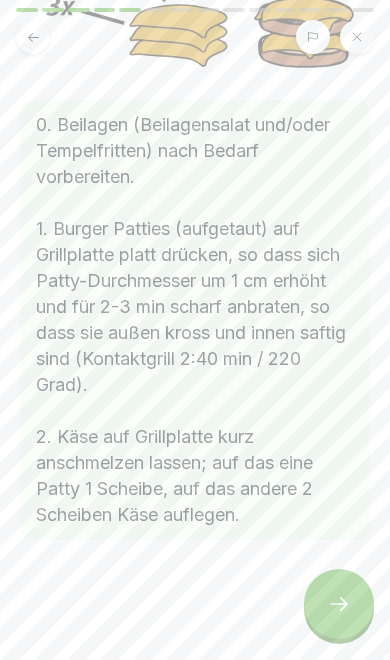 click at bounding box center [339, 604] 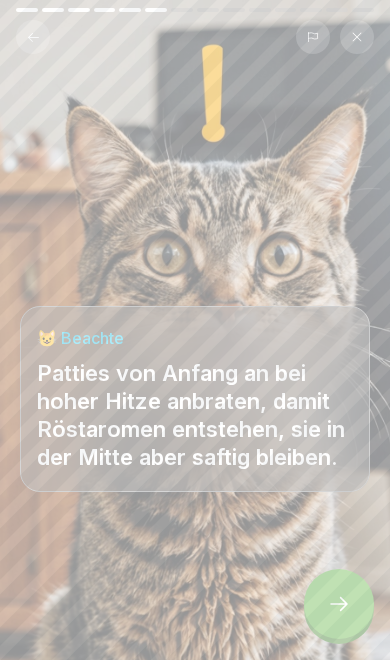 click 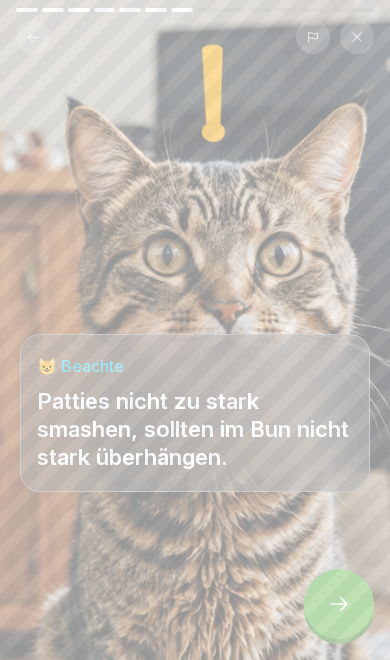 click 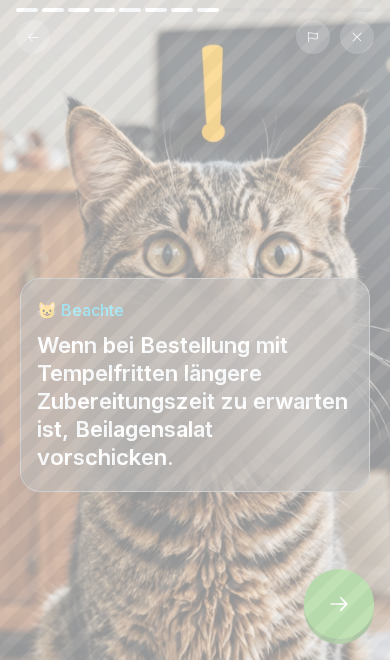 click 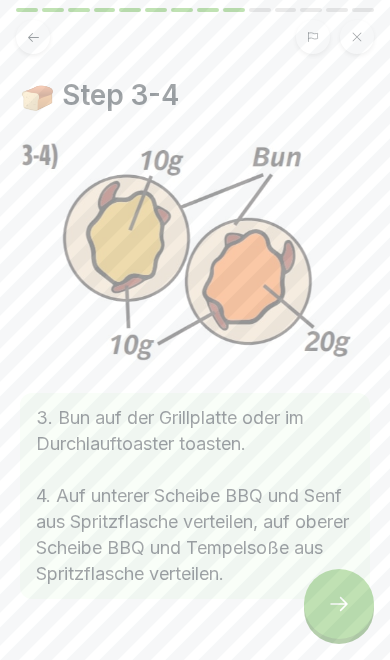 click 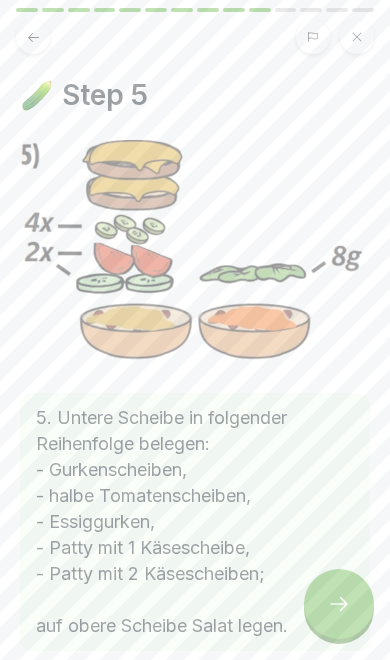 click 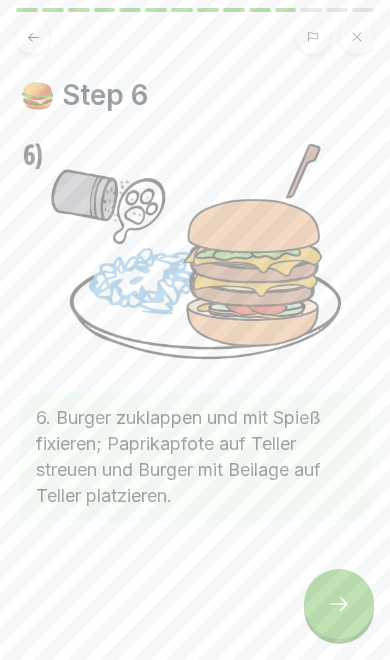 click at bounding box center (339, 604) 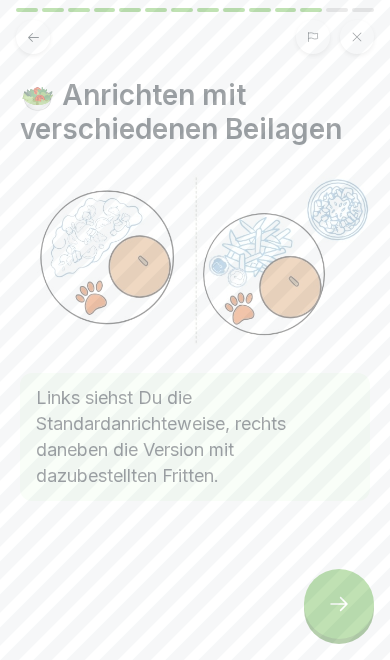 click at bounding box center (339, 604) 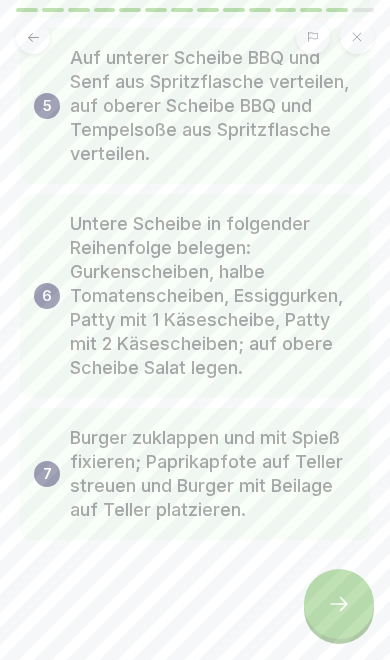 scroll, scrollTop: 728, scrollLeft: 0, axis: vertical 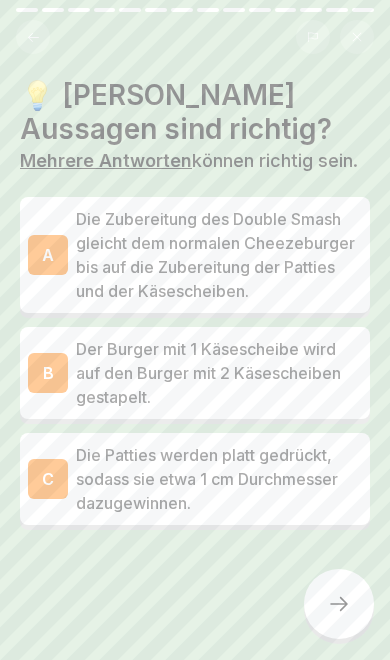 click on "Die Zubereitung des Double Smash gleicht dem normalen Cheezeburger bis auf die Zubereitung der Patties und der Käsescheiben." at bounding box center [219, 255] 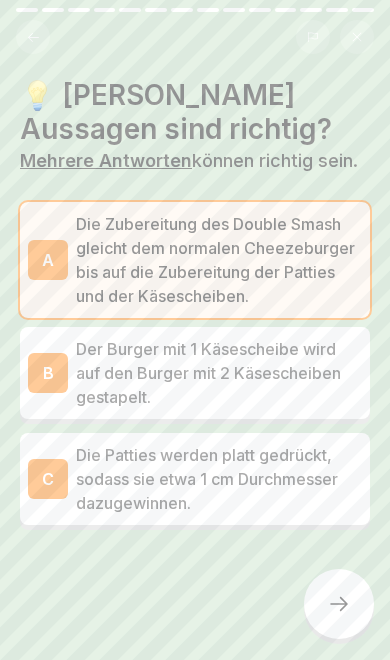 click on "Die Patties werden platt gedrückt, sodass sie etwa 1 cm Durchmesser dazugewinnen." at bounding box center [219, 479] 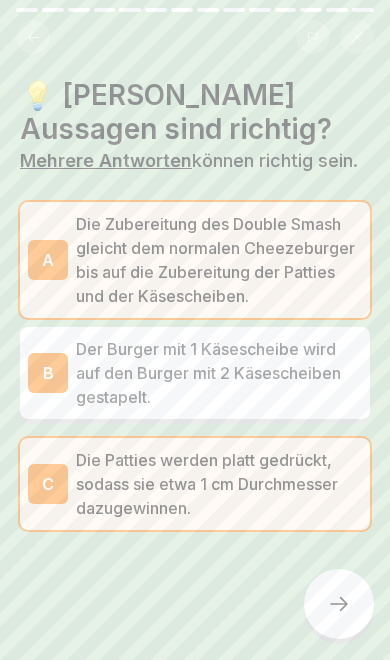 click at bounding box center (339, 604) 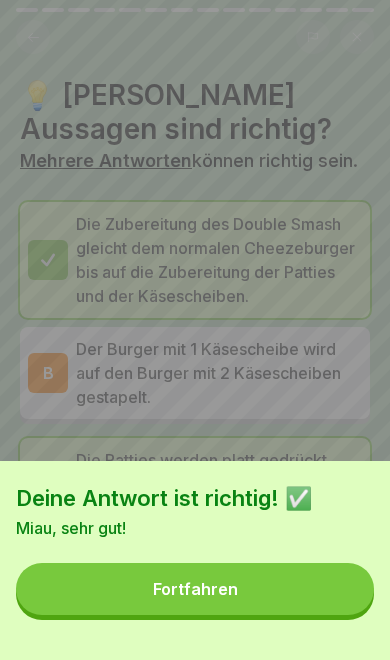 click on "Fortfahren" at bounding box center (195, 589) 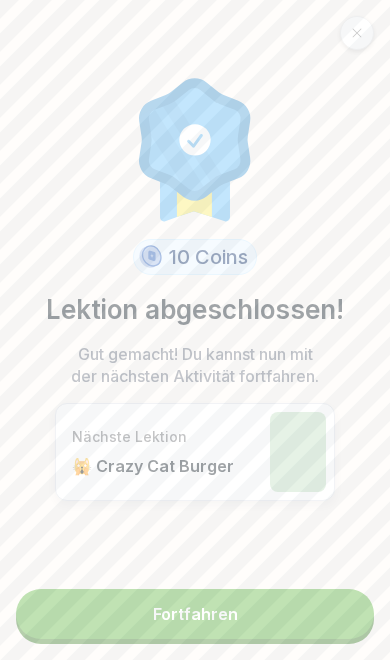 click on "Fortfahren" at bounding box center [195, 614] 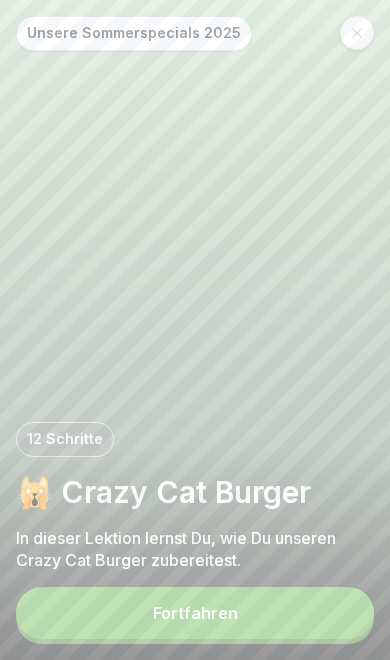 click on "Fortfahren" at bounding box center [195, 613] 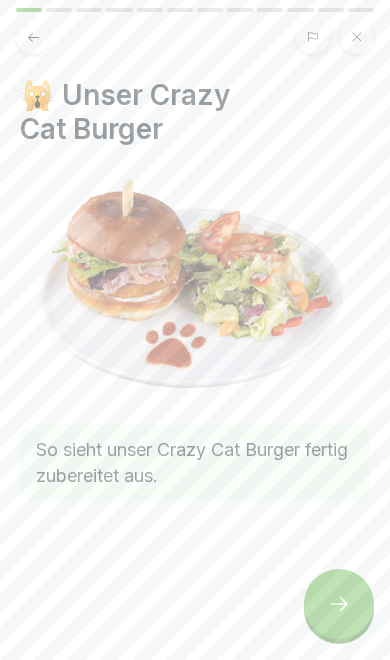 click at bounding box center [339, 604] 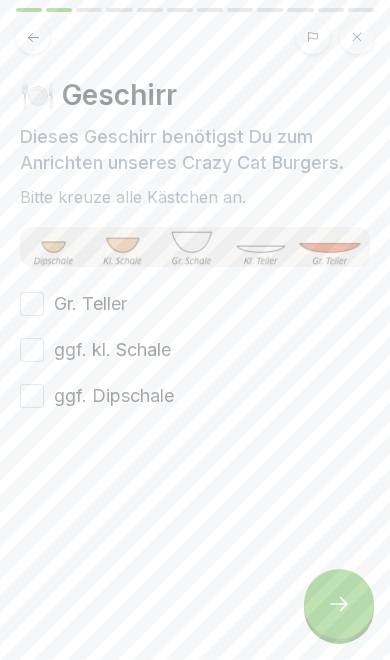 click on "Gr. Teller" at bounding box center [90, 304] 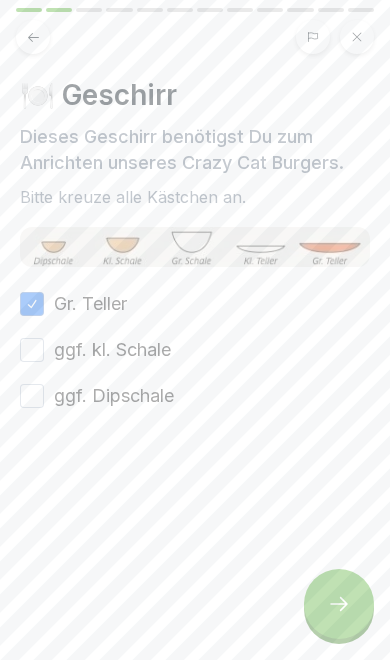 click on "ggf. kl. Schale" at bounding box center [112, 350] 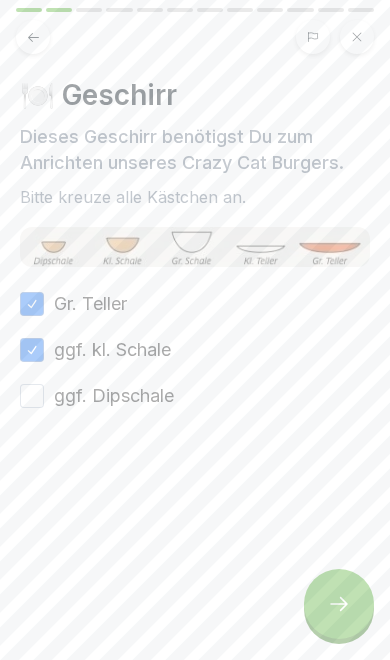 click on "ggf. Dipschale" at bounding box center (114, 396) 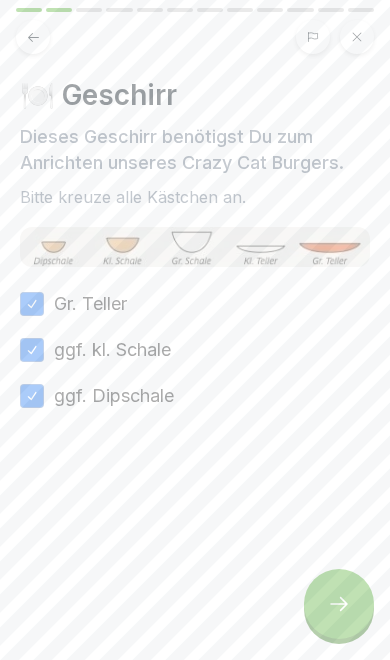 click at bounding box center (339, 604) 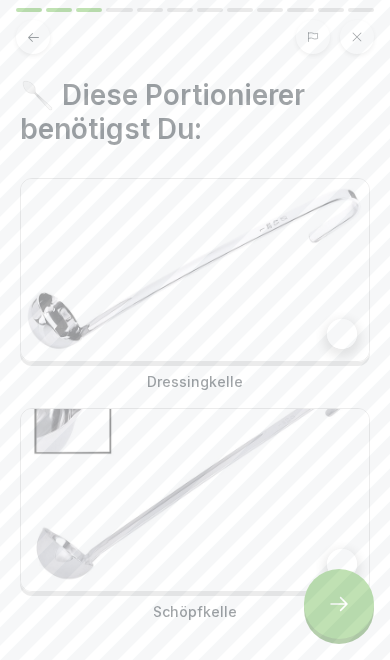 click at bounding box center [195, 270] 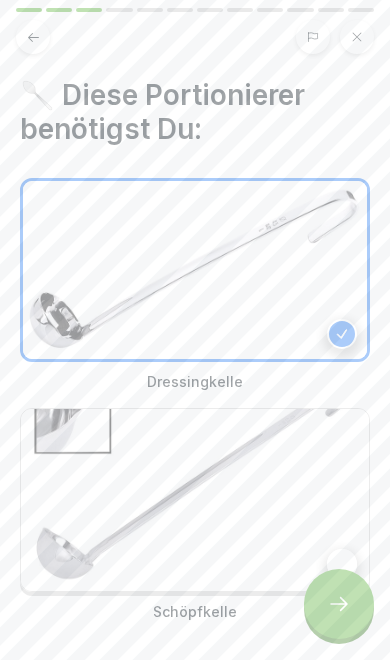 click at bounding box center (195, 500) 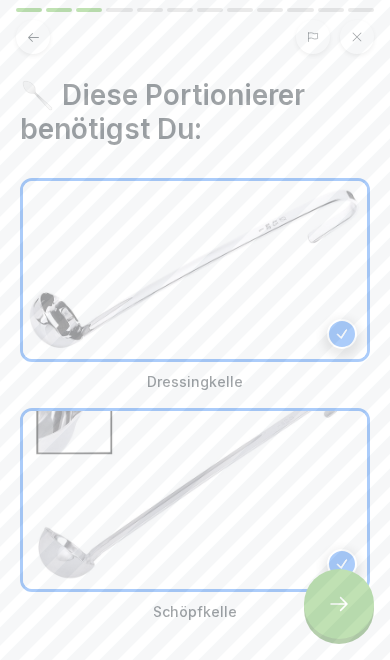 click at bounding box center (195, 682) 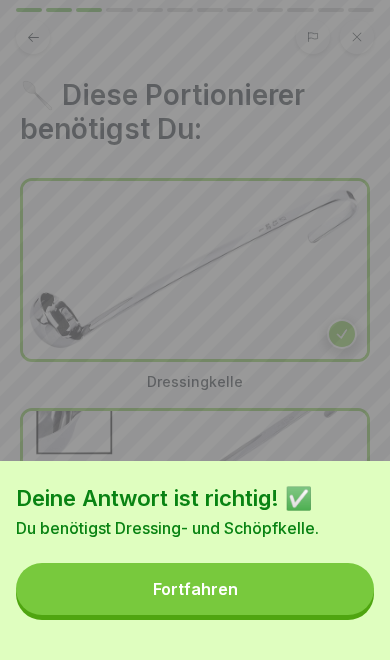 click on "Fortfahren" at bounding box center (195, 589) 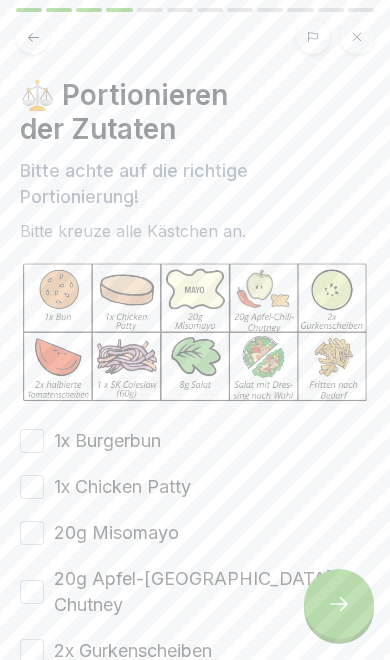 click on "1x Burgerbun" at bounding box center [107, 441] 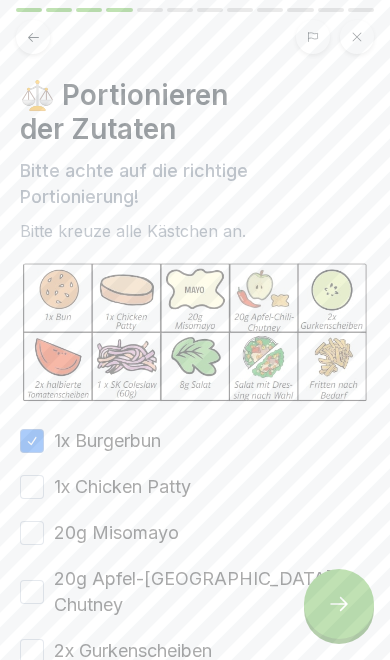 click on "1x Chicken Patty" at bounding box center [122, 487] 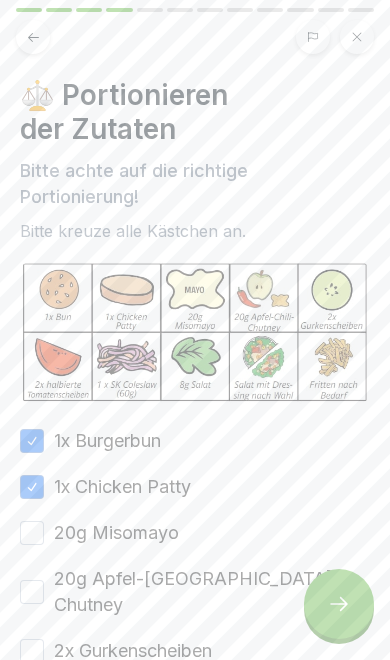 click on "20g Misomayo" at bounding box center [116, 533] 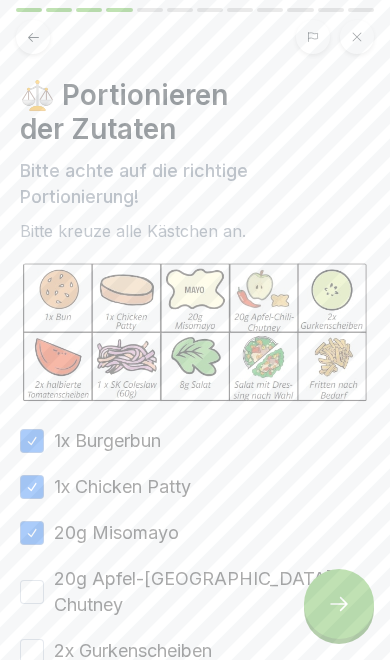 click on "20g Apfel-[GEOGRAPHIC_DATA]-Chutney" at bounding box center [212, 592] 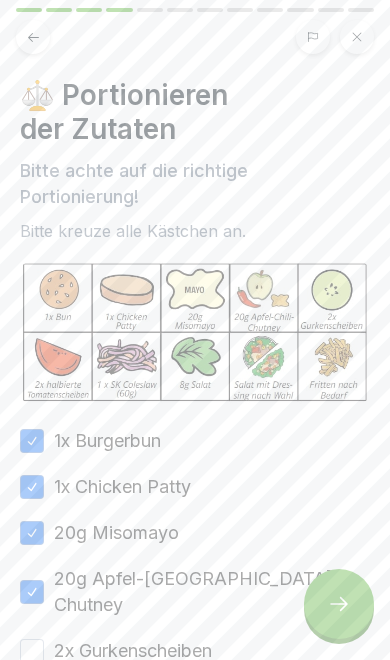 click on "2x Gurkenscheiben" at bounding box center (133, 651) 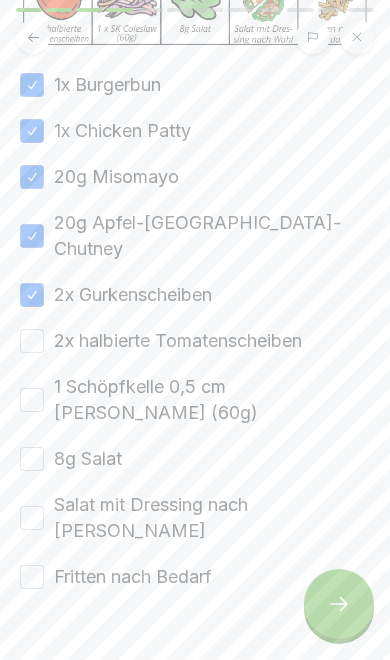 scroll, scrollTop: 354, scrollLeft: 0, axis: vertical 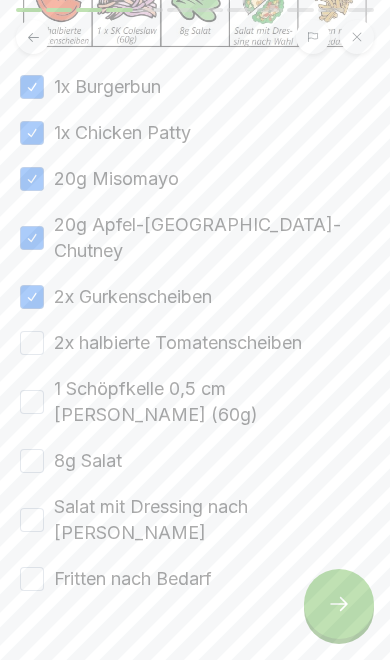 click on "2x halbierte Tomatenscheiben" at bounding box center (178, 343) 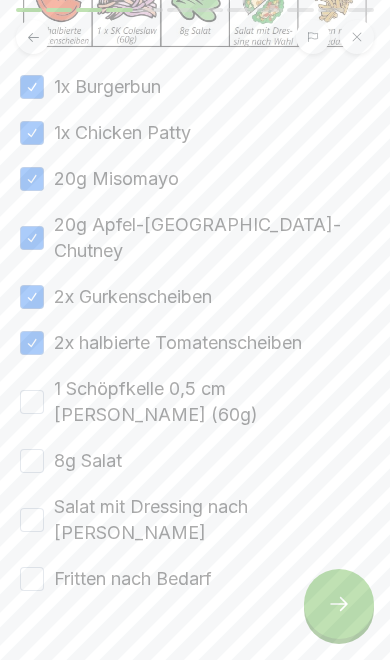 click on "1 Schöpfkelle 0,5 cm [PERSON_NAME] (60g)" at bounding box center [212, 402] 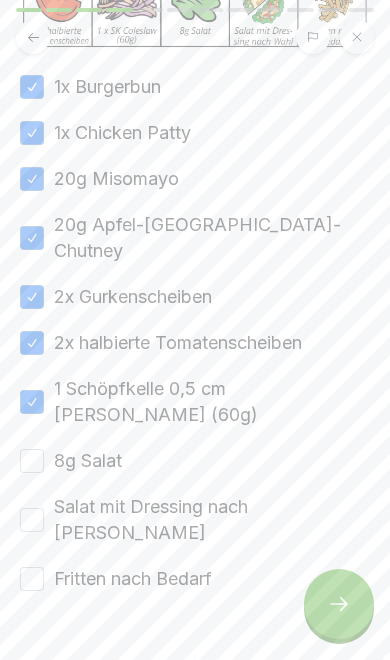 click on "8g Salat" at bounding box center (88, 461) 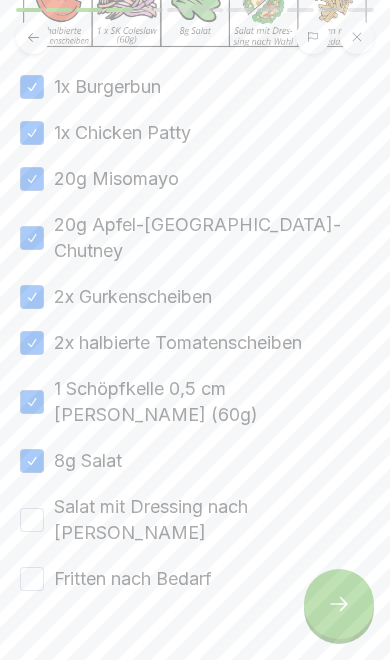 click on "Salat mit Dressing nach [PERSON_NAME]" at bounding box center (212, 520) 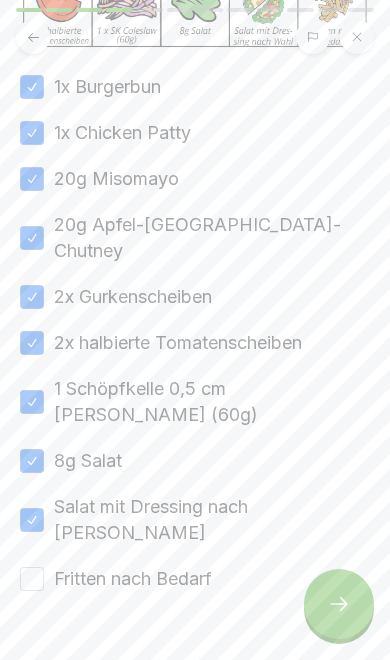 click at bounding box center (195, 652) 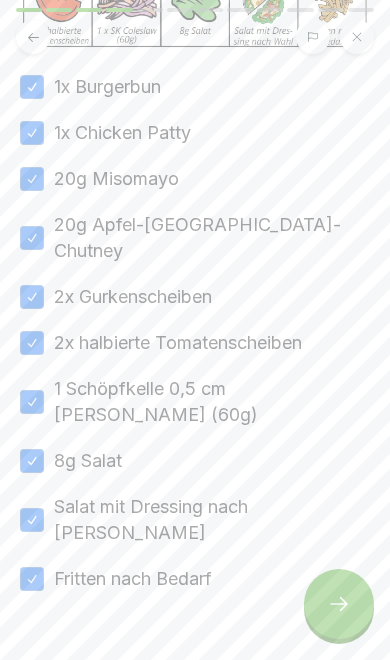 click 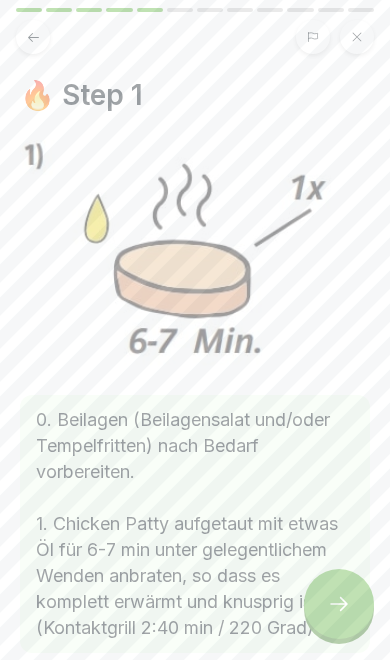 click 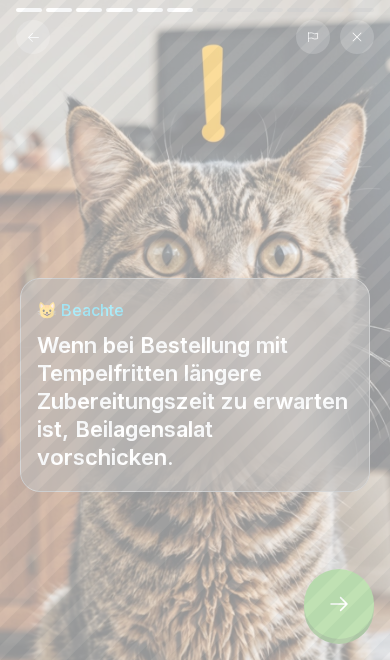 click at bounding box center (339, 604) 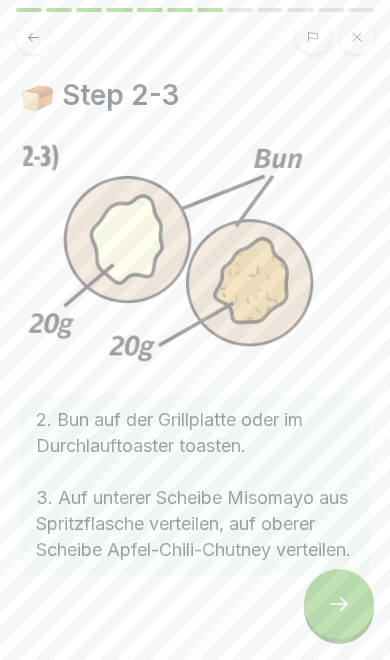 click at bounding box center [339, 604] 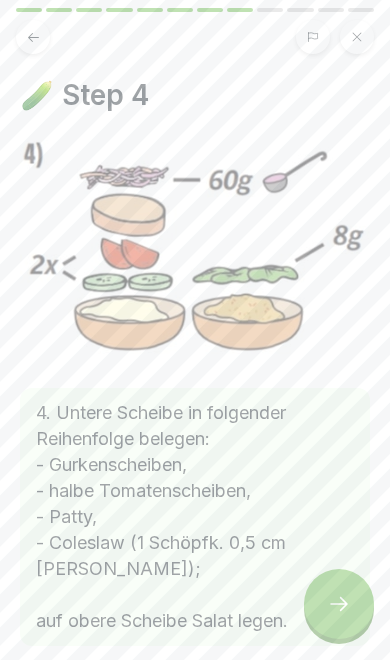 click at bounding box center (339, 604) 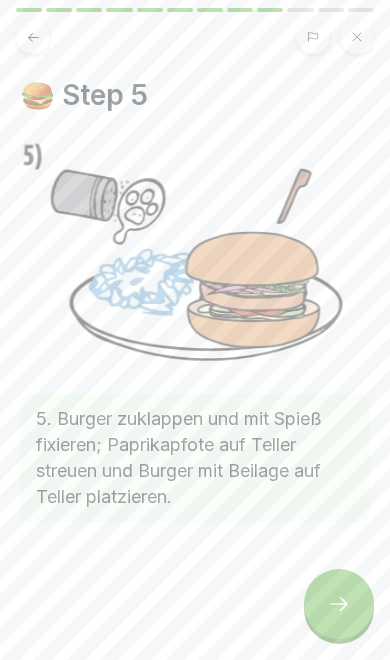 click at bounding box center (339, 604) 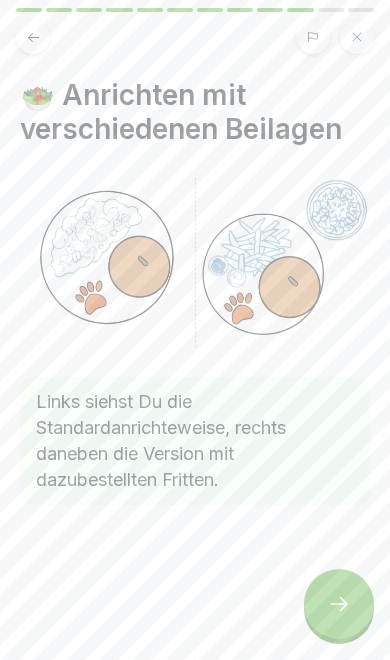 click at bounding box center [339, 604] 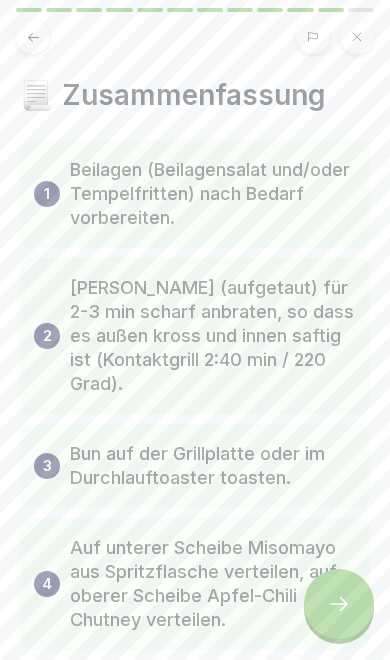 click at bounding box center [339, 604] 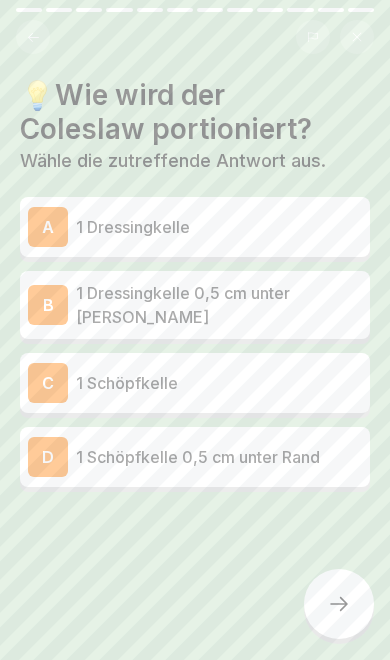 click on "1 Schöpfkelle 0,5 cm unter Rand" at bounding box center (219, 457) 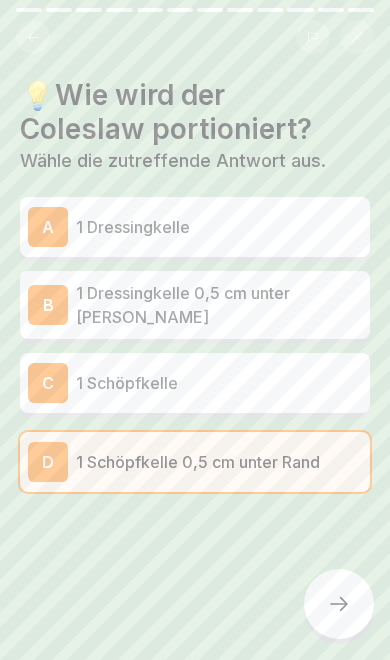click at bounding box center [339, 604] 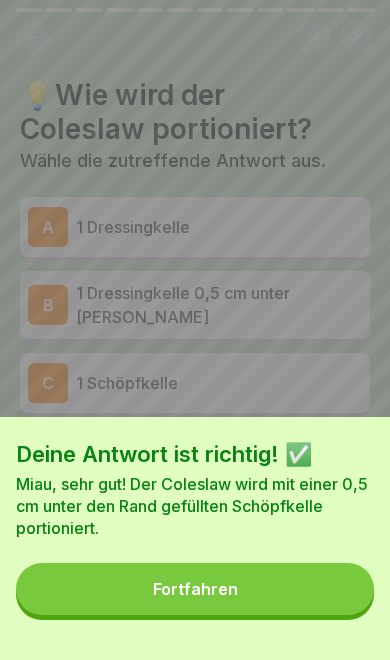 click on "Fortfahren" at bounding box center [195, 589] 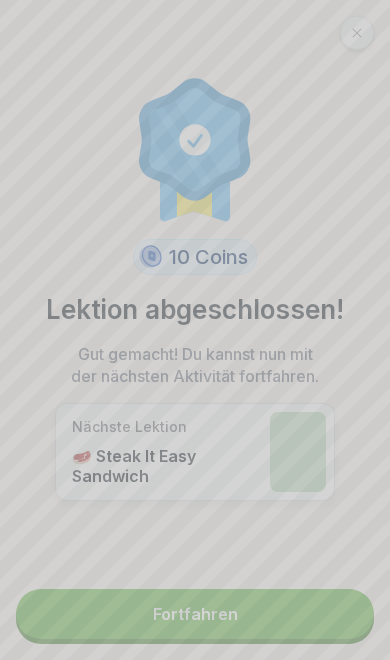 click on "Deine Antwort ist richtig!
✅ Miau, sehr gut! Der Coleslaw wird mit einer 0,5 cm unter den Rand gefüllten Schöpfkelle portioniert.    Fortfahren" at bounding box center [195, 703] 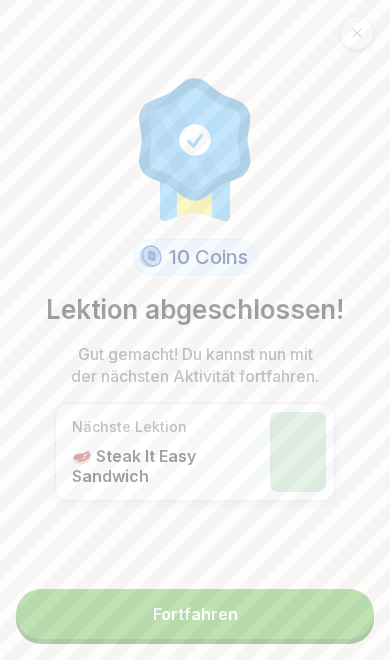 click on "Fortfahren" at bounding box center [195, 614] 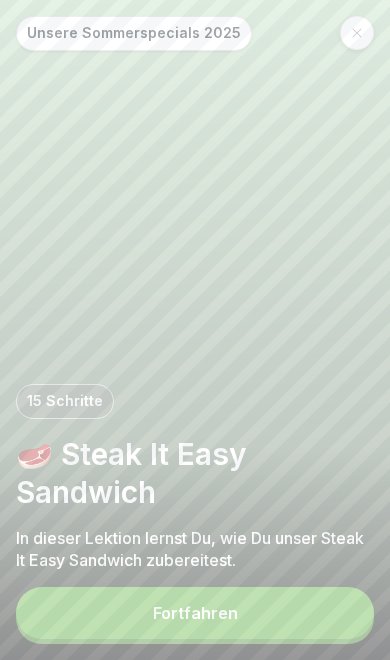 click on "Fortfahren" at bounding box center (195, 613) 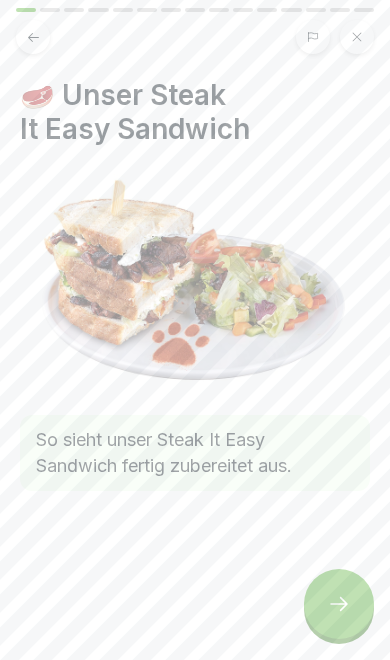 click at bounding box center (339, 604) 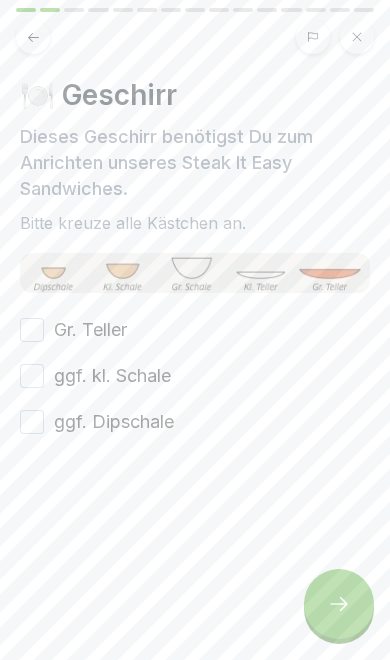 click 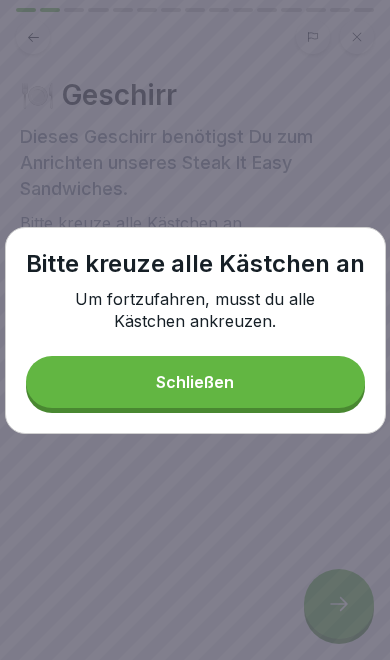 click on "Schließen" at bounding box center (195, 382) 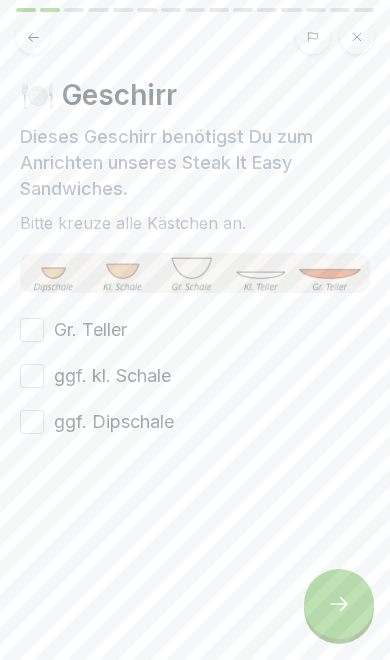 click on "Gr. Teller" at bounding box center [90, 330] 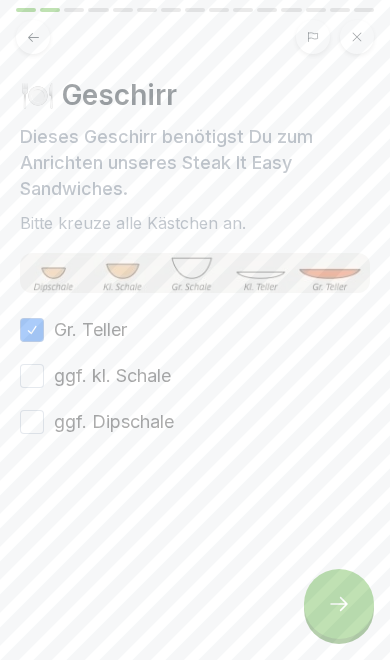 click on "ggf. kl. Schale" at bounding box center [112, 376] 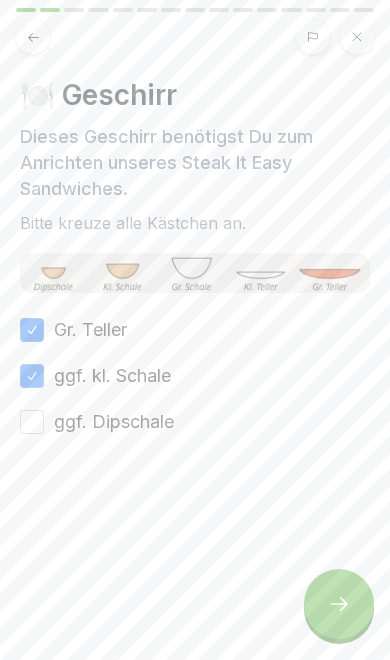 click on "ggf. Dipschale" at bounding box center [114, 422] 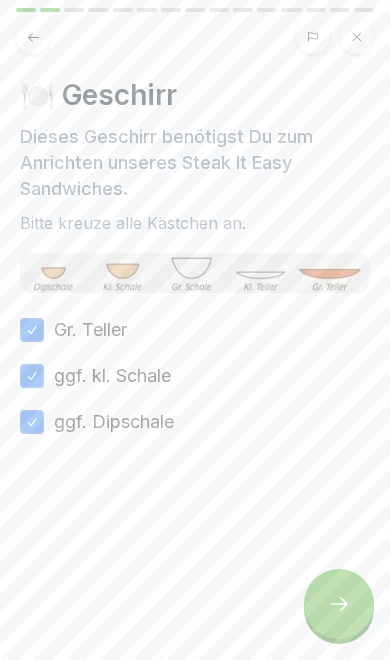 click at bounding box center (339, 604) 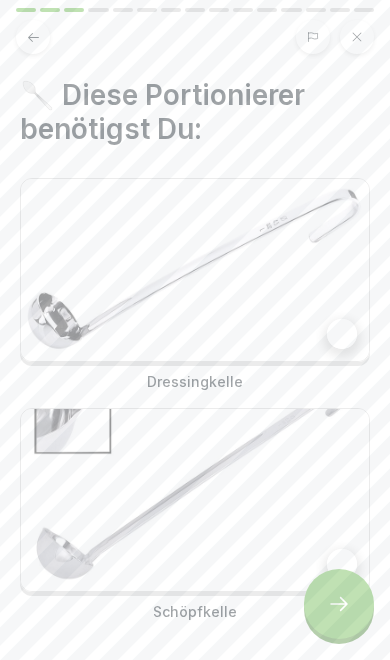 click at bounding box center [342, 334] 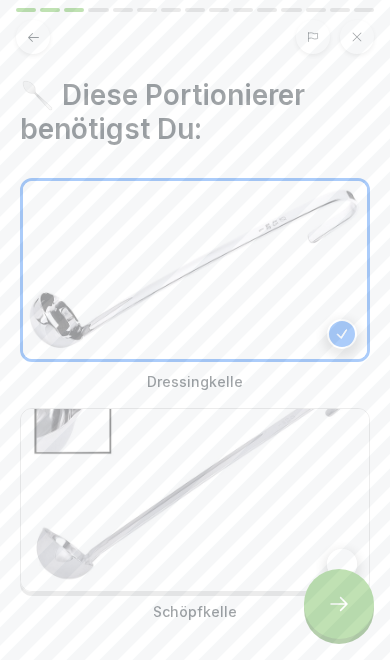 click at bounding box center [195, 500] 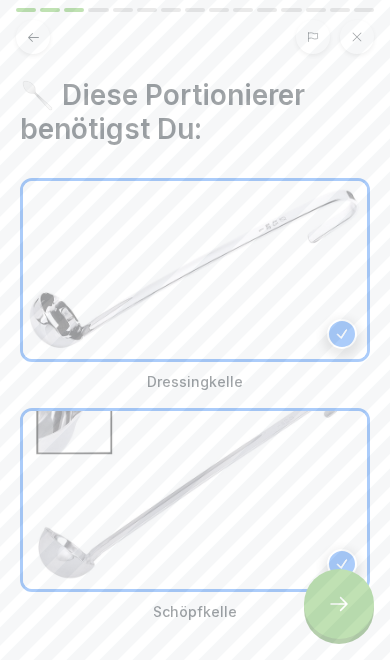 click 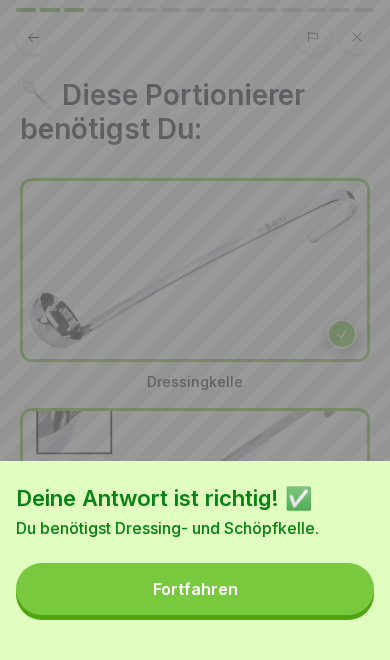 click on "Fortfahren" at bounding box center (195, 589) 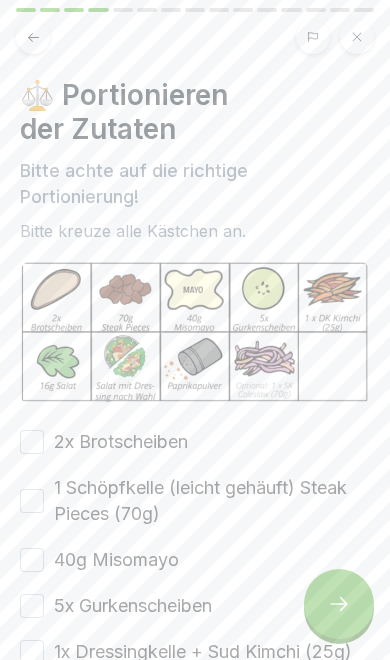 click on "2x Brotscheiben" at bounding box center (121, 442) 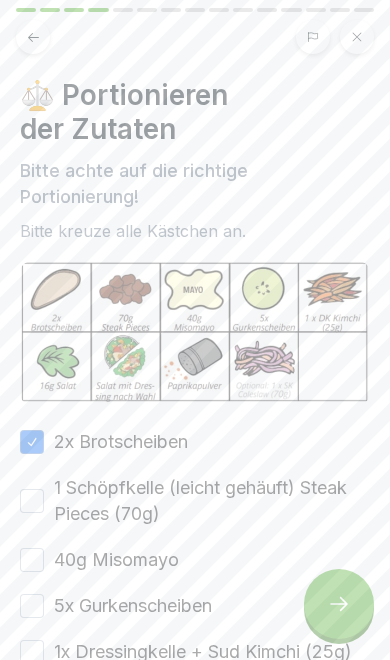 click on "1 Schöpfkelle (leicht gehäuft) Steak Pieces (70g)" at bounding box center (212, 501) 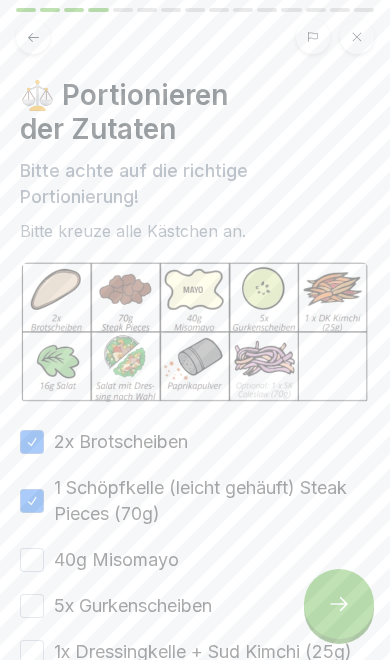 click on "40g Misomayo" at bounding box center (116, 560) 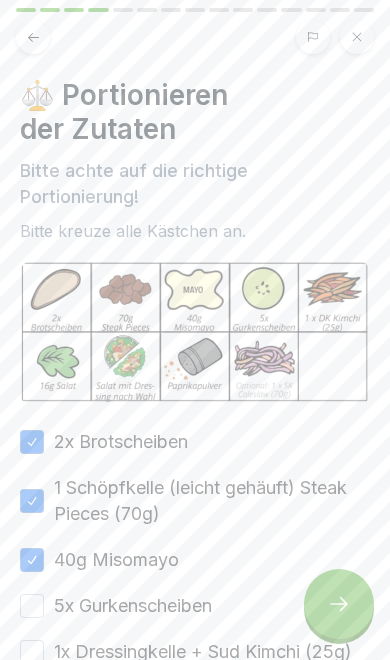 click on "5x Gurkenscheiben" at bounding box center (133, 606) 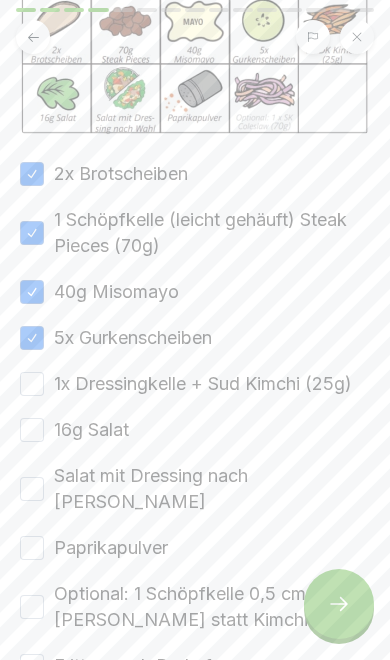 scroll, scrollTop: 290, scrollLeft: 0, axis: vertical 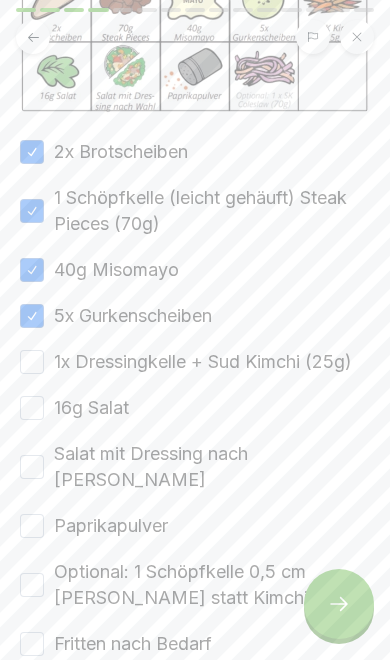 click on "1x Dressingkelle + Sud Kimchi (25g)" at bounding box center (203, 362) 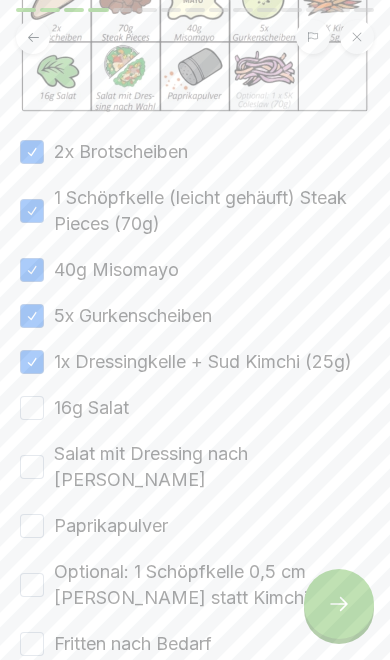 click on "16g Salat" at bounding box center [91, 408] 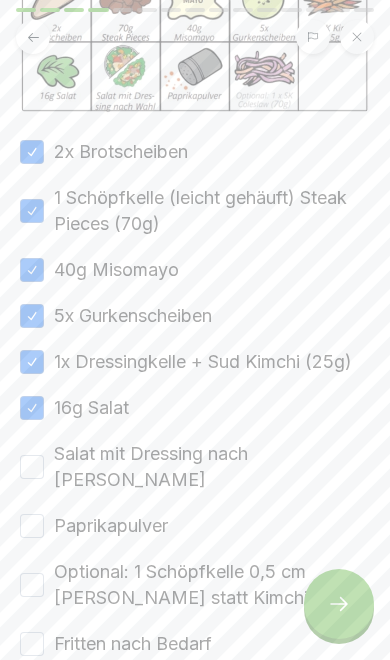 click on "Salat mit Dressing nach [PERSON_NAME]" at bounding box center [212, 467] 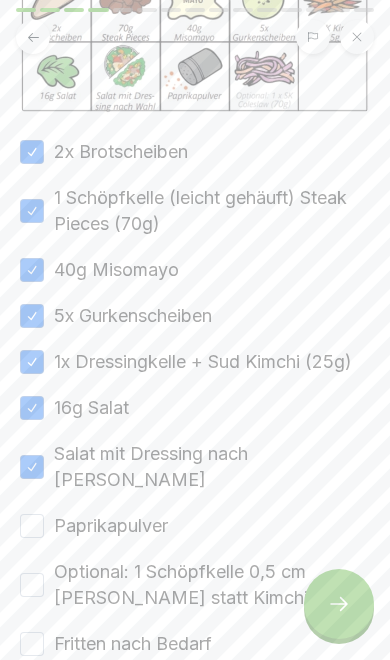 click on "2x Brotscheiben 1 Schöpfkelle (leicht gehäuft) Steak Pieces (70g) 40g Misomayo 5x Gurkenscheiben 1x Dressingkelle + Sud Kimchi (25g) 16g Salat Salat mit Dressing nach [PERSON_NAME]  Paprikapulver Optional: 1 Schöpfkelle 0,5 cm [PERSON_NAME] statt Kimchi (60g) Fritten nach Bedarf" at bounding box center (195, 398) 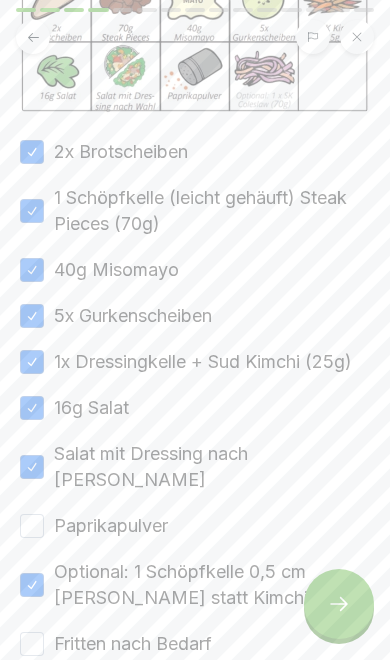 click on "Paprikapulver" at bounding box center (111, 526) 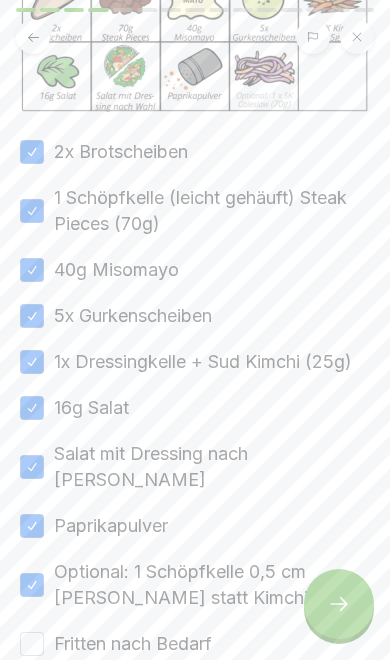 click on "Fritten nach Bedarf" at bounding box center [133, 644] 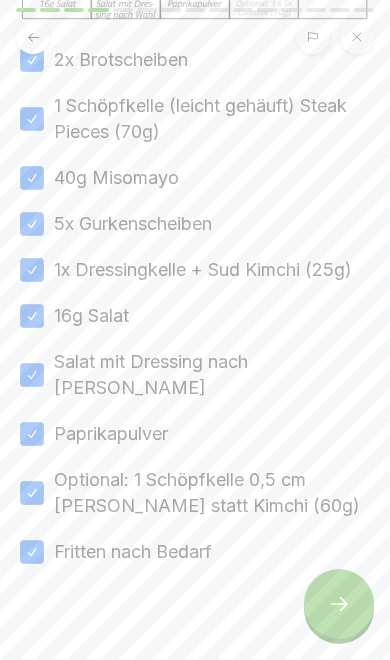 scroll, scrollTop: 381, scrollLeft: 0, axis: vertical 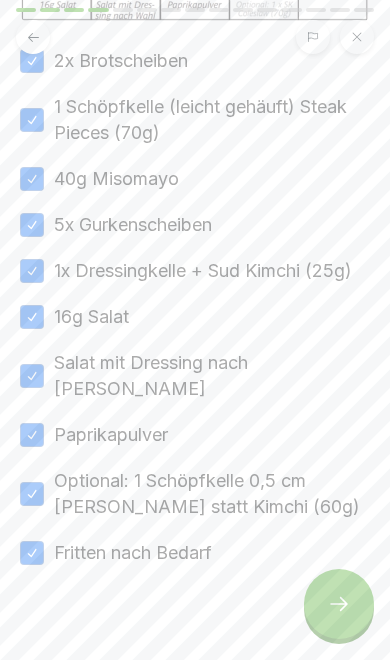 click 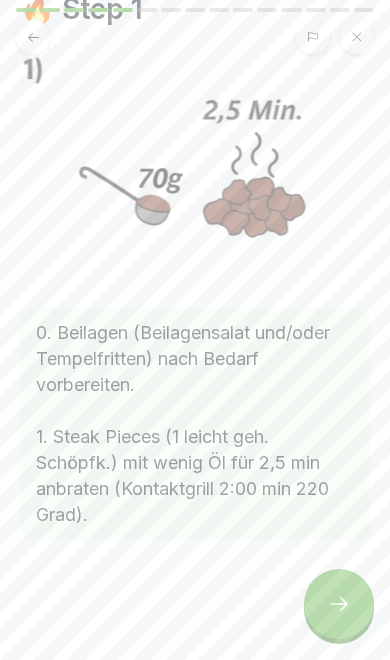 click 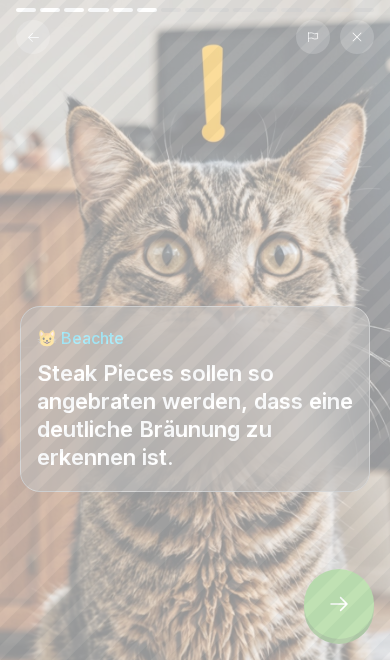 scroll, scrollTop: 86, scrollLeft: 0, axis: vertical 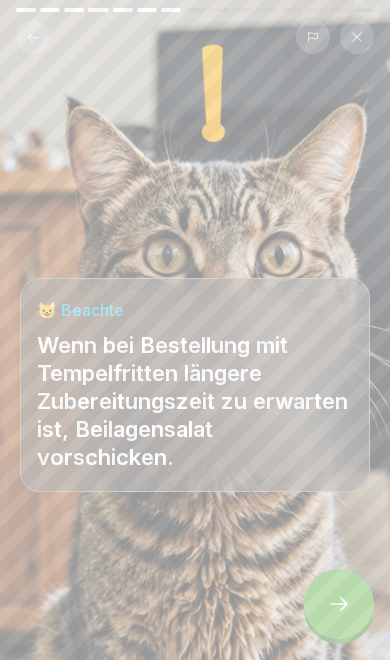 click at bounding box center [339, 604] 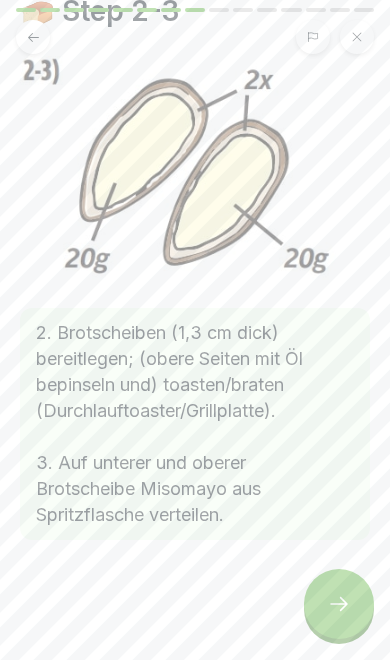 click at bounding box center (339, 604) 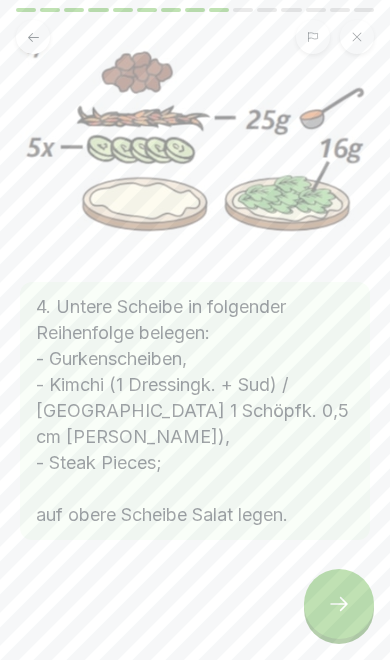 click at bounding box center [339, 604] 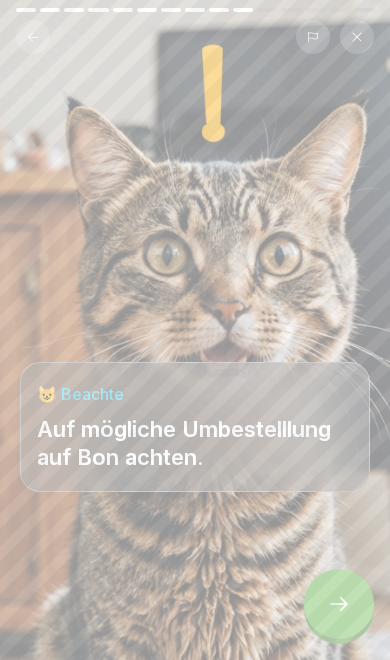 scroll, scrollTop: 111, scrollLeft: 0, axis: vertical 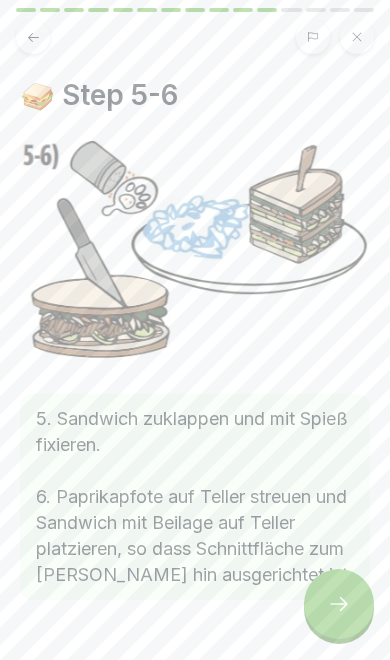 click 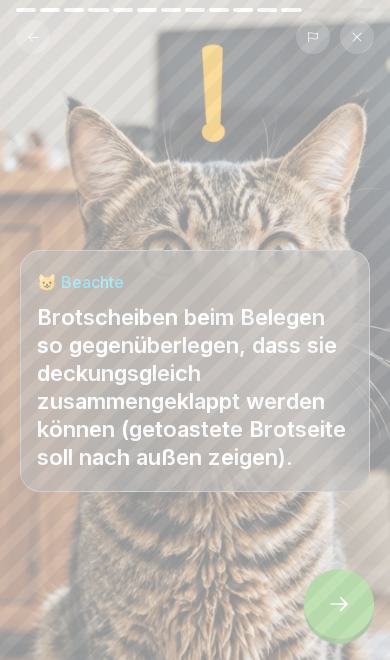 click 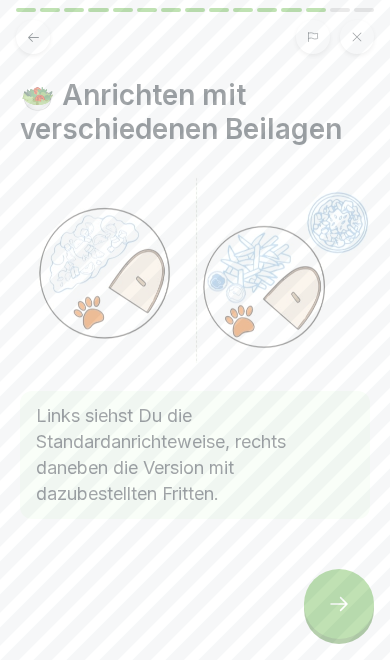 click 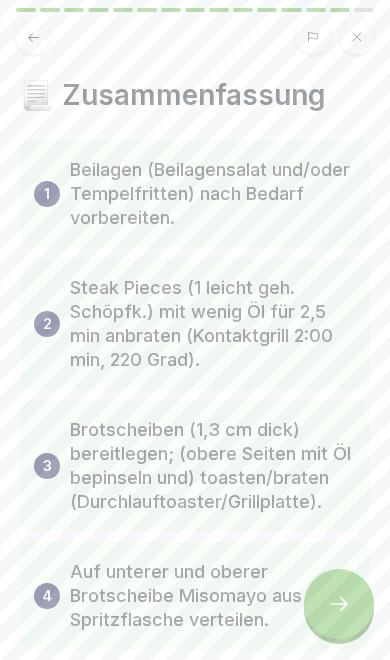 click 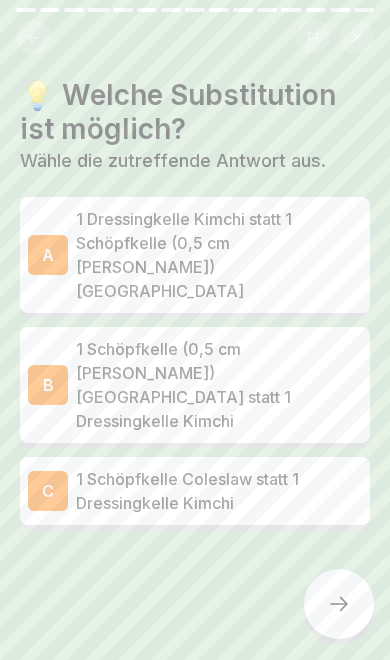 click on "1 Schöpfkelle Coleslaw statt 1 Dressingkelle Kimchi" at bounding box center [219, 491] 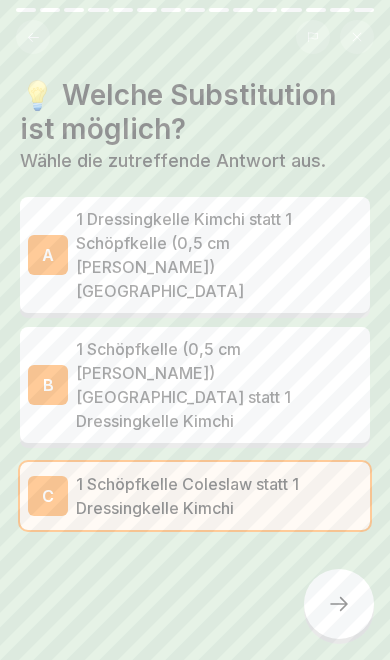 click at bounding box center (339, 604) 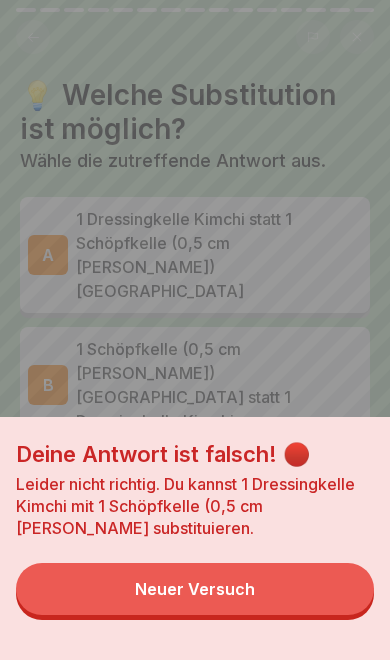click on "Neuer Versuch" at bounding box center [195, 589] 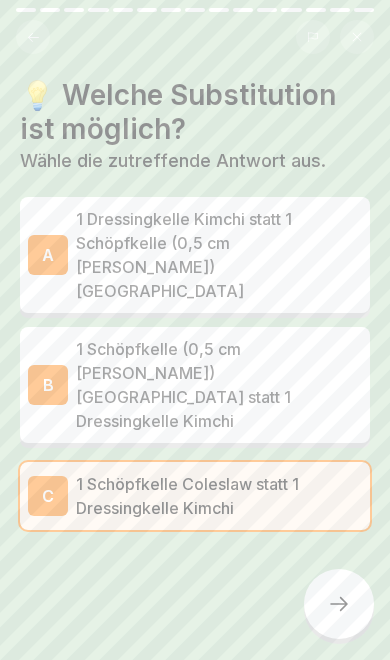 click on "1 Schöpfkelle (0,5 cm [PERSON_NAME]) [GEOGRAPHIC_DATA] statt 1 Dressingkelle Kimchi" at bounding box center [219, 385] 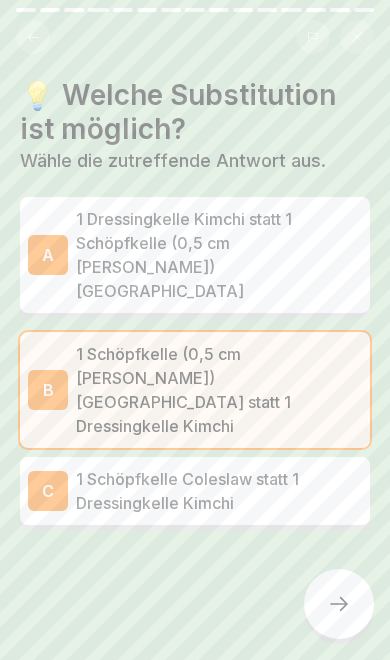 click at bounding box center (339, 604) 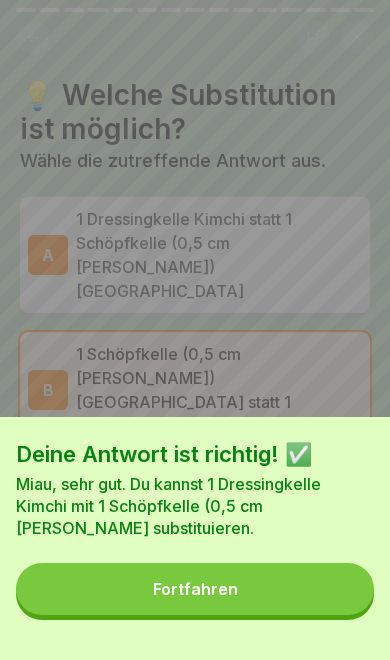 click on "Fortfahren" at bounding box center [195, 589] 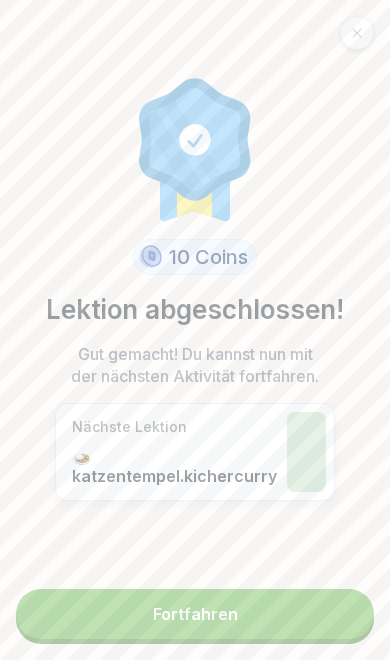 click on "Fortfahren" at bounding box center [195, 614] 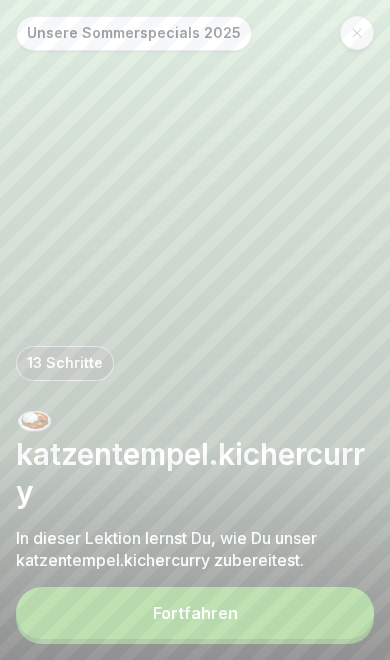 click on "Fortfahren" at bounding box center [195, 613] 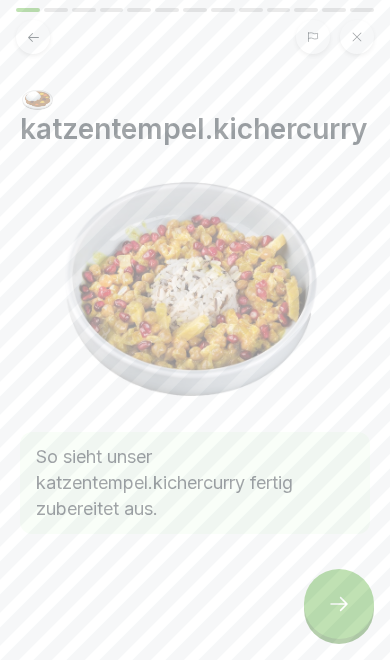click 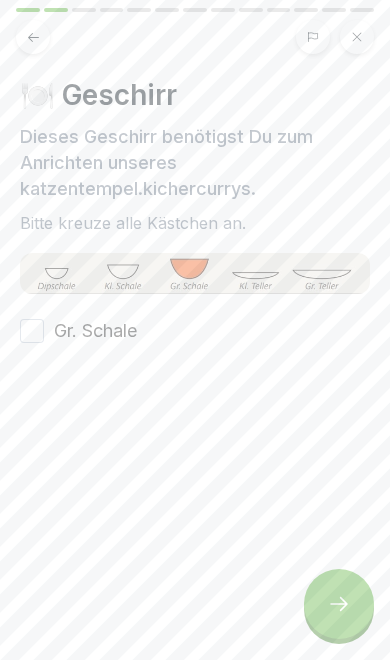 click on "Gr. Schale" at bounding box center [95, 331] 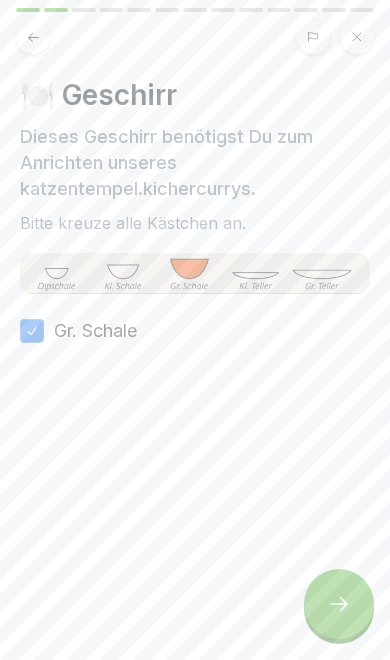 click at bounding box center (339, 604) 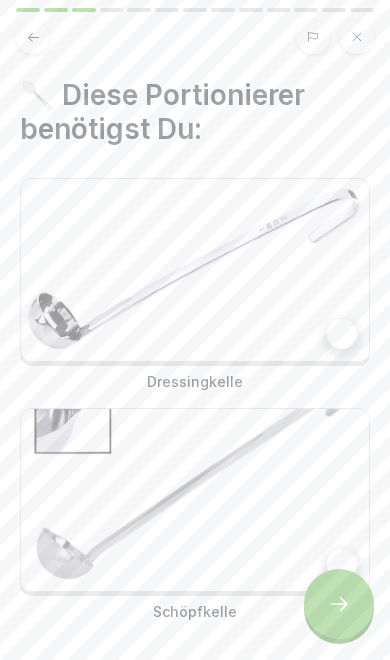 click at bounding box center (195, 270) 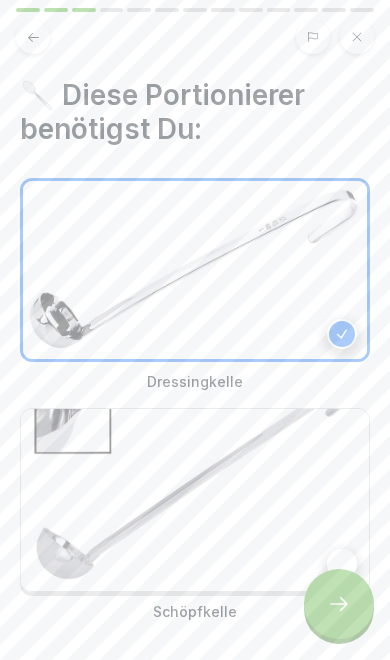 click at bounding box center (195, 500) 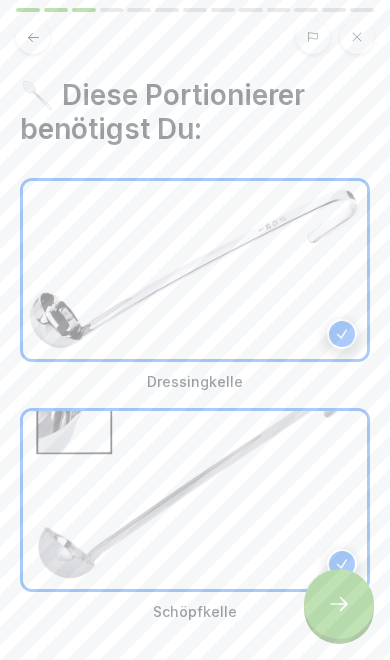 click 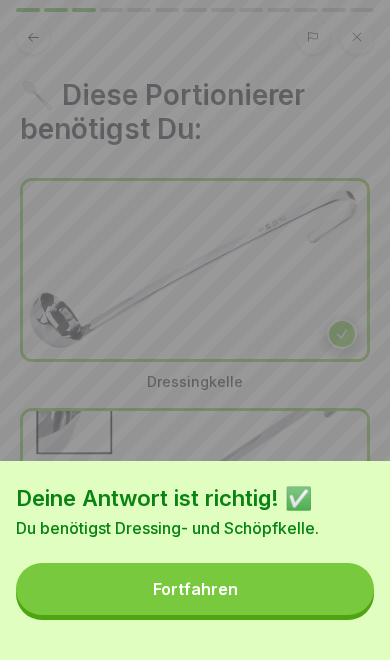 click on "Fortfahren" at bounding box center (195, 589) 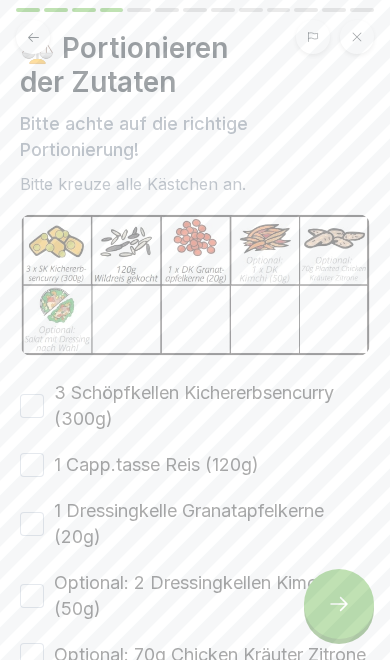 scroll, scrollTop: 72, scrollLeft: 0, axis: vertical 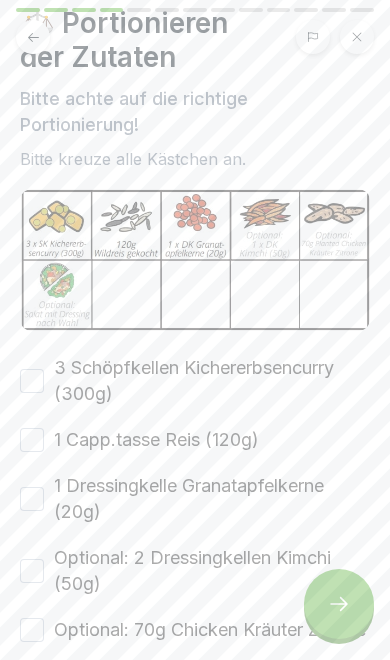 click on "3 Schöpfkellen Kichererbsencurry (300g)" at bounding box center [212, 381] 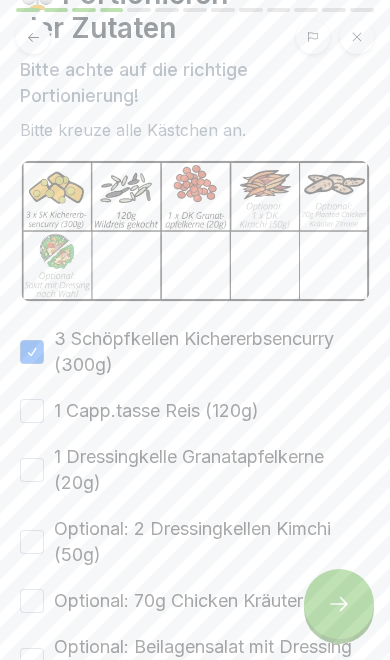 scroll, scrollTop: 103, scrollLeft: 0, axis: vertical 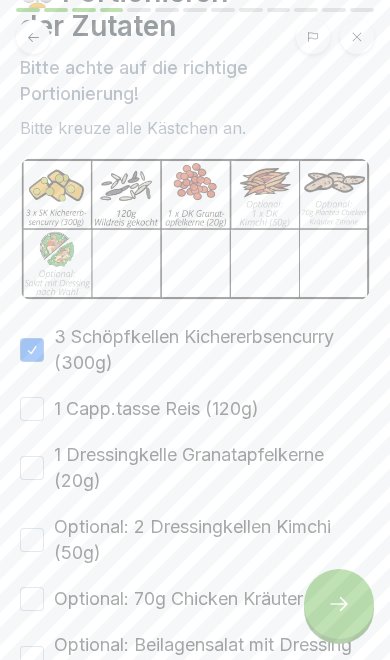 click on "1 Capp.tasse Reis (120g)" at bounding box center (156, 409) 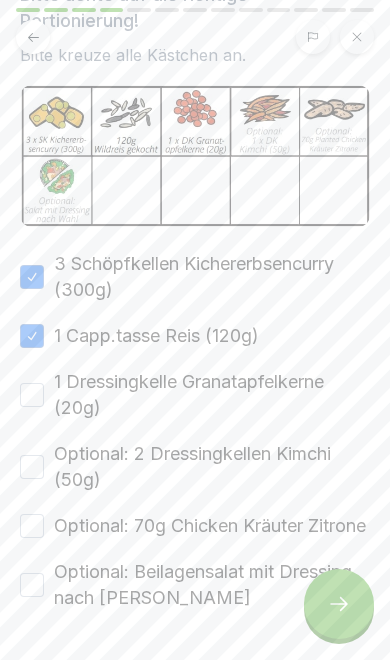 scroll, scrollTop: 180, scrollLeft: 0, axis: vertical 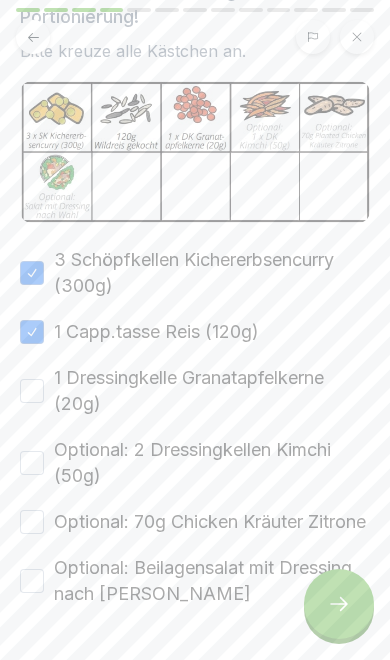 click on "1 Dressingkelle Granatapfelkerne (20g)" at bounding box center (212, 391) 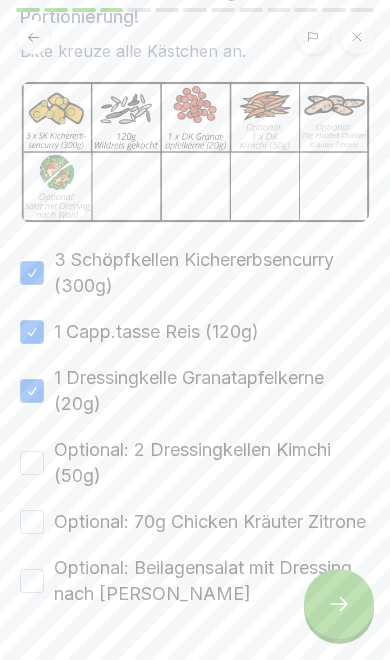 click on "Optional: 2 Dressingkellen Kimchi (50g)" at bounding box center [212, 463] 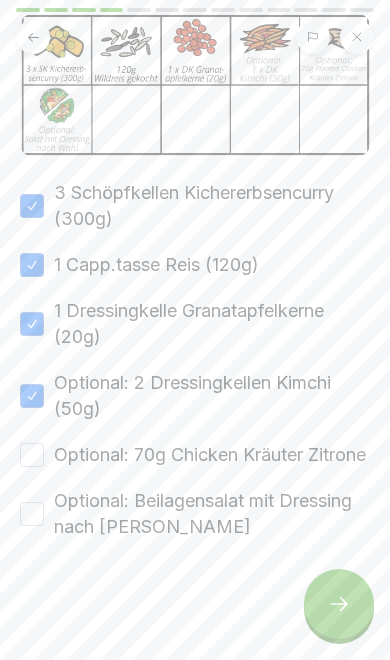 scroll, scrollTop: 259, scrollLeft: 0, axis: vertical 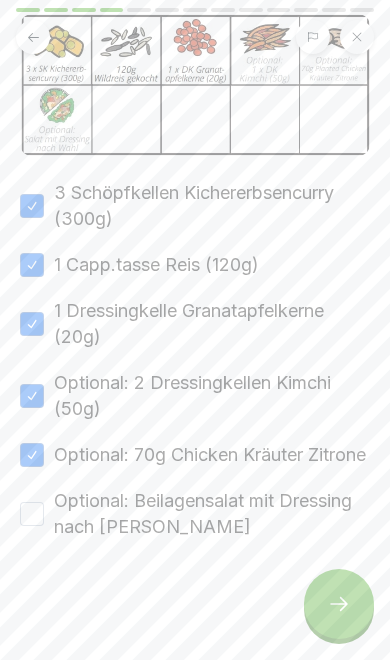 click on "Optional: Beilagensalat mit Dressing nach [PERSON_NAME]" at bounding box center [212, 514] 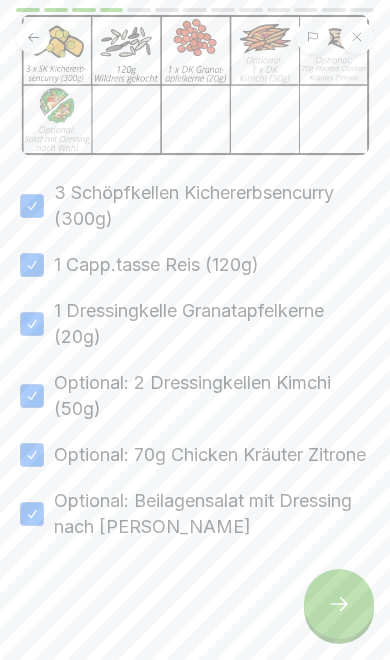 click at bounding box center [339, 604] 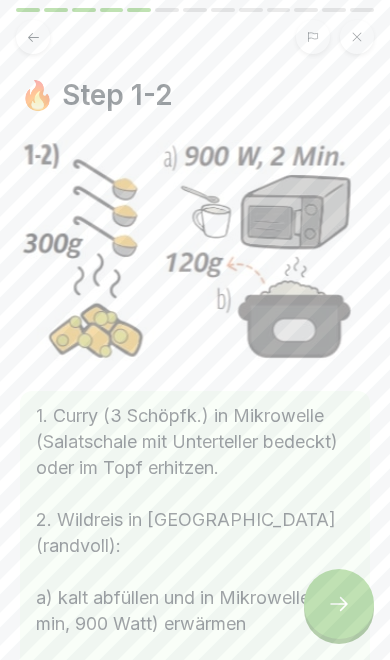 click at bounding box center (339, 604) 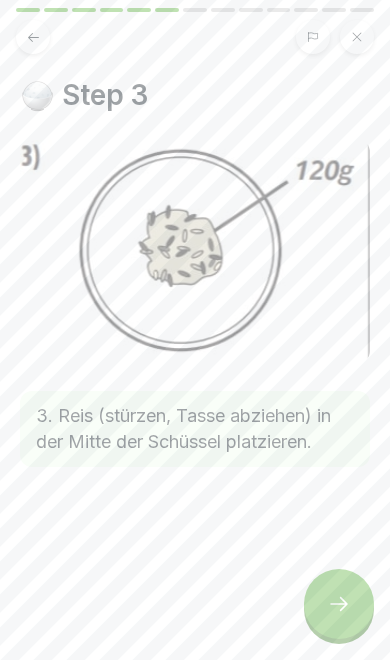 click at bounding box center (339, 604) 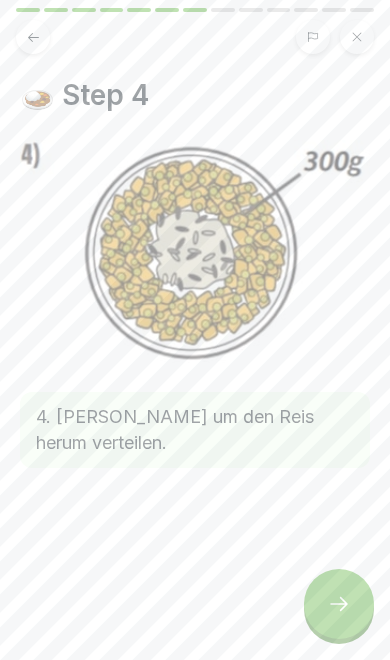 click 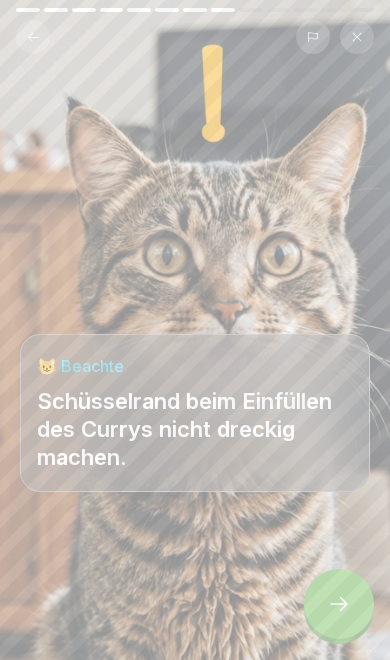 click 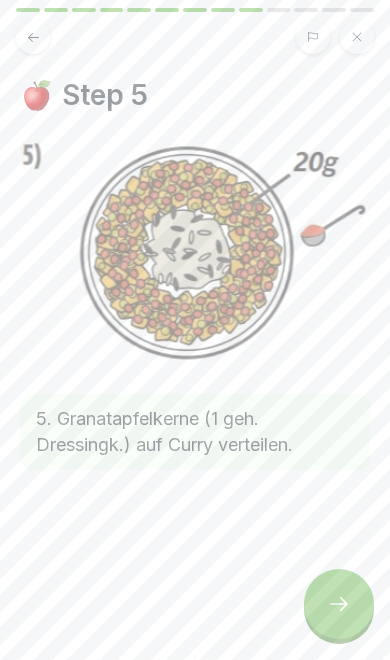 click 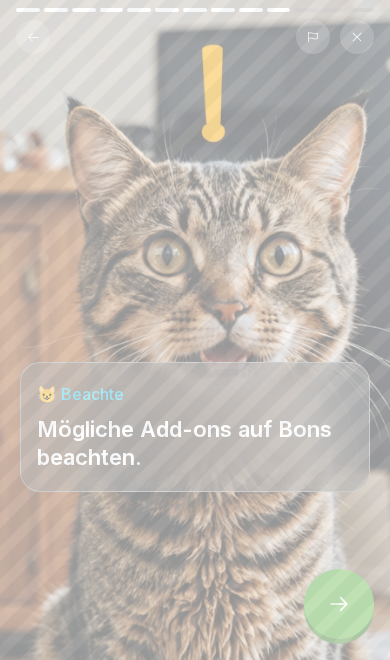 click 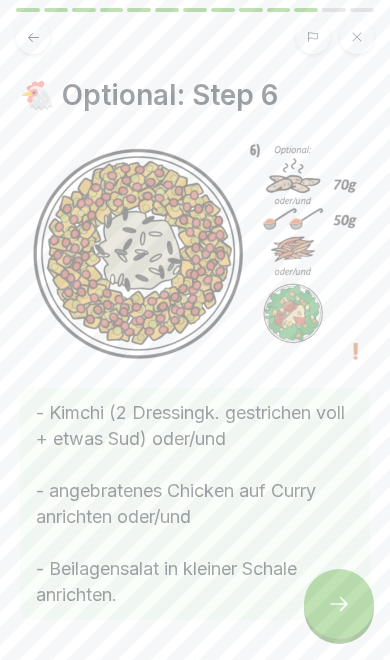 click 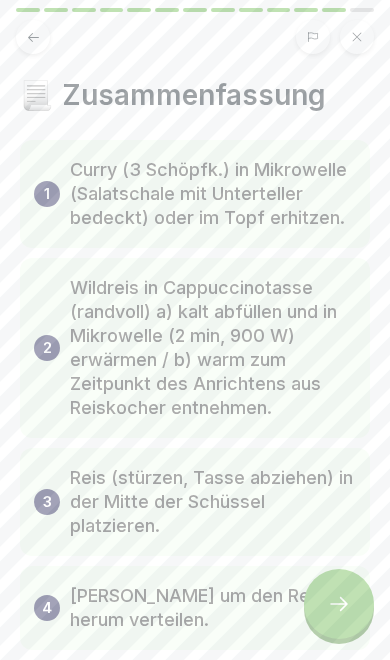 click at bounding box center [339, 604] 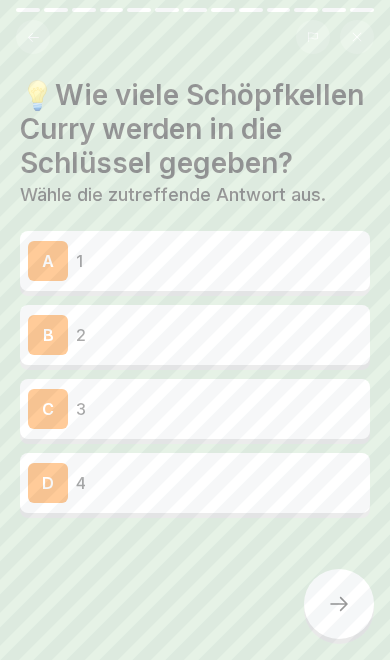 click at bounding box center (33, 37) 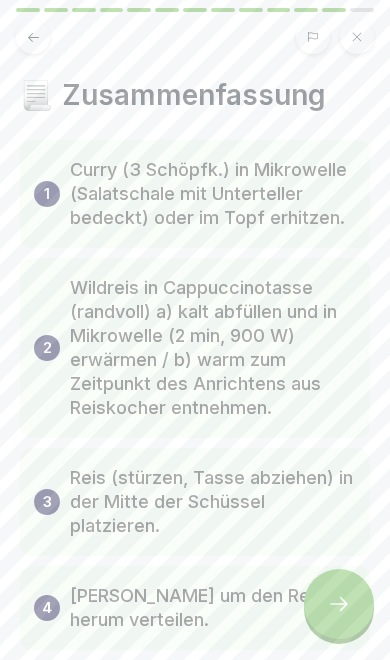 click at bounding box center (339, 604) 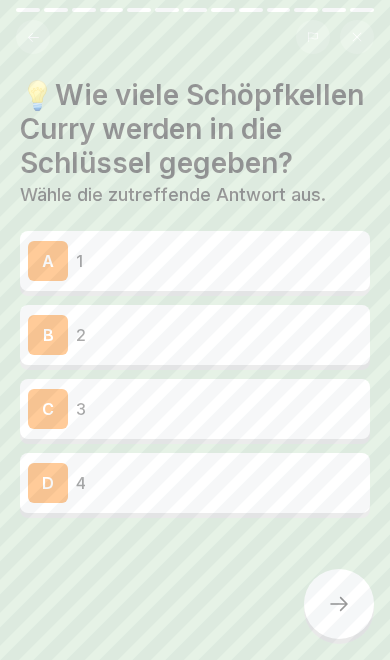 click on "C 3" at bounding box center (195, 409) 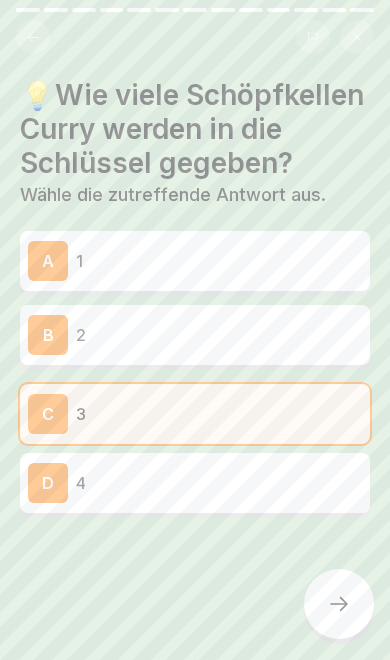 click at bounding box center [339, 604] 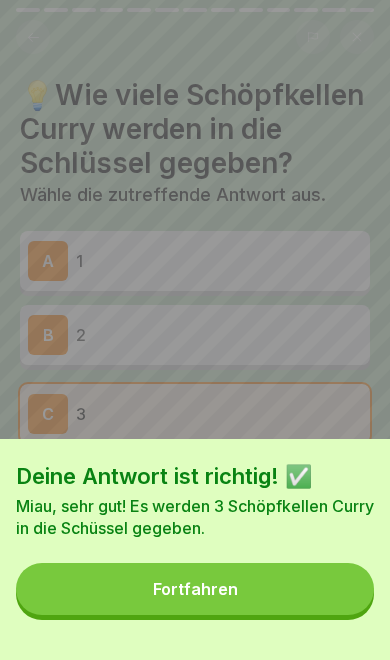 click on "Fortfahren" at bounding box center (195, 589) 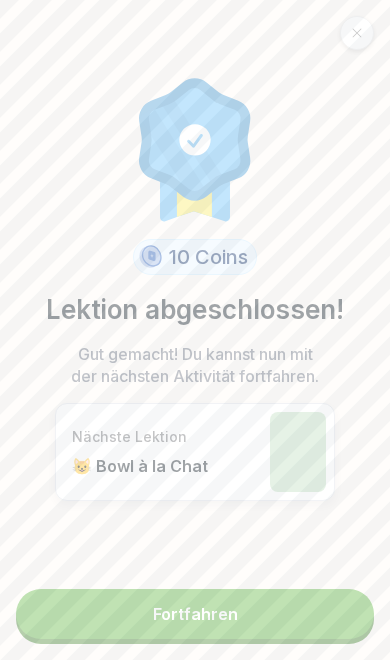 click on "Fortfahren" at bounding box center [195, 614] 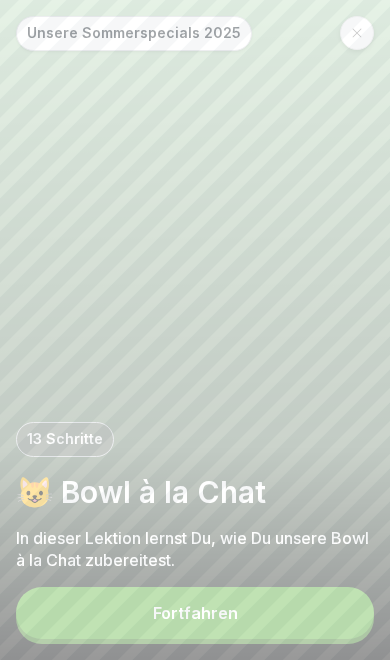 click on "Fortfahren" at bounding box center [195, 613] 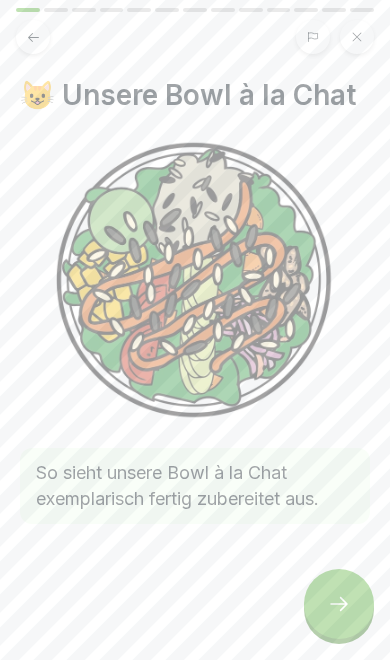 click 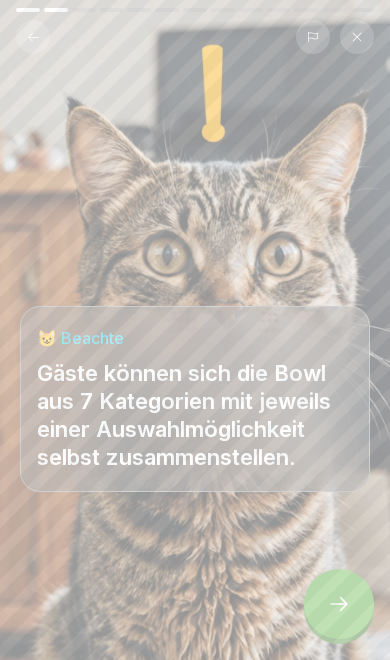 click at bounding box center (339, 604) 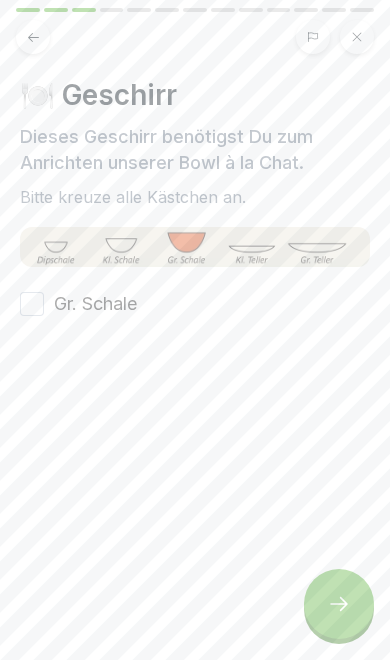 click on "Gr. Schale" at bounding box center (95, 304) 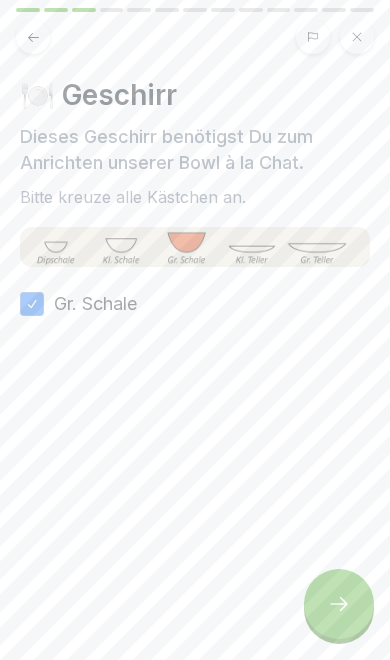 click 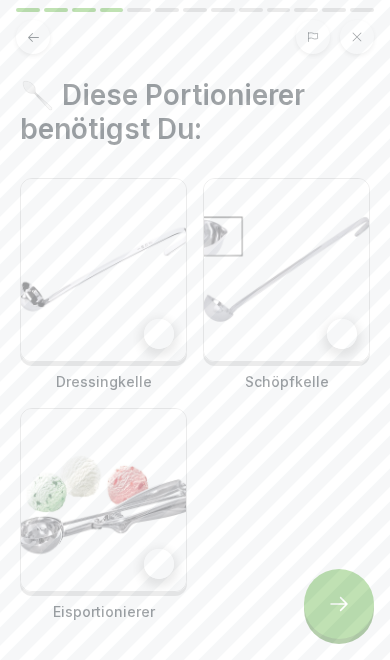 click at bounding box center [103, 270] 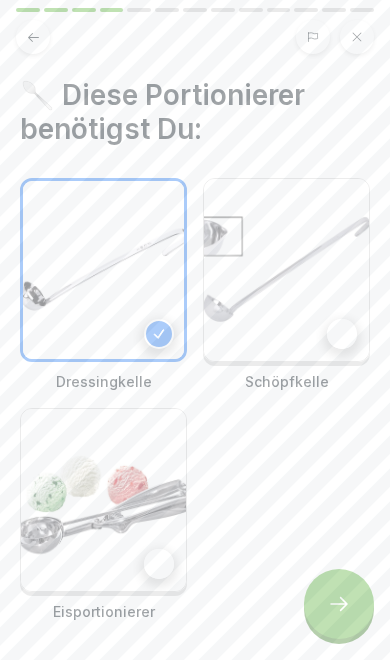 click at bounding box center [103, 500] 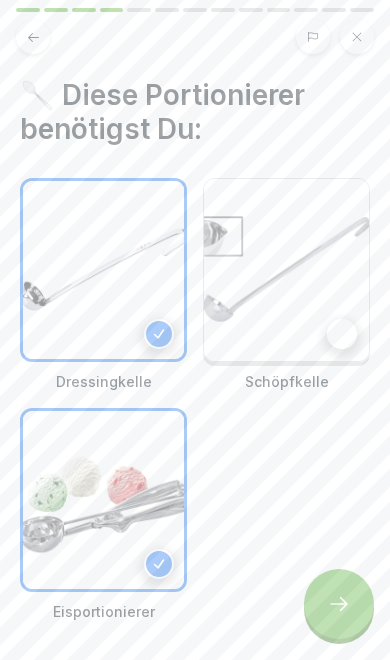 click at bounding box center [286, 270] 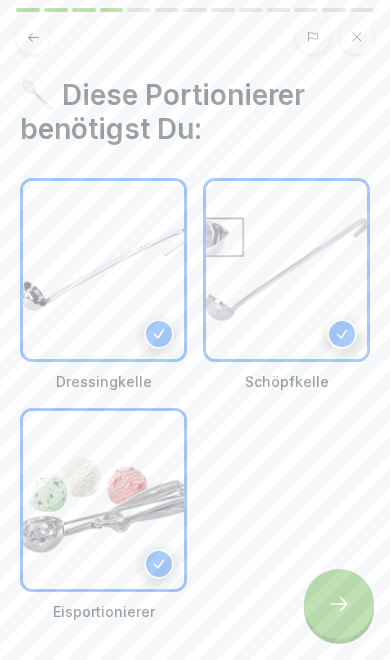click at bounding box center (339, 604) 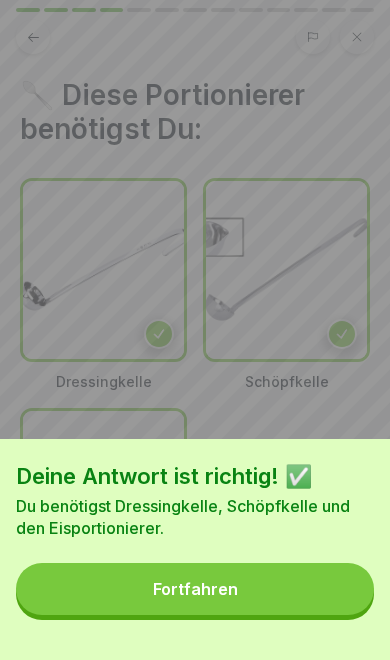 click on "Fortfahren" at bounding box center (195, 589) 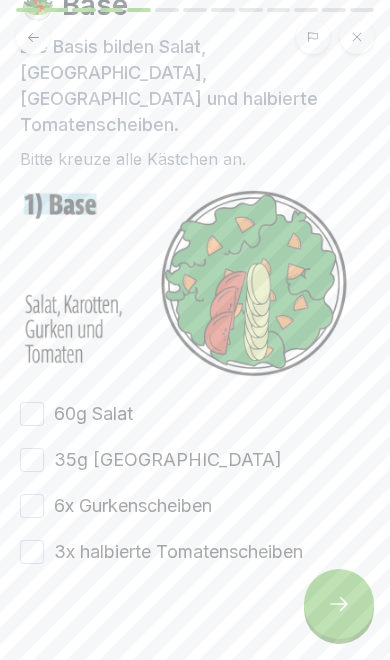 scroll, scrollTop: 89, scrollLeft: 0, axis: vertical 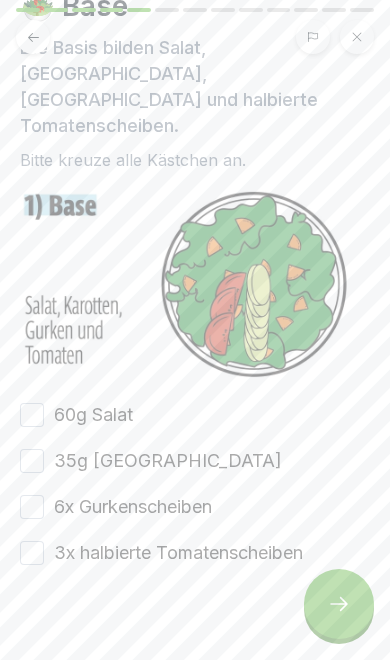 click on "60g Salat" at bounding box center (93, 415) 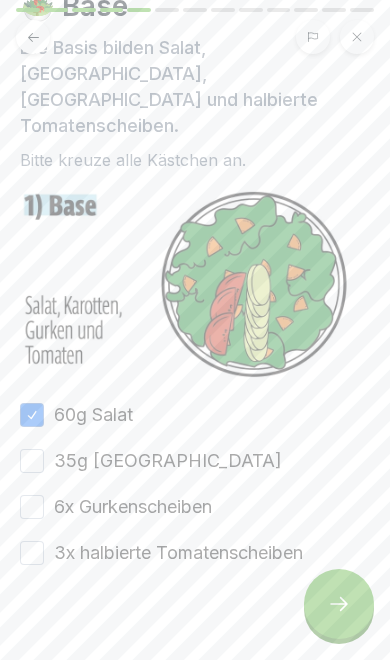 click 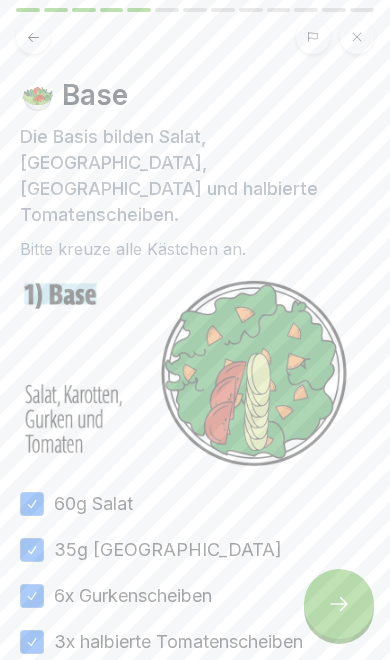 scroll, scrollTop: 0, scrollLeft: 0, axis: both 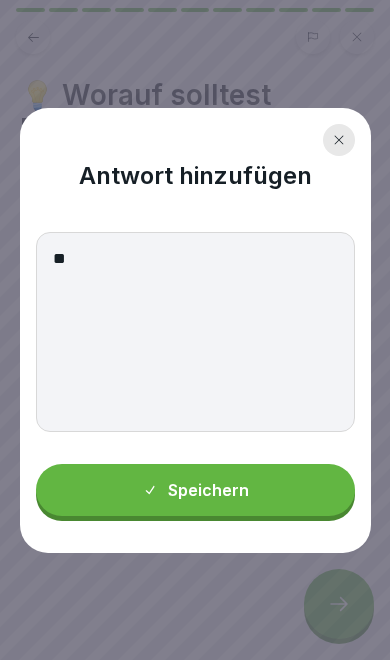 type on "*" 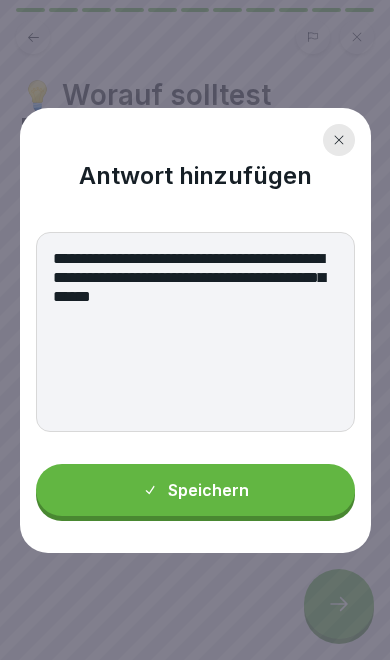 type on "**********" 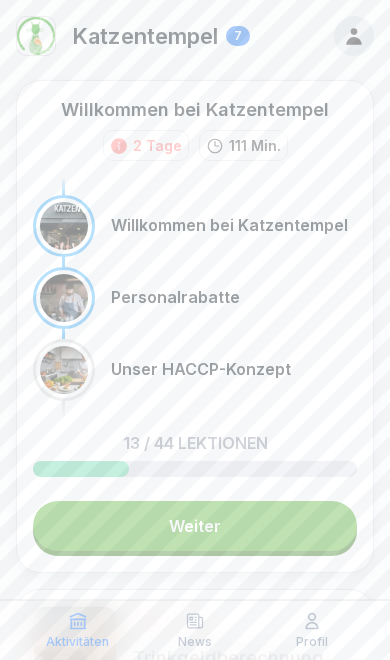 scroll, scrollTop: 0, scrollLeft: 0, axis: both 